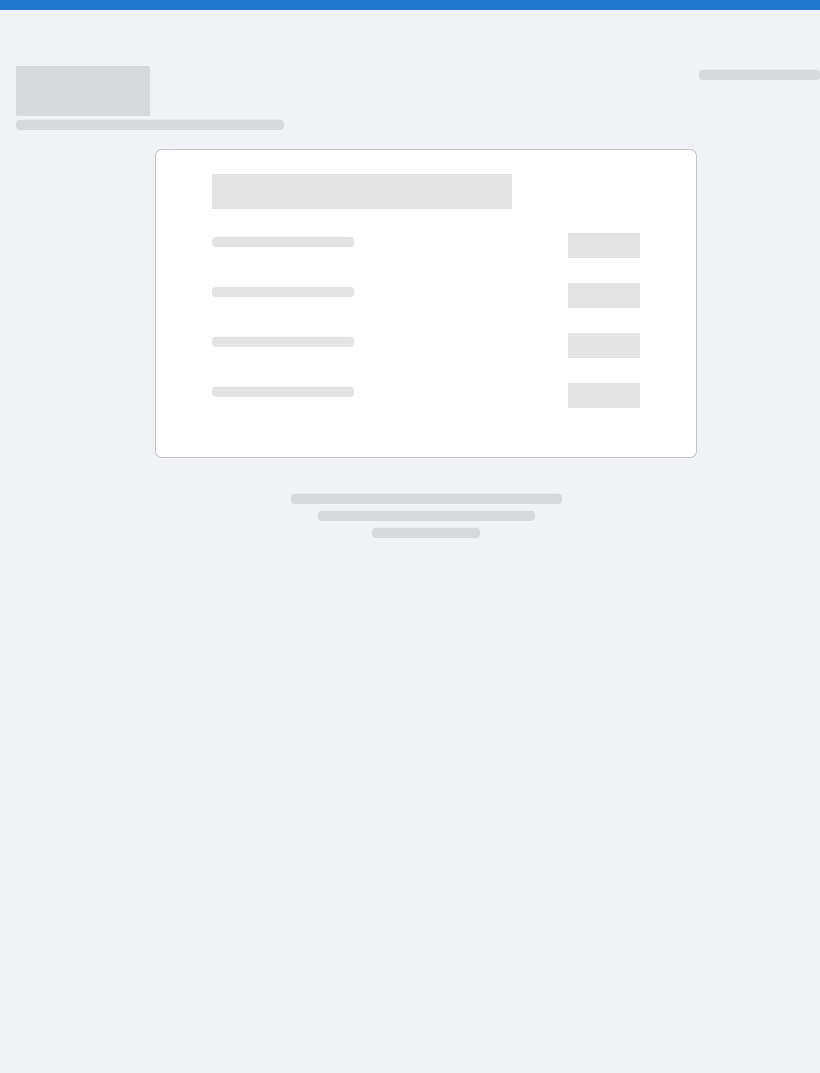 scroll, scrollTop: 0, scrollLeft: 0, axis: both 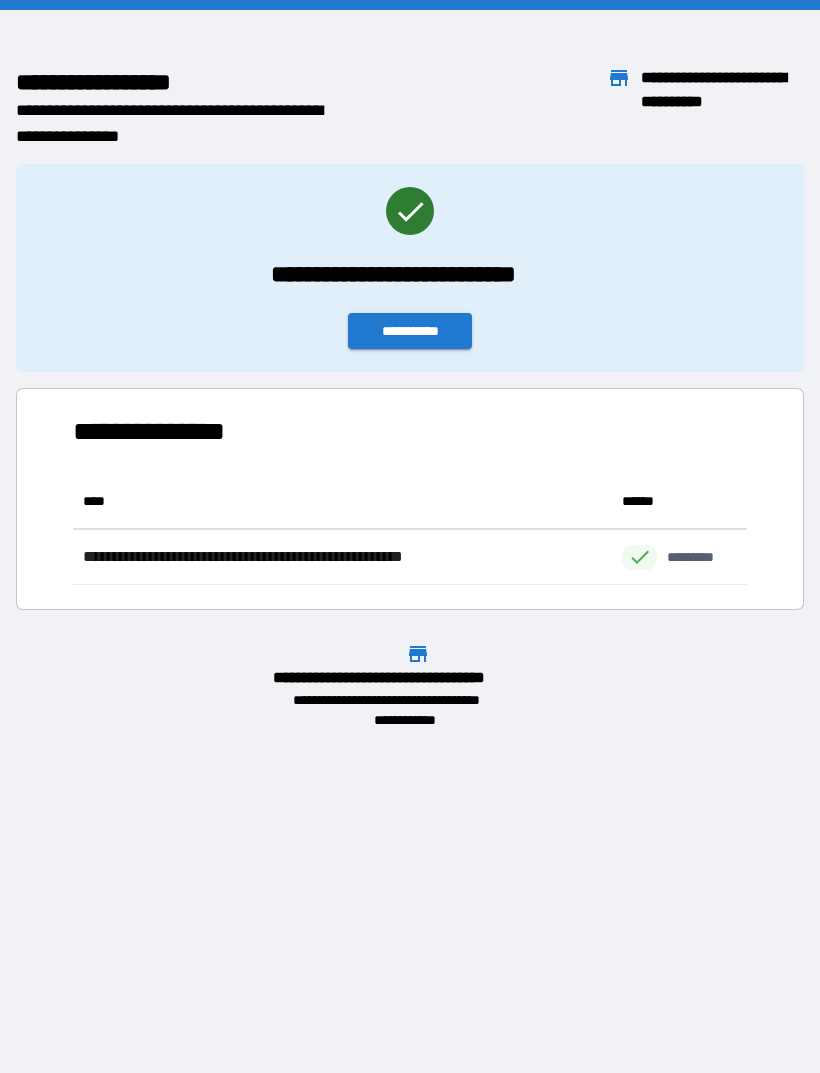 click on "**********" at bounding box center [410, 331] 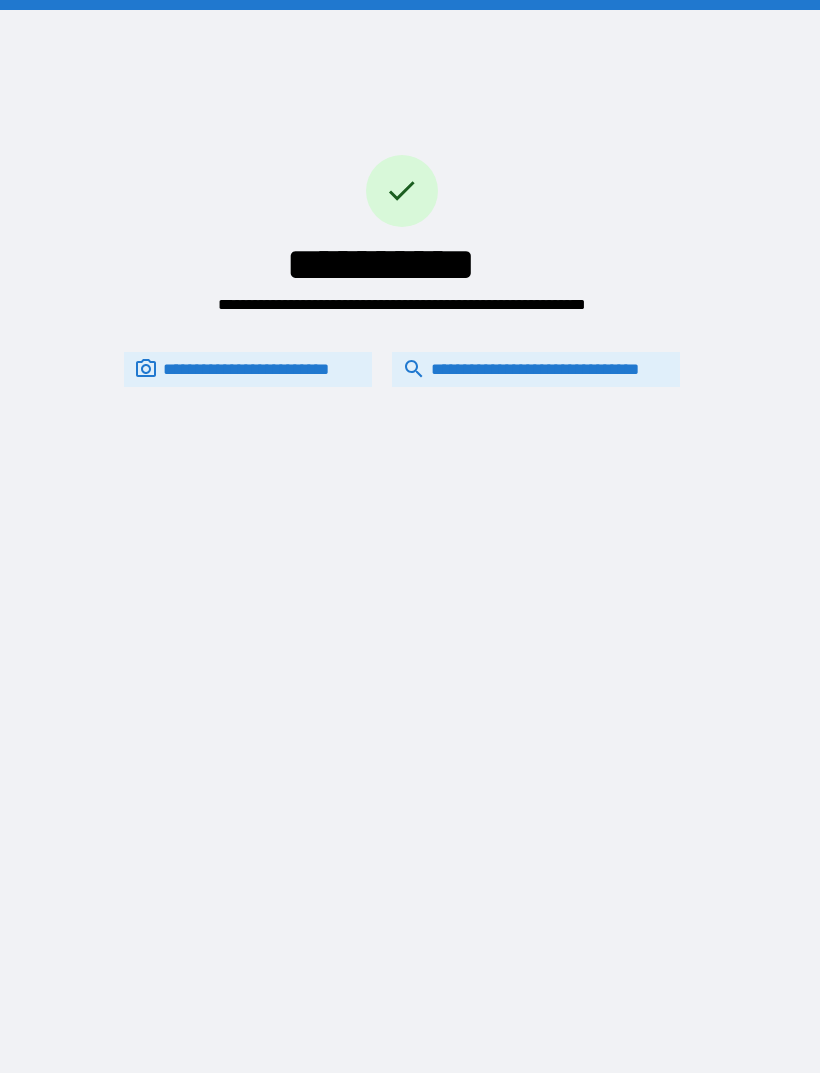 click on "**********" at bounding box center [536, 369] 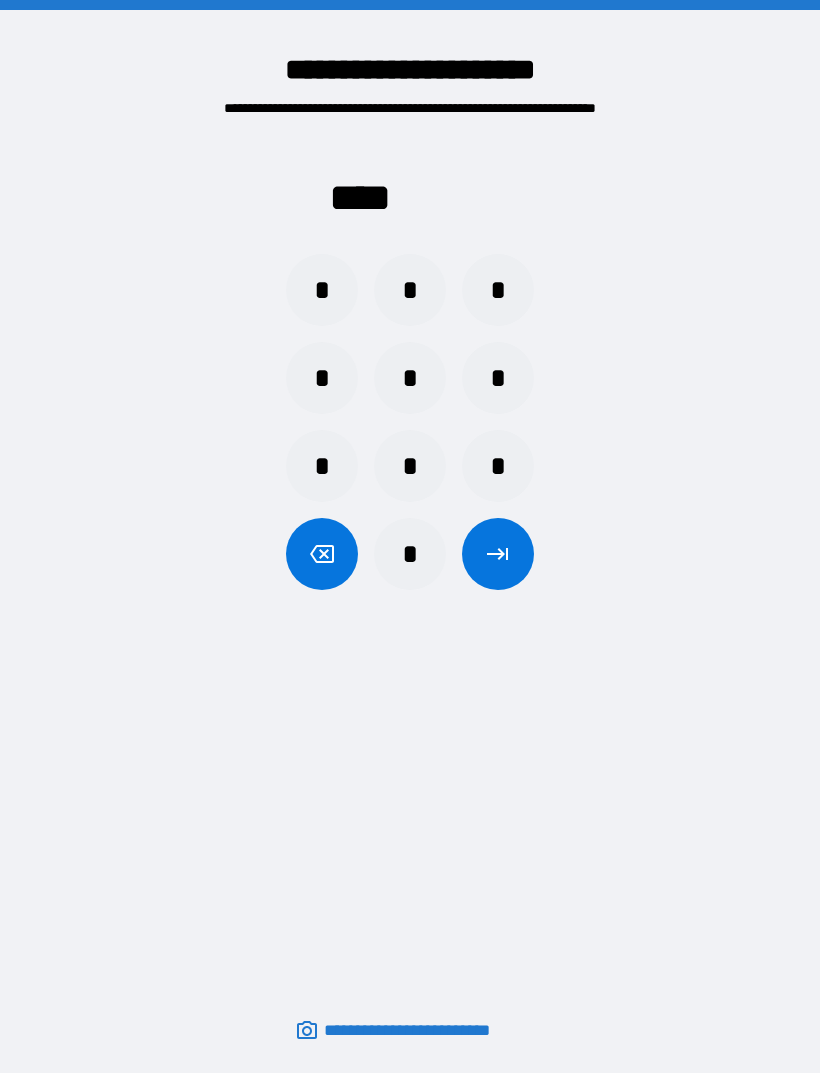 click on "*" at bounding box center (322, 290) 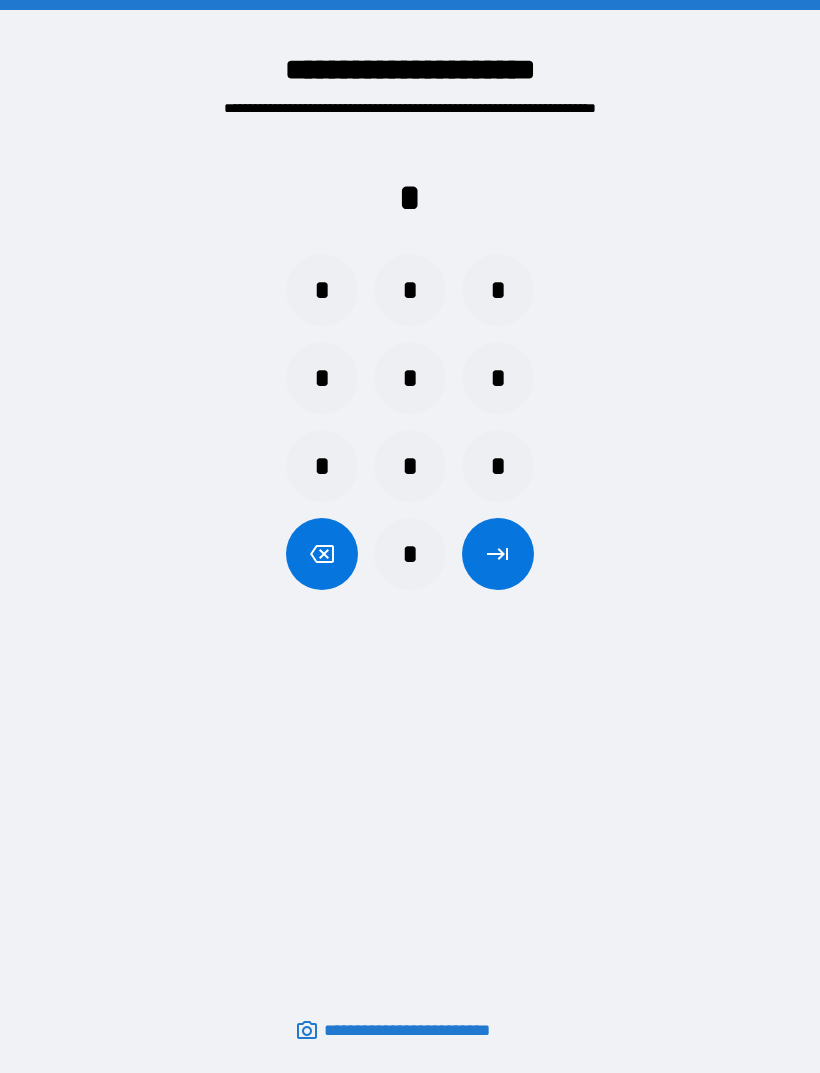 click on "*" at bounding box center (322, 290) 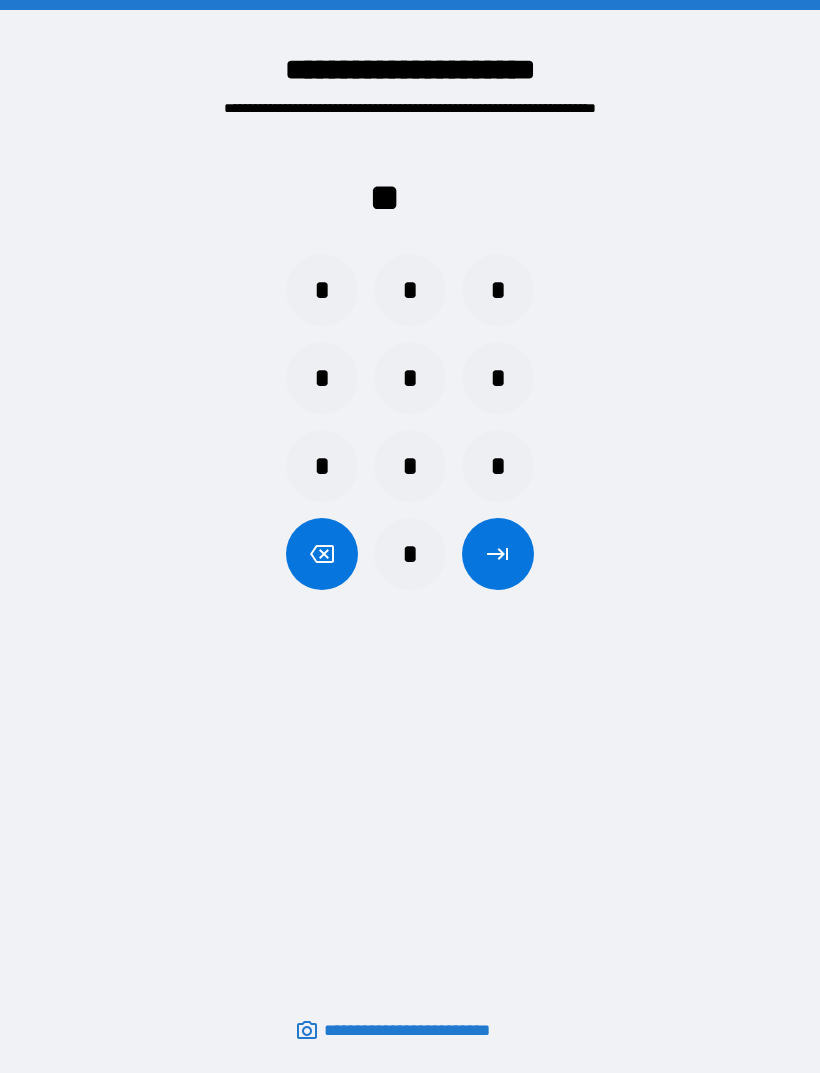 click on "*" at bounding box center (322, 290) 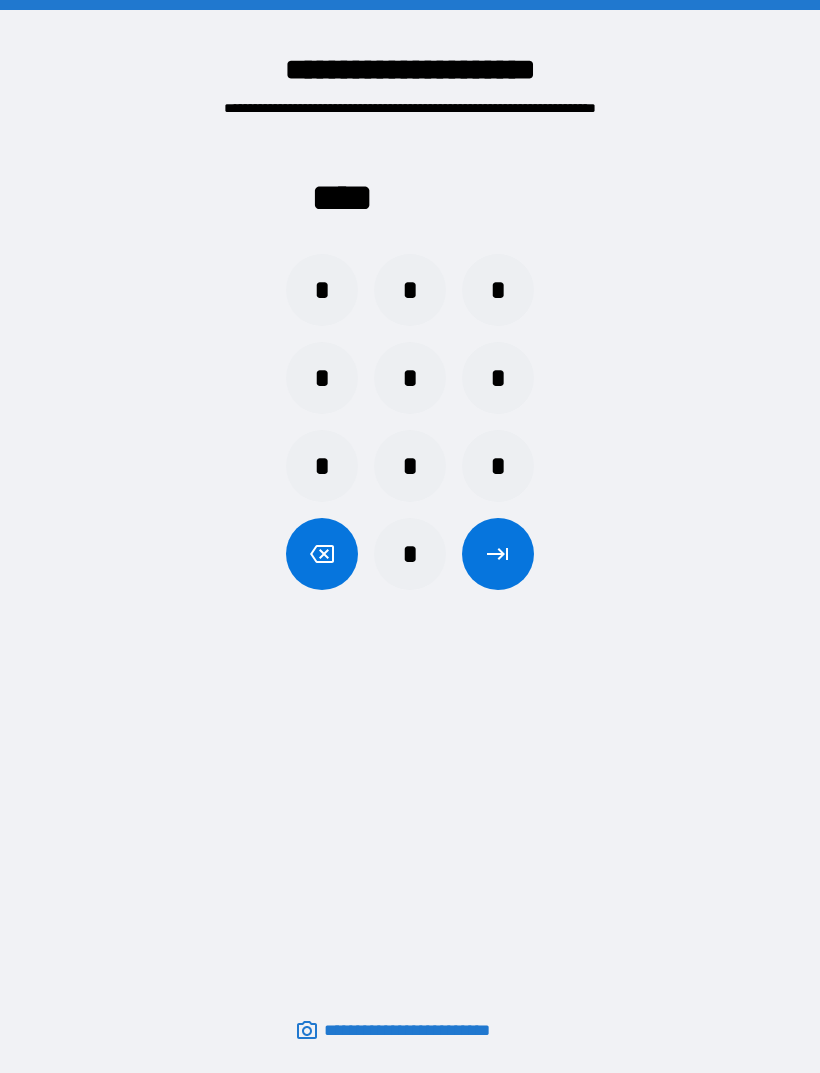 click at bounding box center (498, 554) 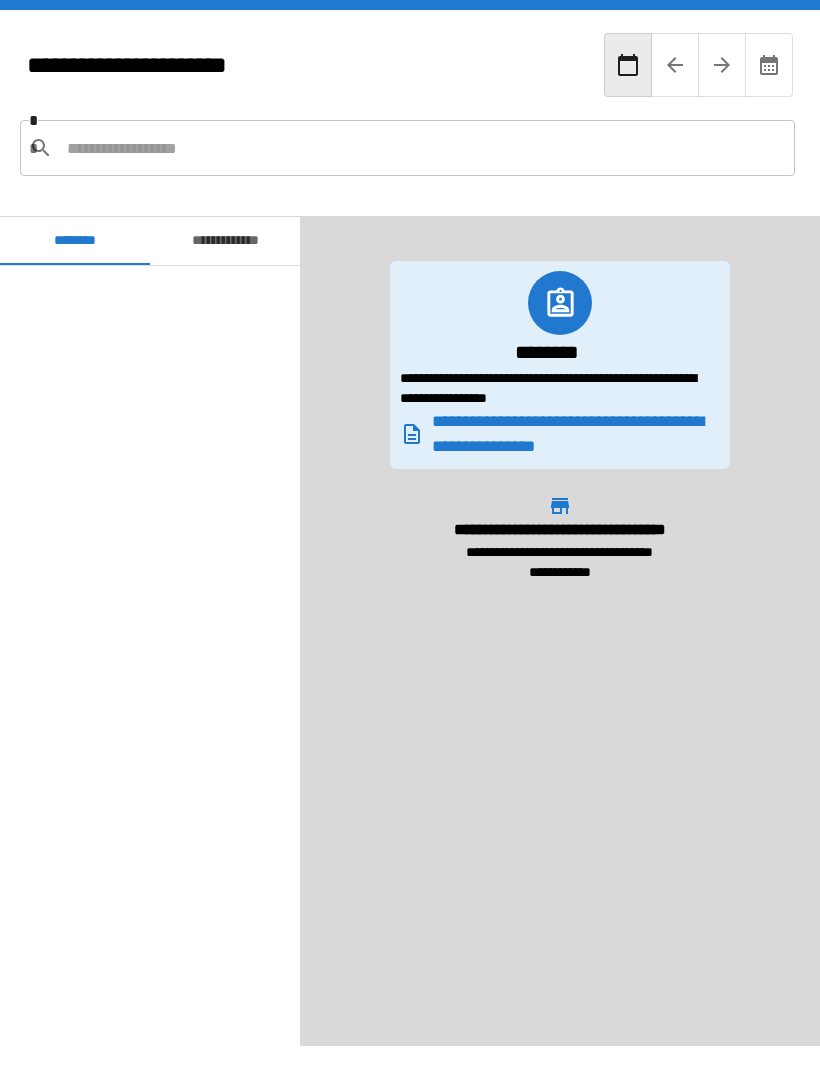 scroll, scrollTop: 780, scrollLeft: 0, axis: vertical 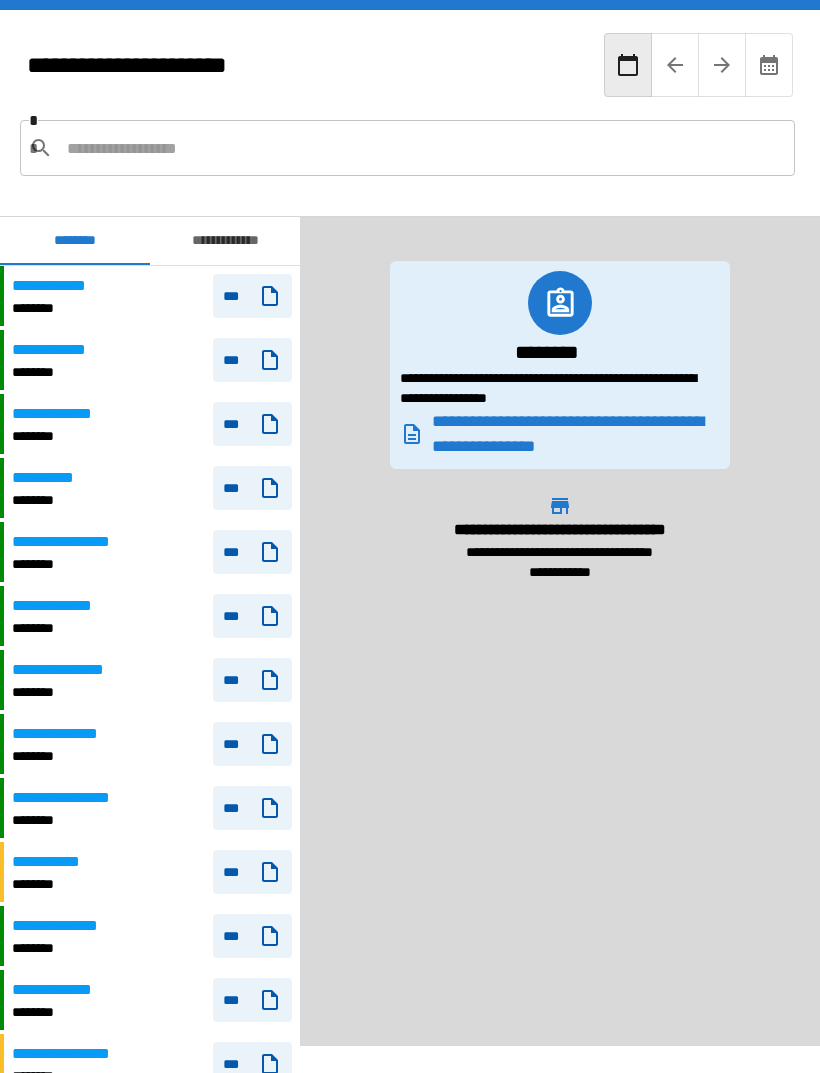 click on "**********" at bounding box center [152, 296] 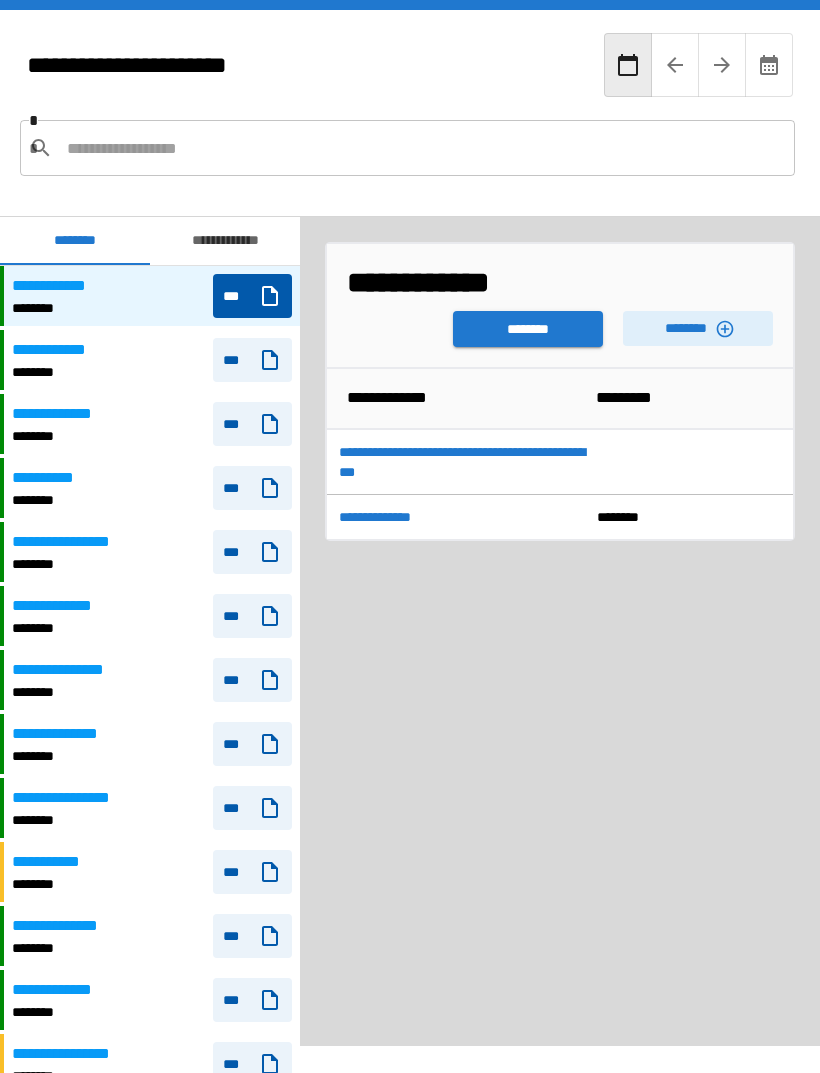 click on "********" at bounding box center (528, 329) 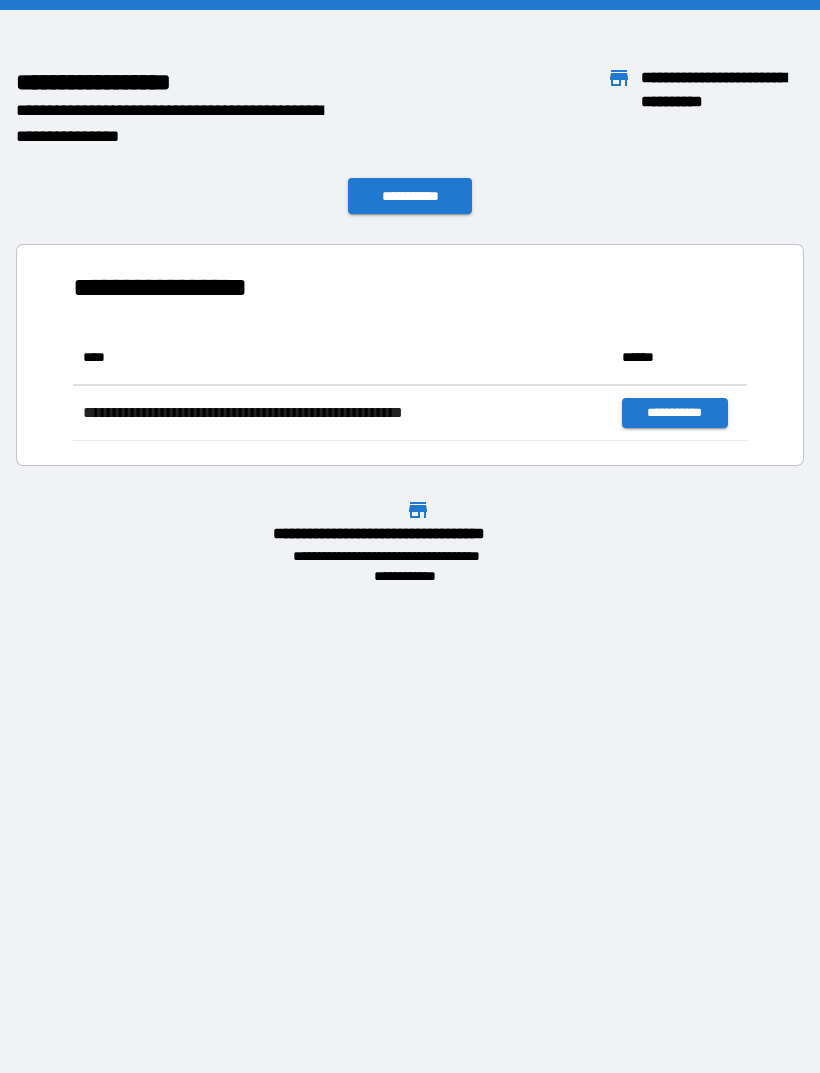 scroll, scrollTop: 1, scrollLeft: 1, axis: both 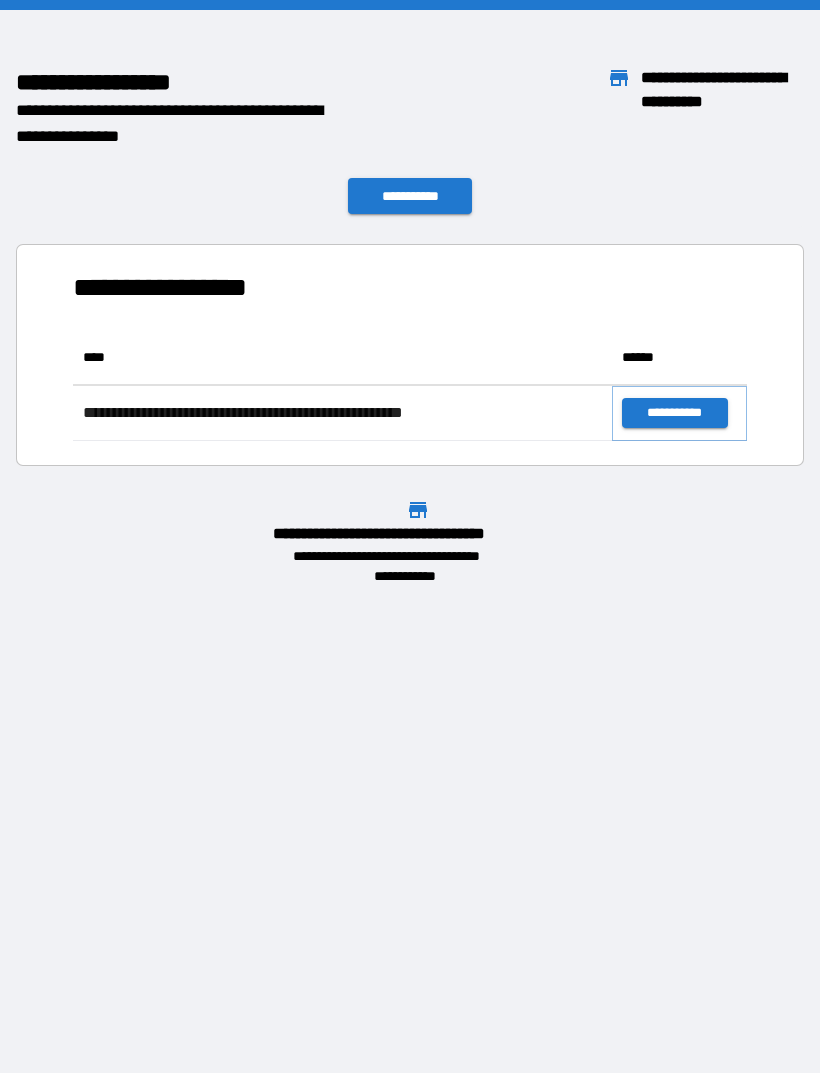 click on "**********" at bounding box center (674, 413) 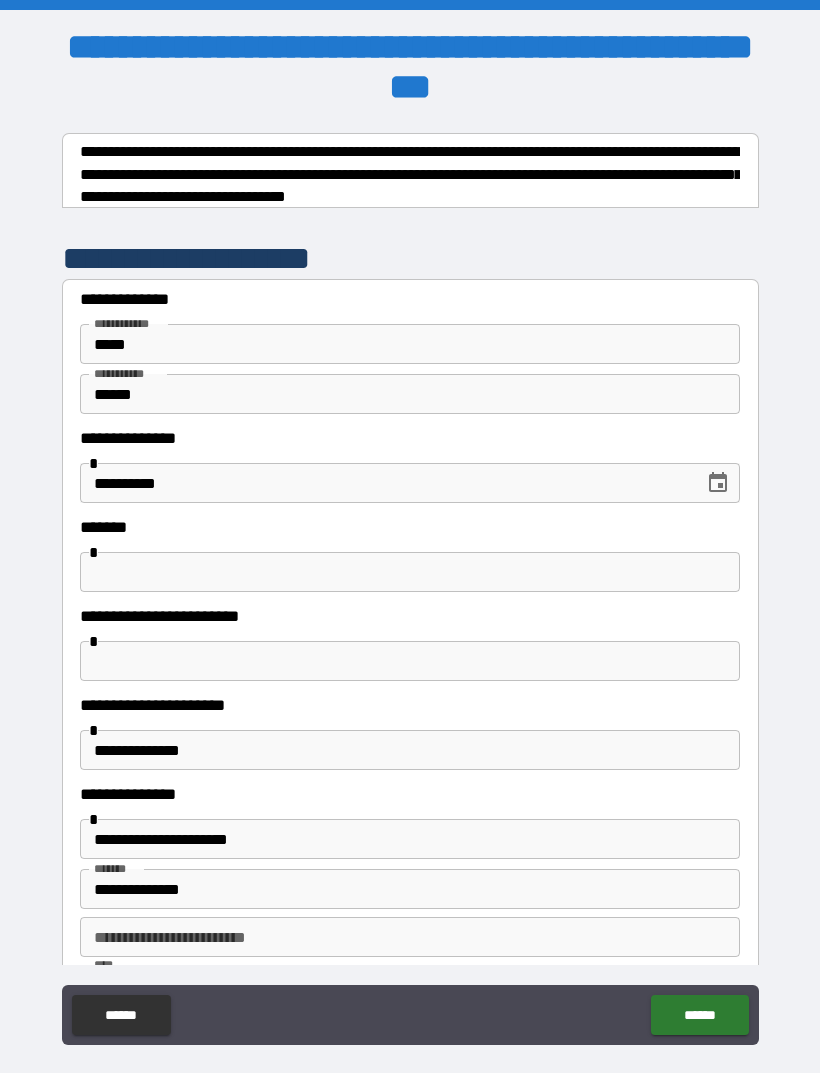 click at bounding box center [410, 572] 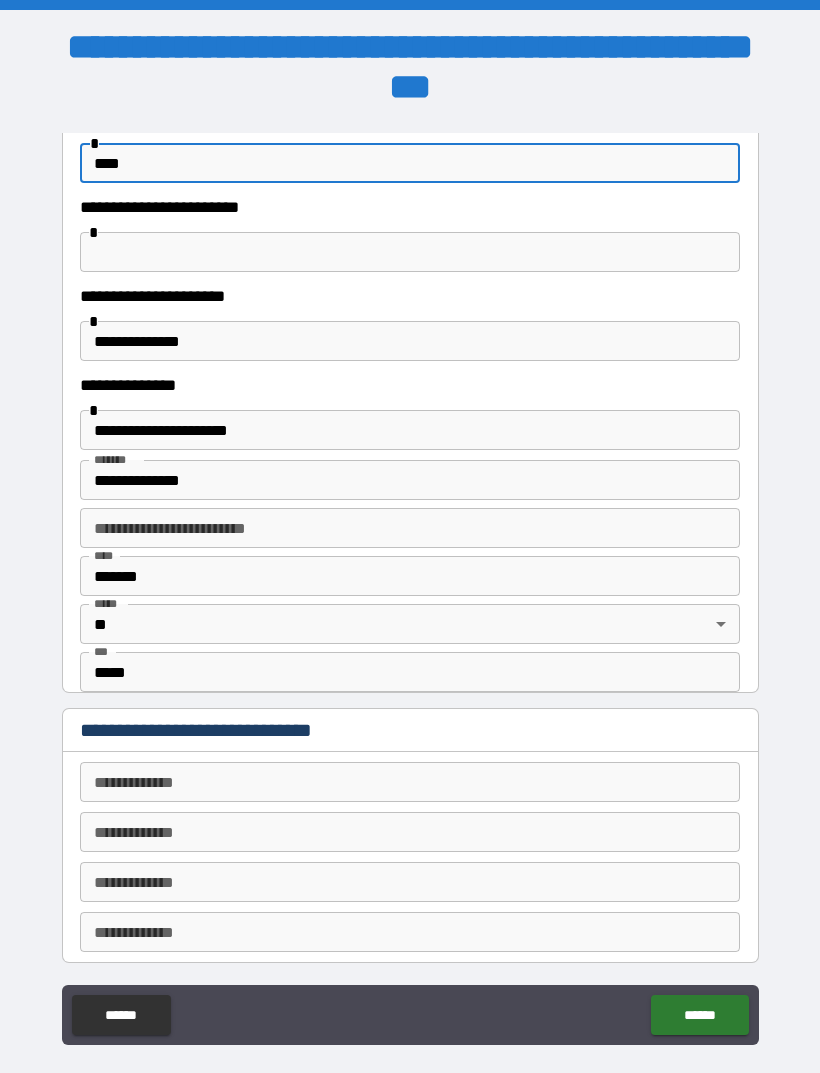 scroll, scrollTop: 411, scrollLeft: 0, axis: vertical 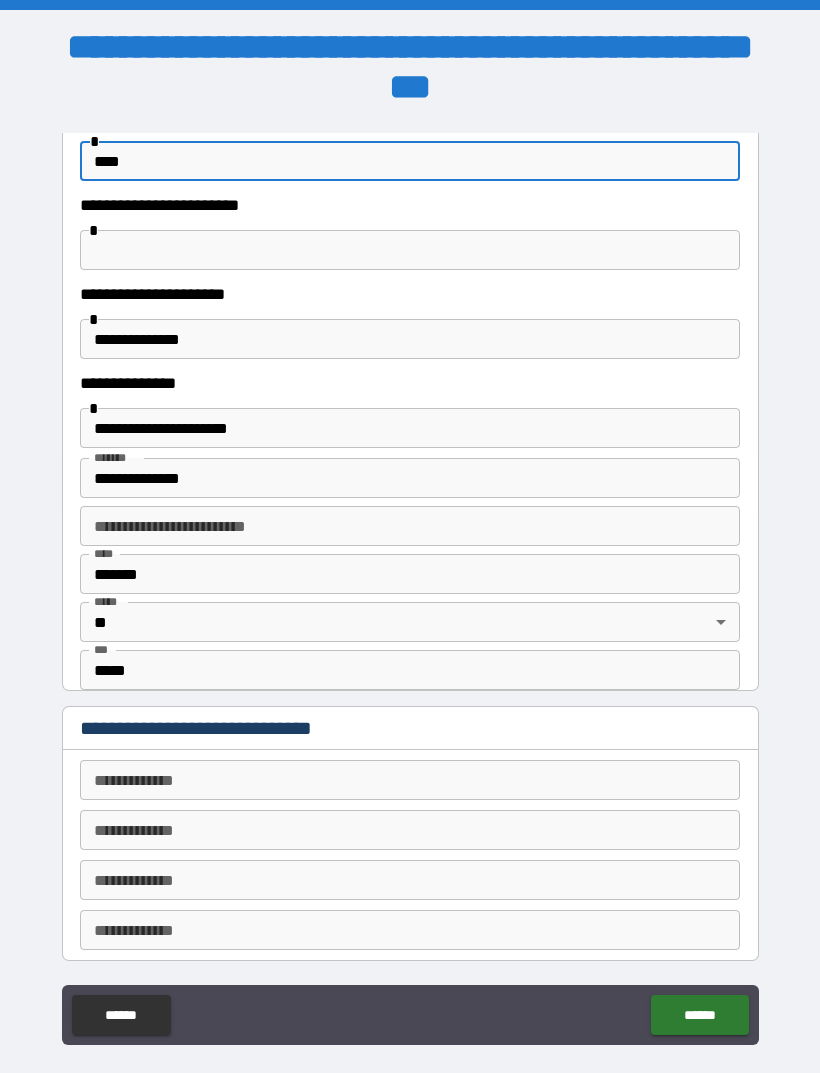 type on "****" 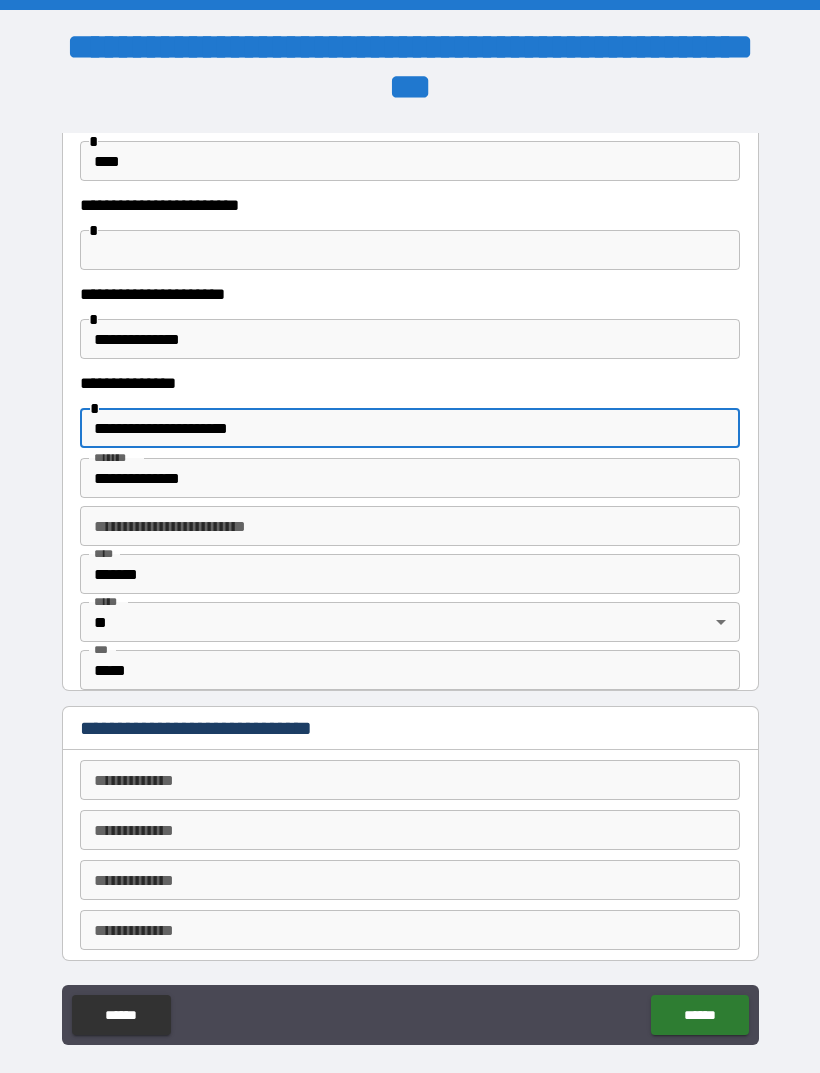 click on "**********" at bounding box center (410, 428) 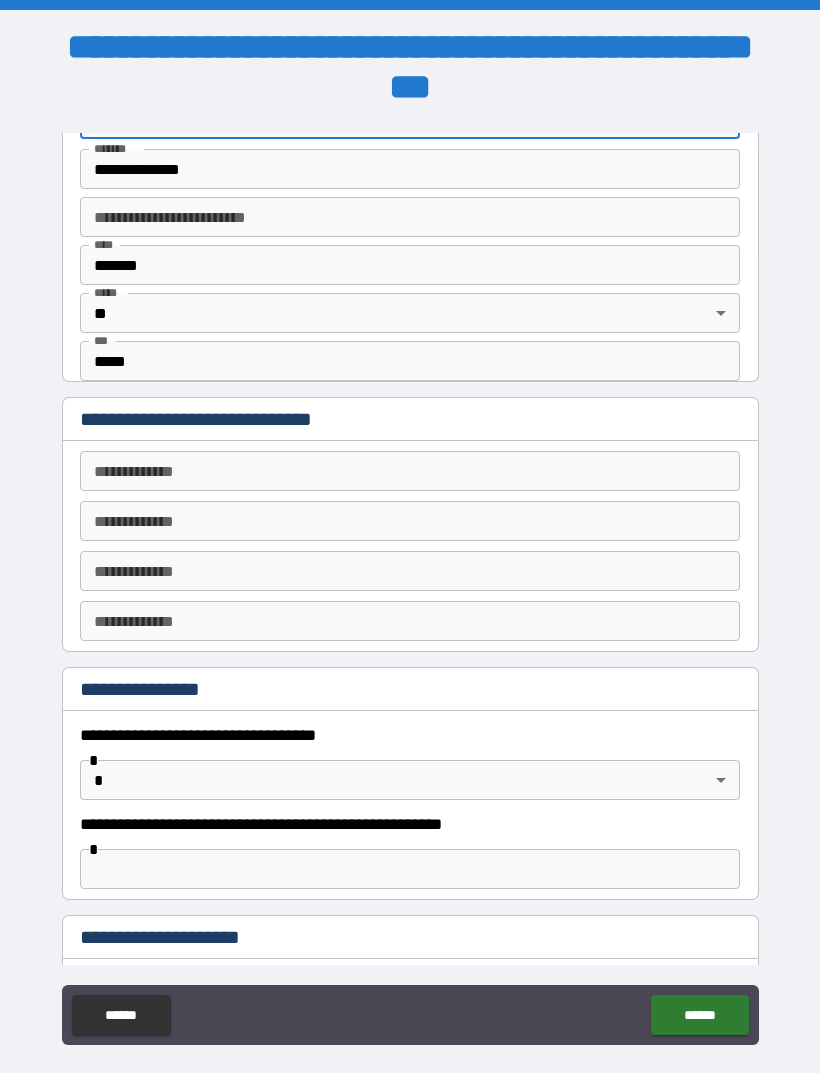 scroll, scrollTop: 728, scrollLeft: 0, axis: vertical 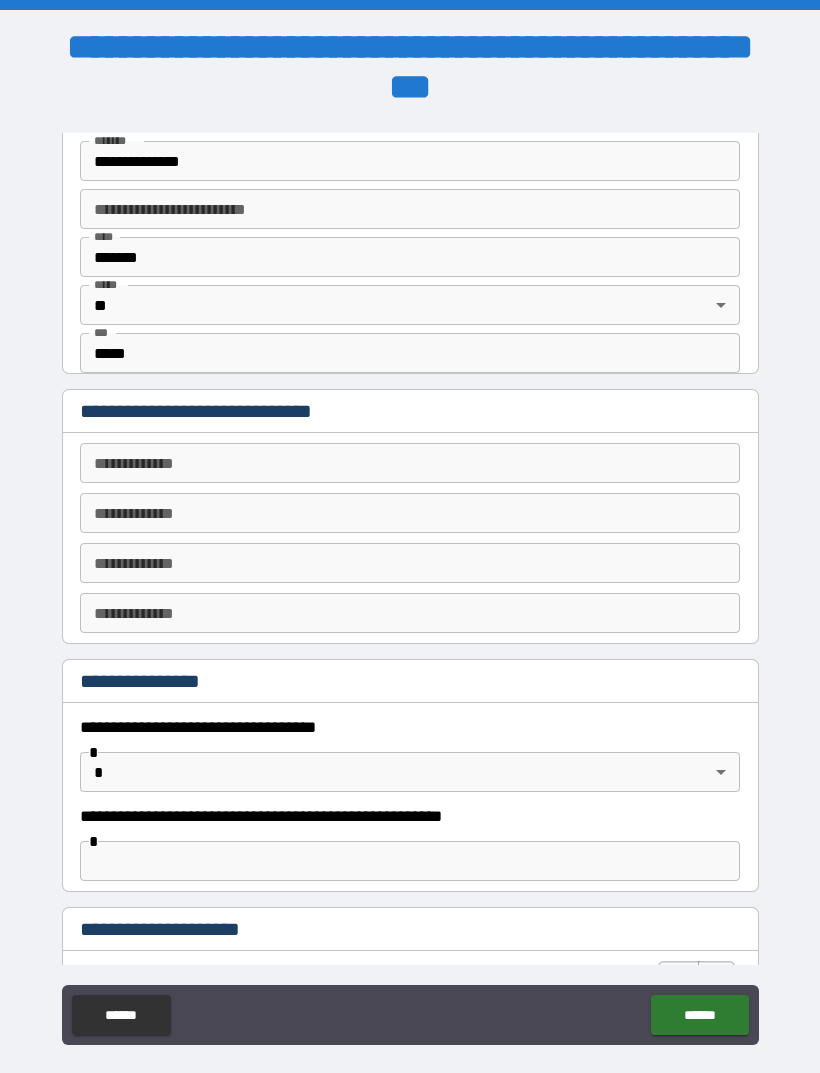 type on "**********" 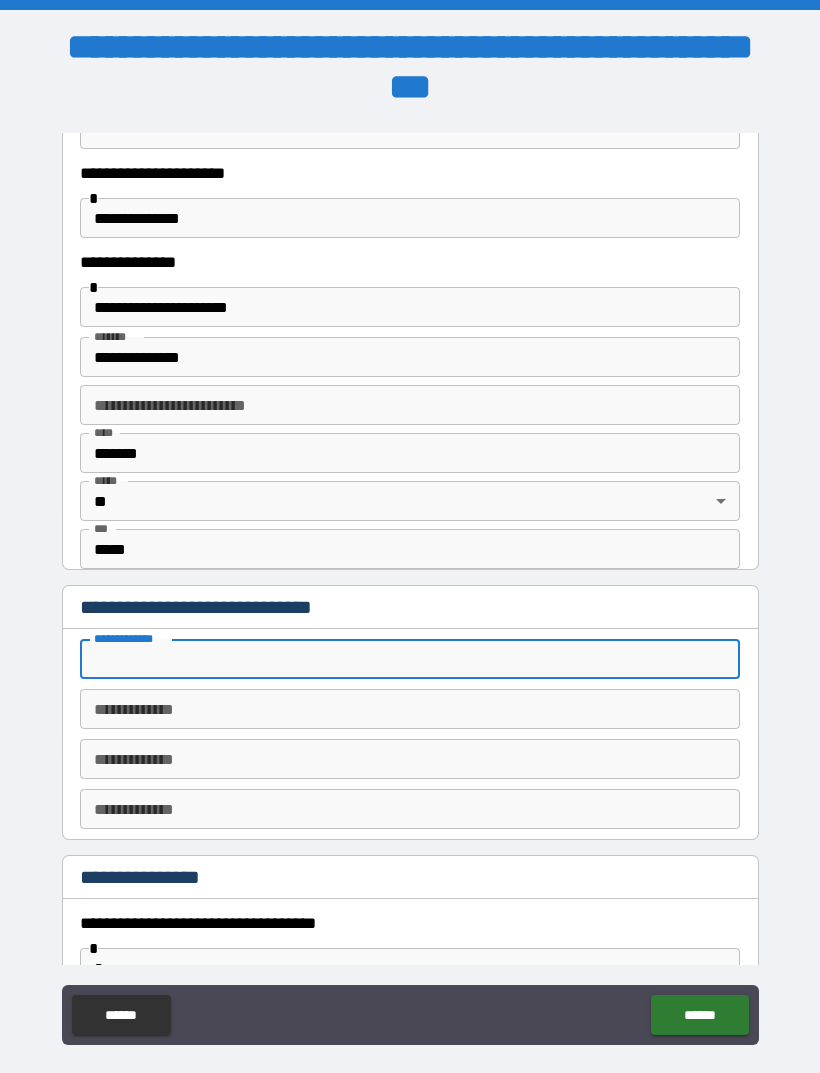 scroll, scrollTop: 515, scrollLeft: 0, axis: vertical 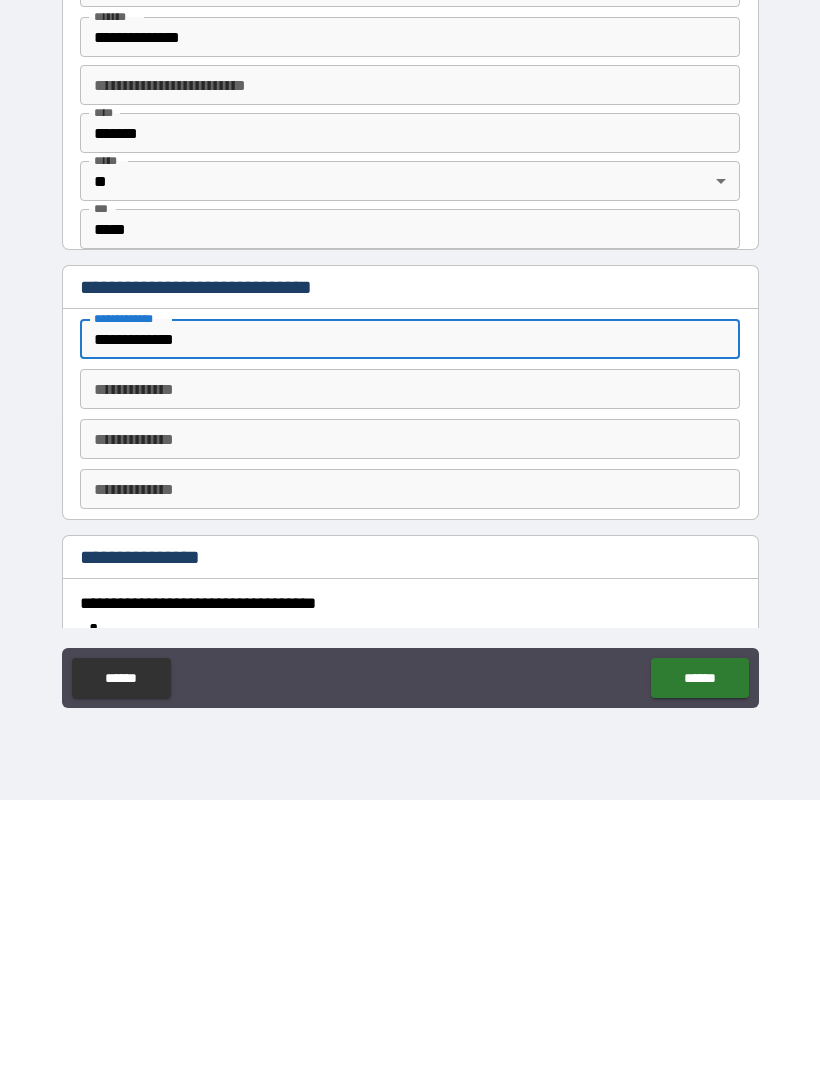 type on "**********" 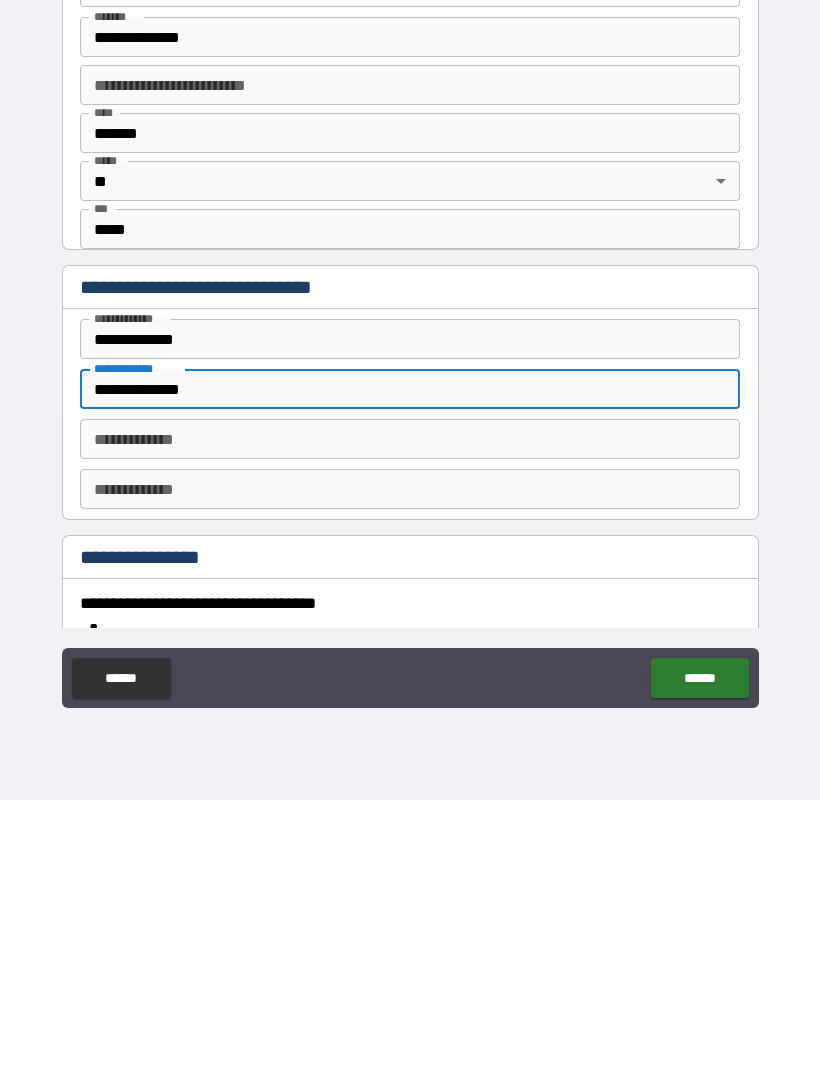 type on "**********" 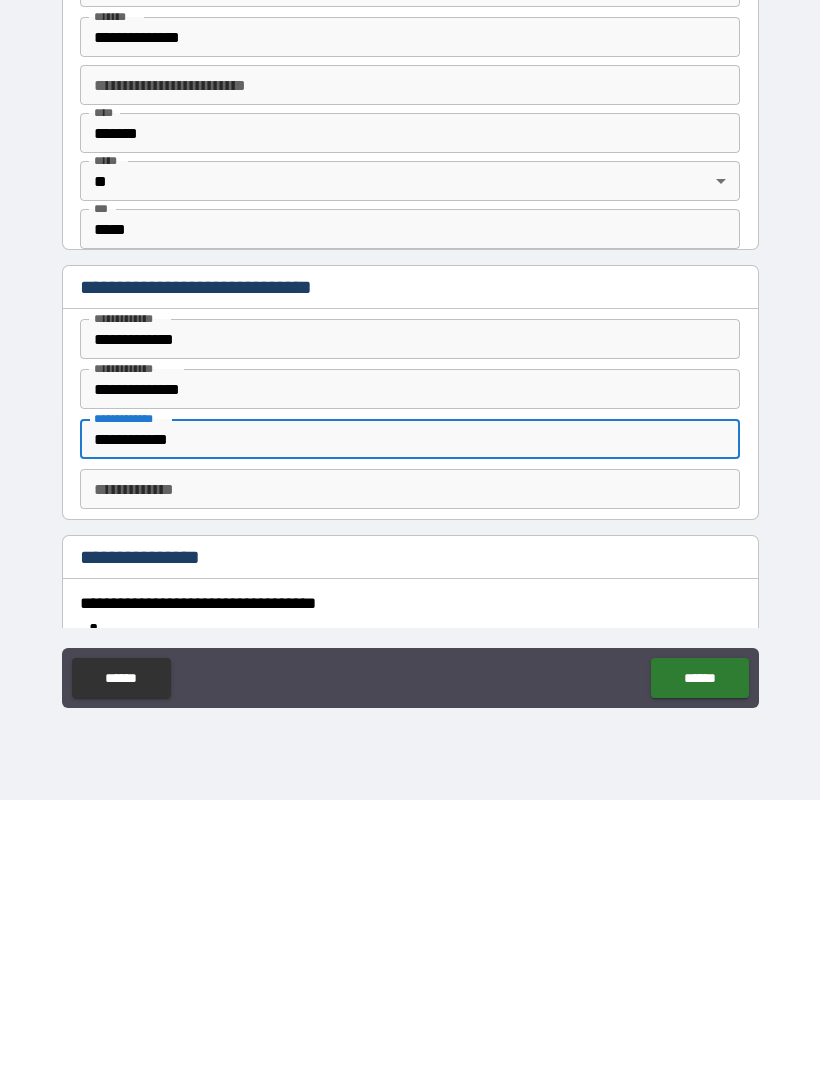 type on "**********" 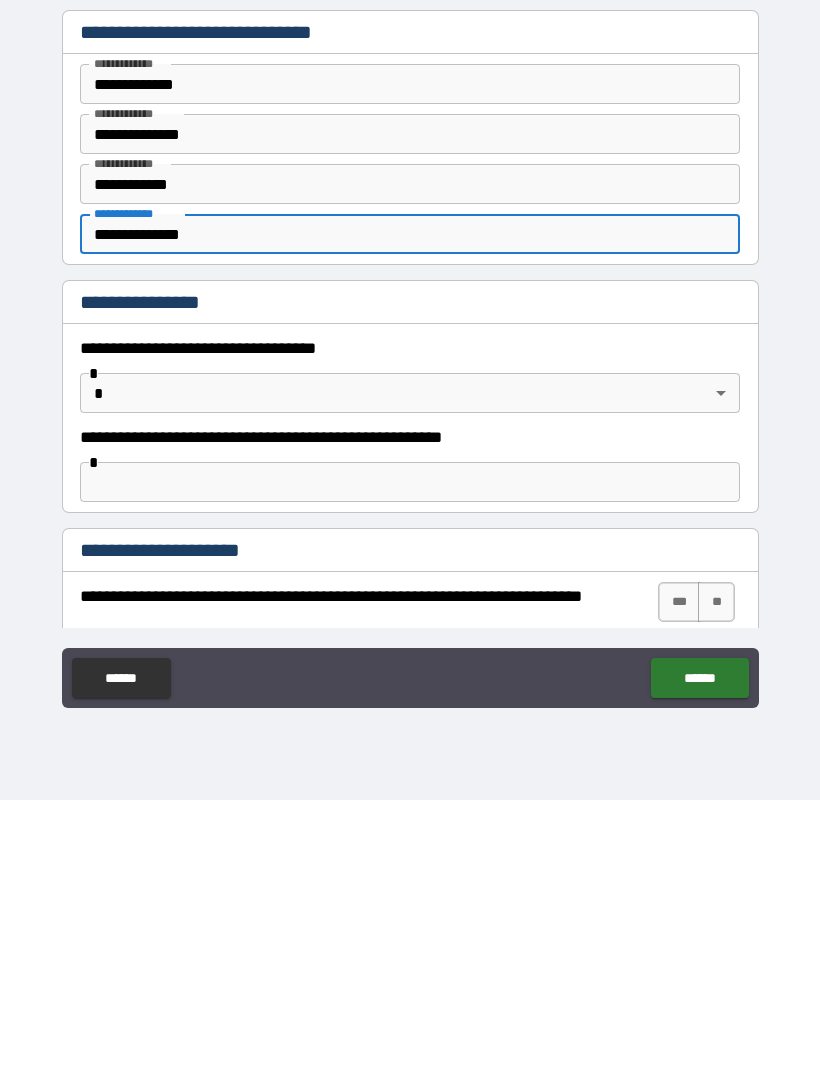 scroll, scrollTop: 810, scrollLeft: 0, axis: vertical 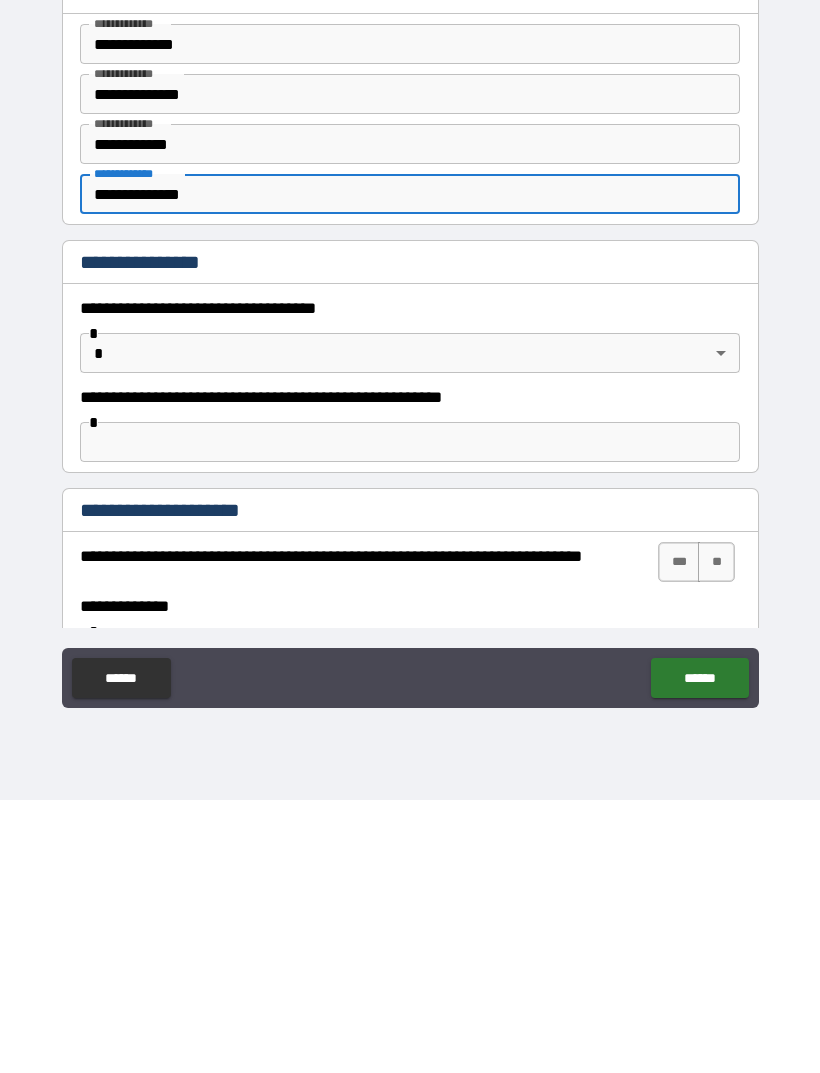 type on "**********" 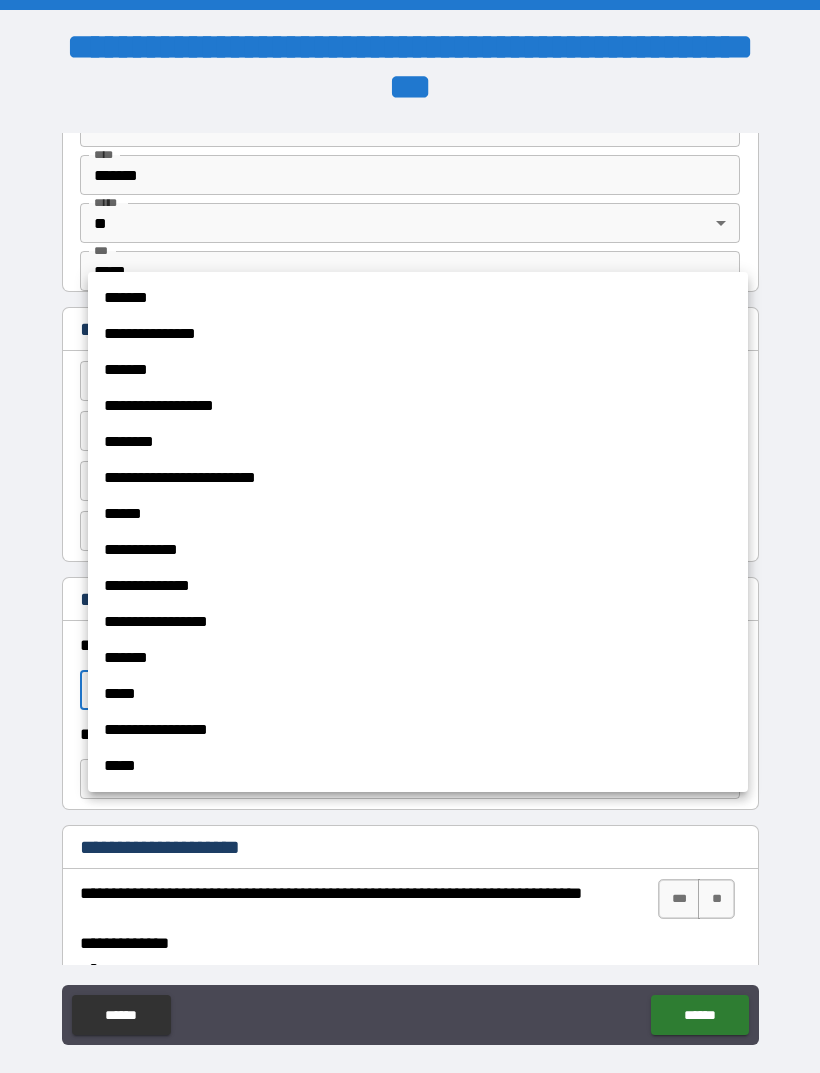 click on "**********" at bounding box center (418, 478) 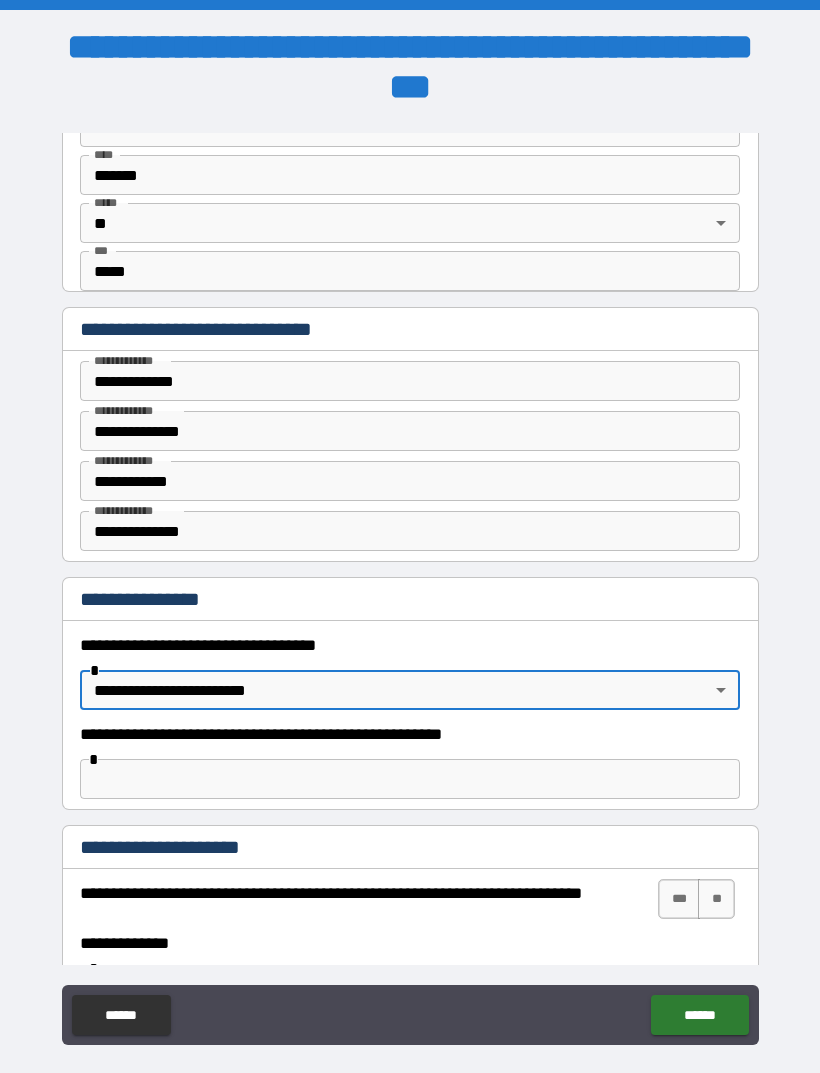 click at bounding box center [410, 779] 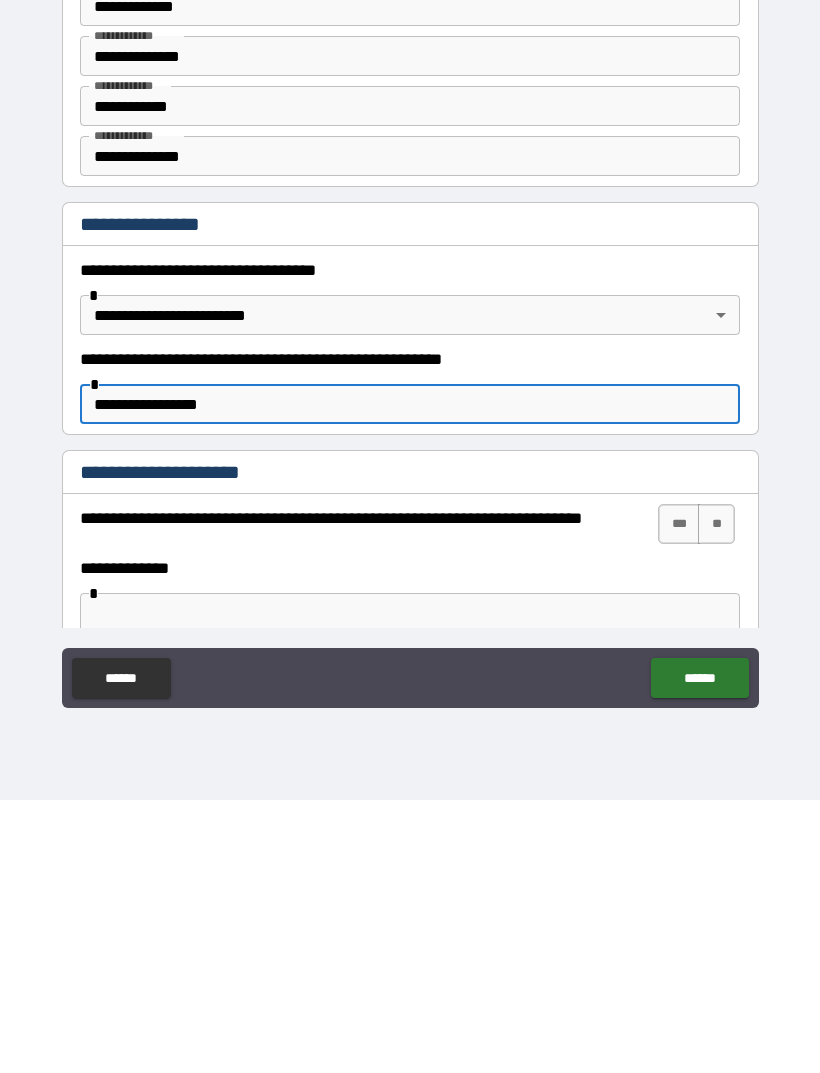 scroll, scrollTop: 870, scrollLeft: 0, axis: vertical 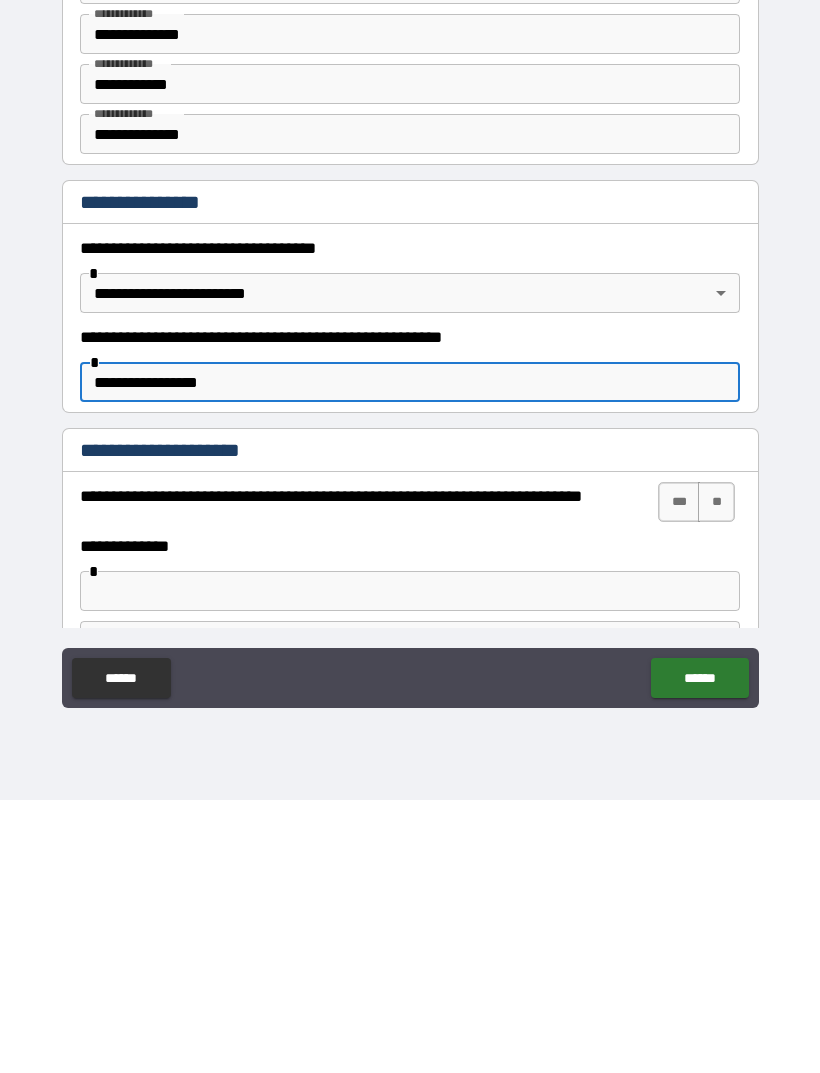 type on "**********" 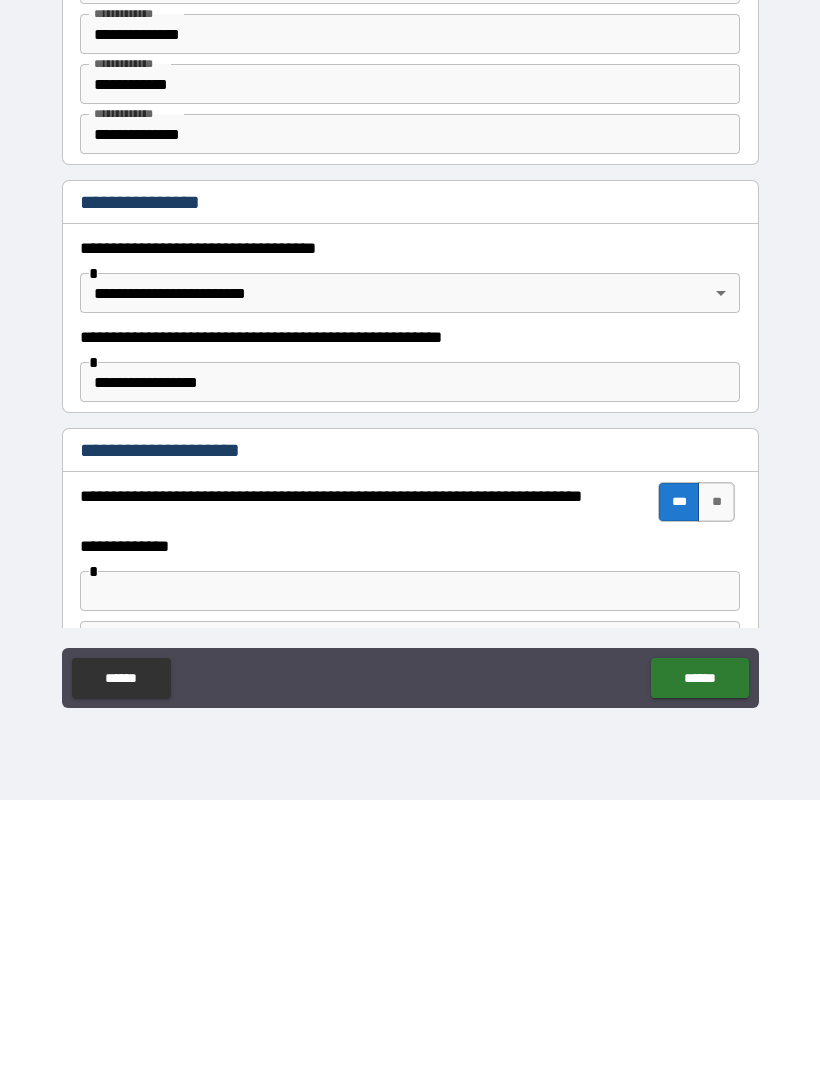 scroll, scrollTop: 0, scrollLeft: 0, axis: both 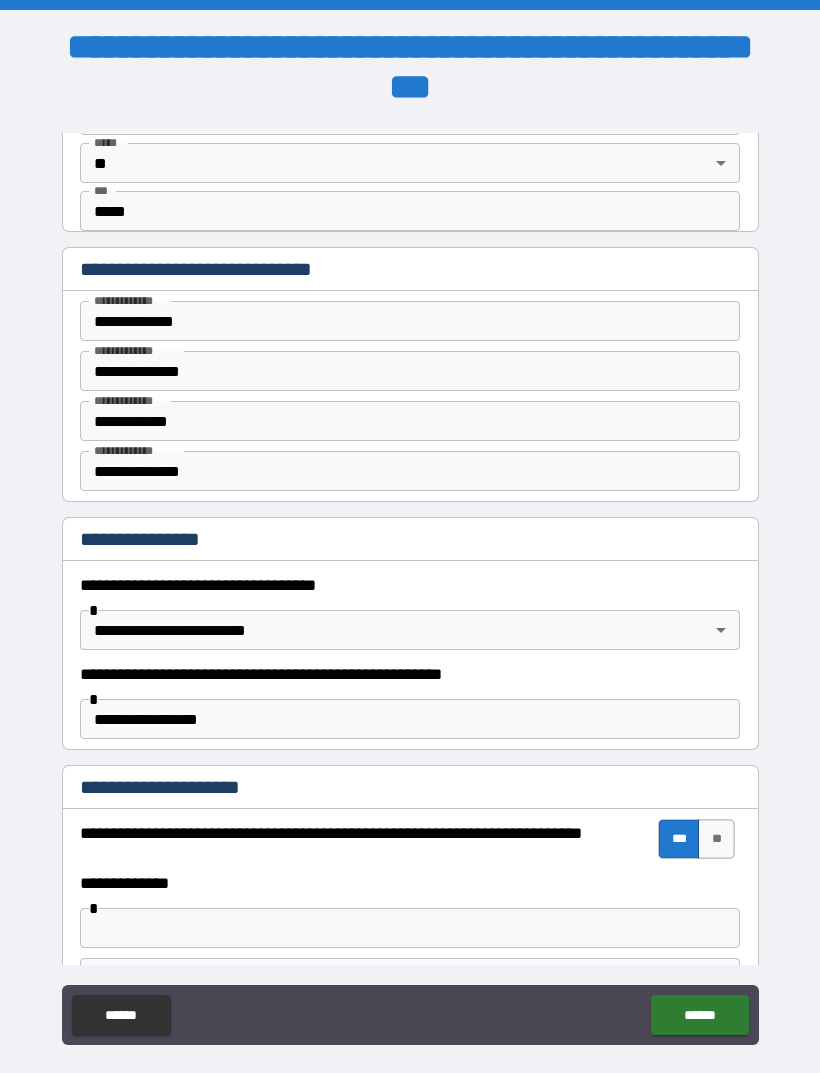 click at bounding box center (410, 928) 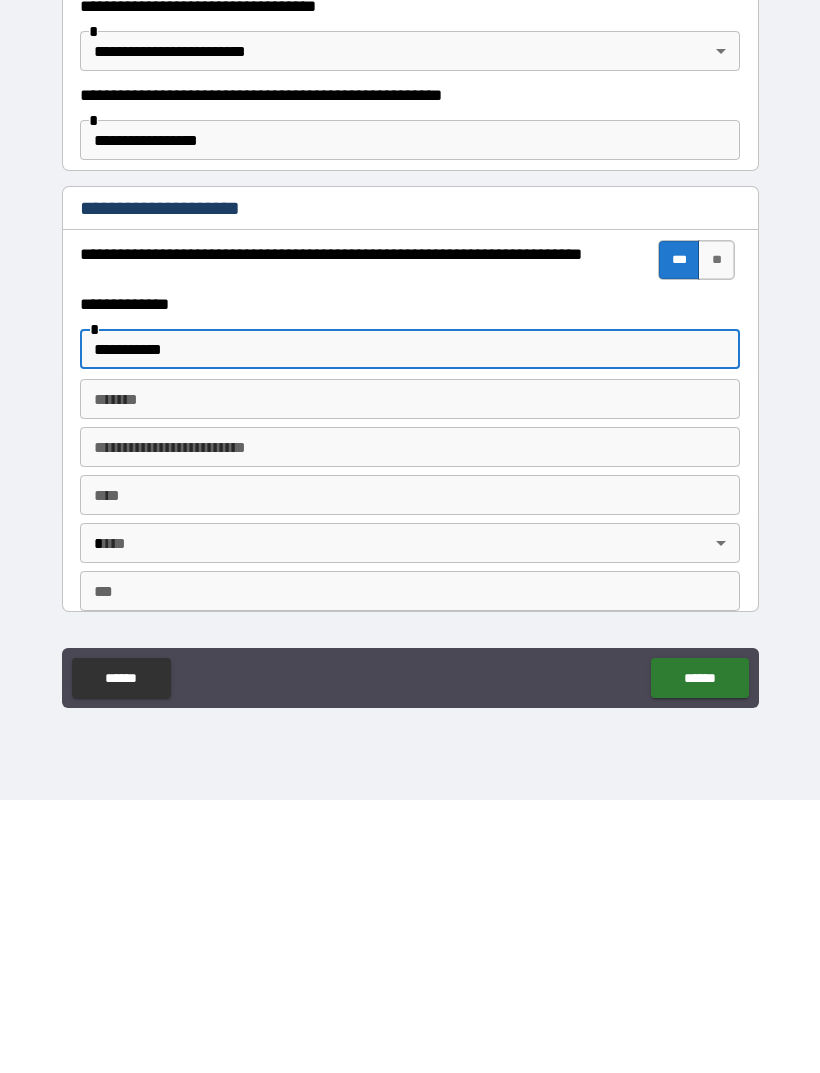 scroll, scrollTop: 1118, scrollLeft: 0, axis: vertical 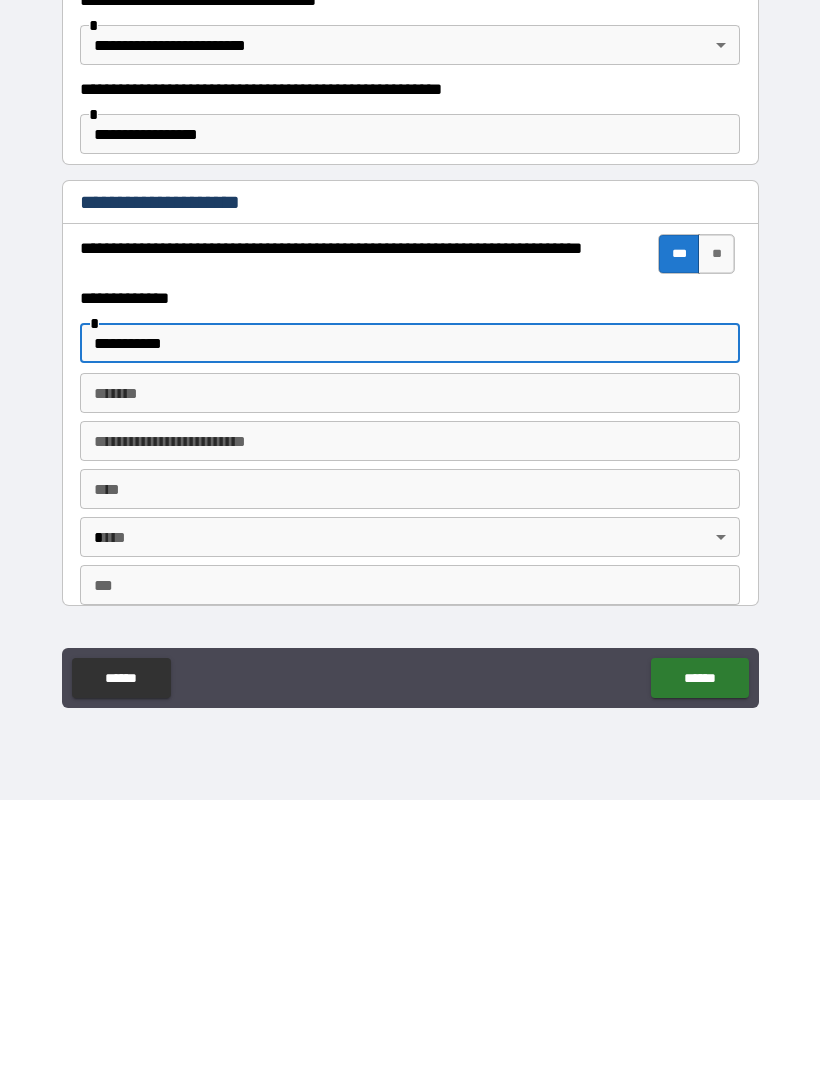type on "**********" 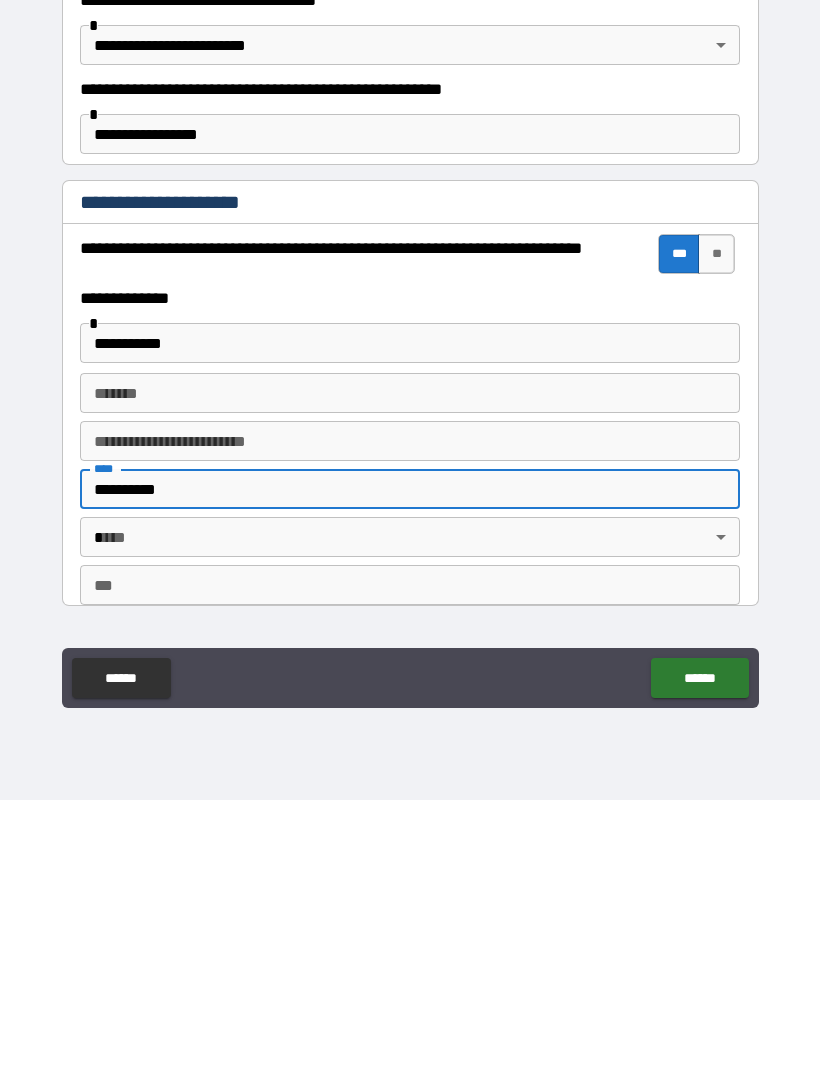 type on "**********" 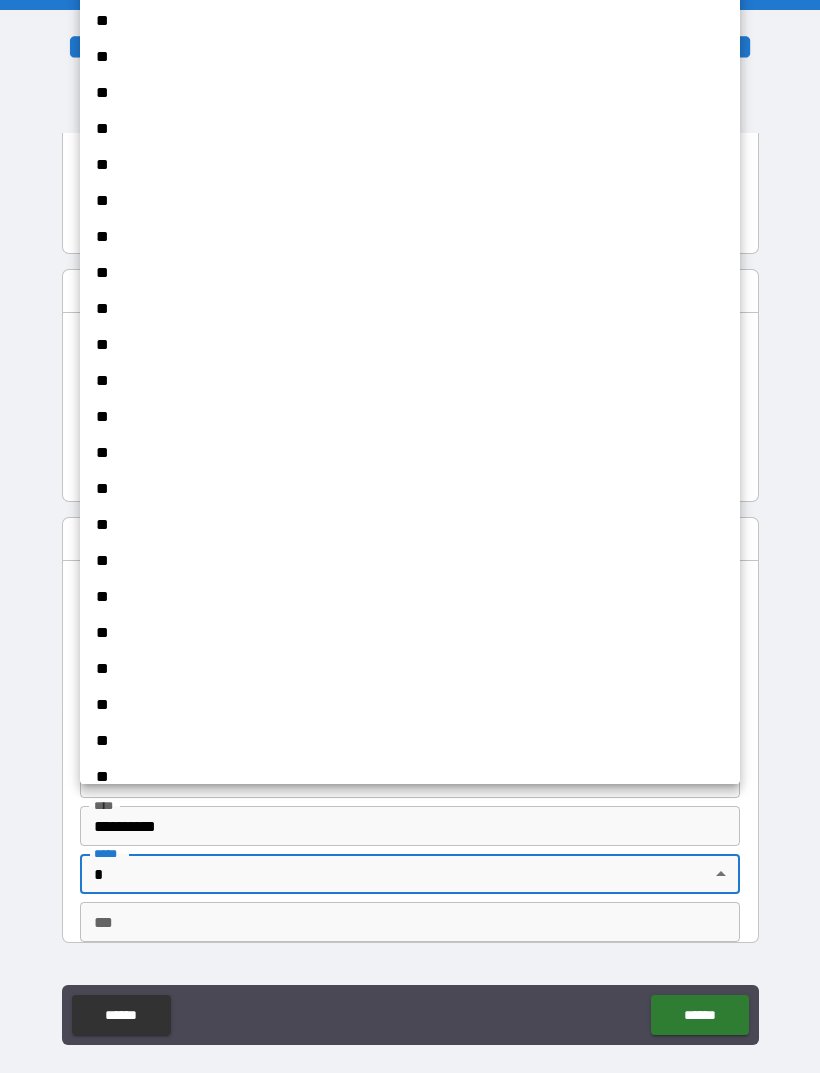 click on "**" at bounding box center (410, 381) 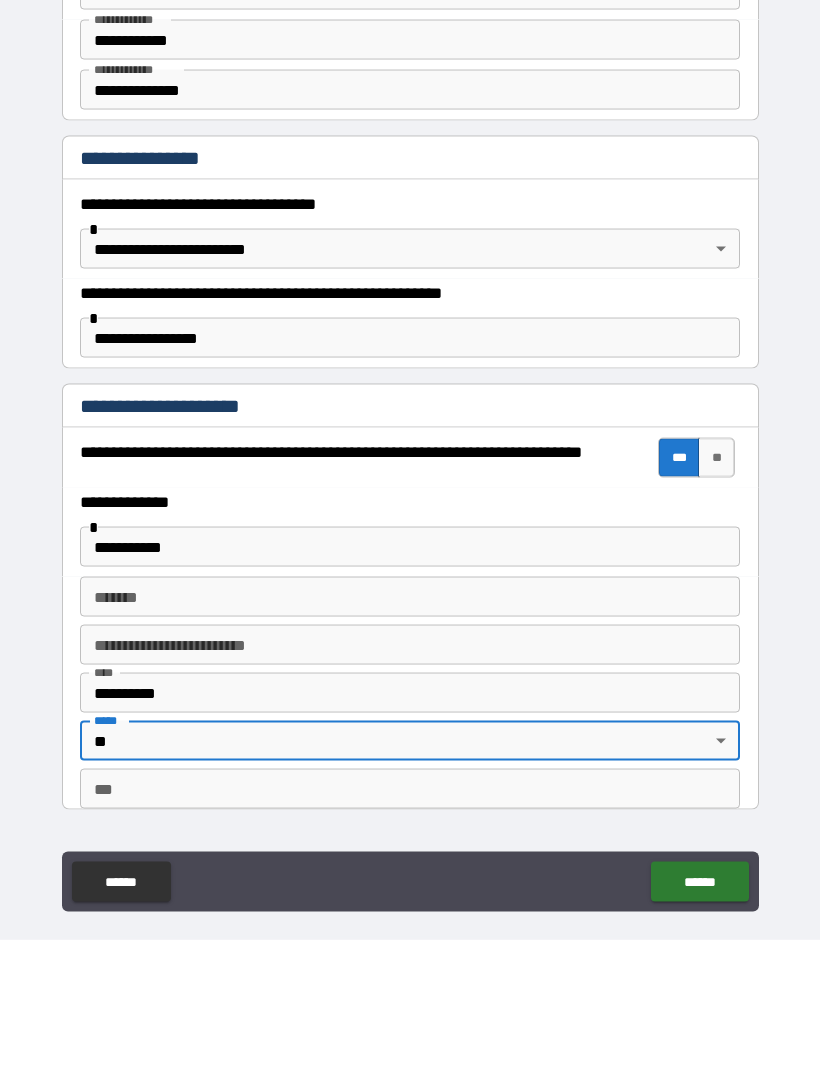 click on "***" at bounding box center (410, 922) 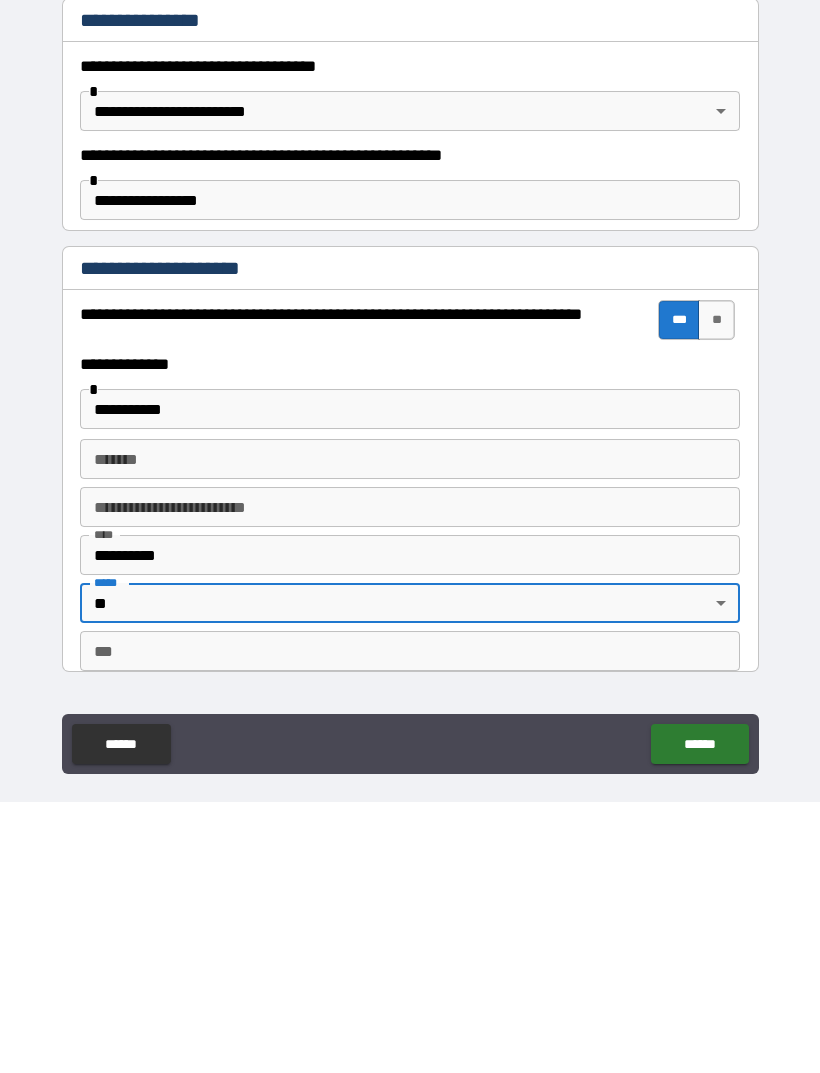 scroll, scrollTop: 64, scrollLeft: 0, axis: vertical 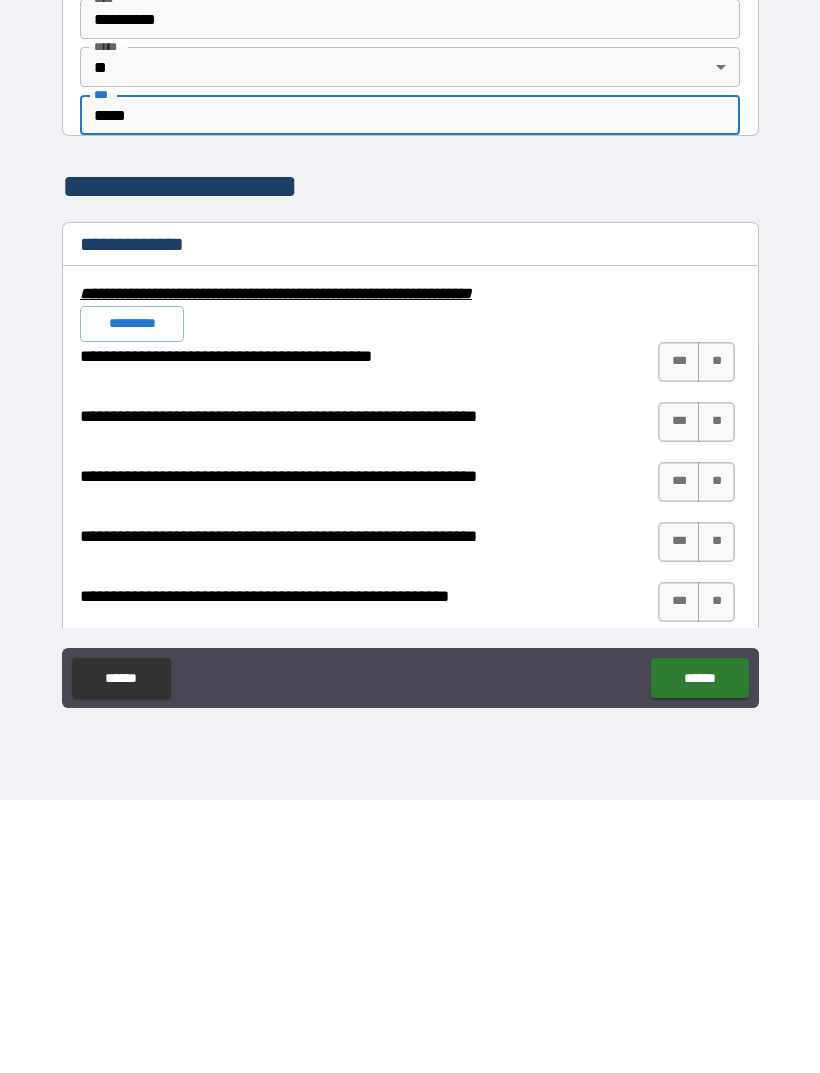 type on "*****" 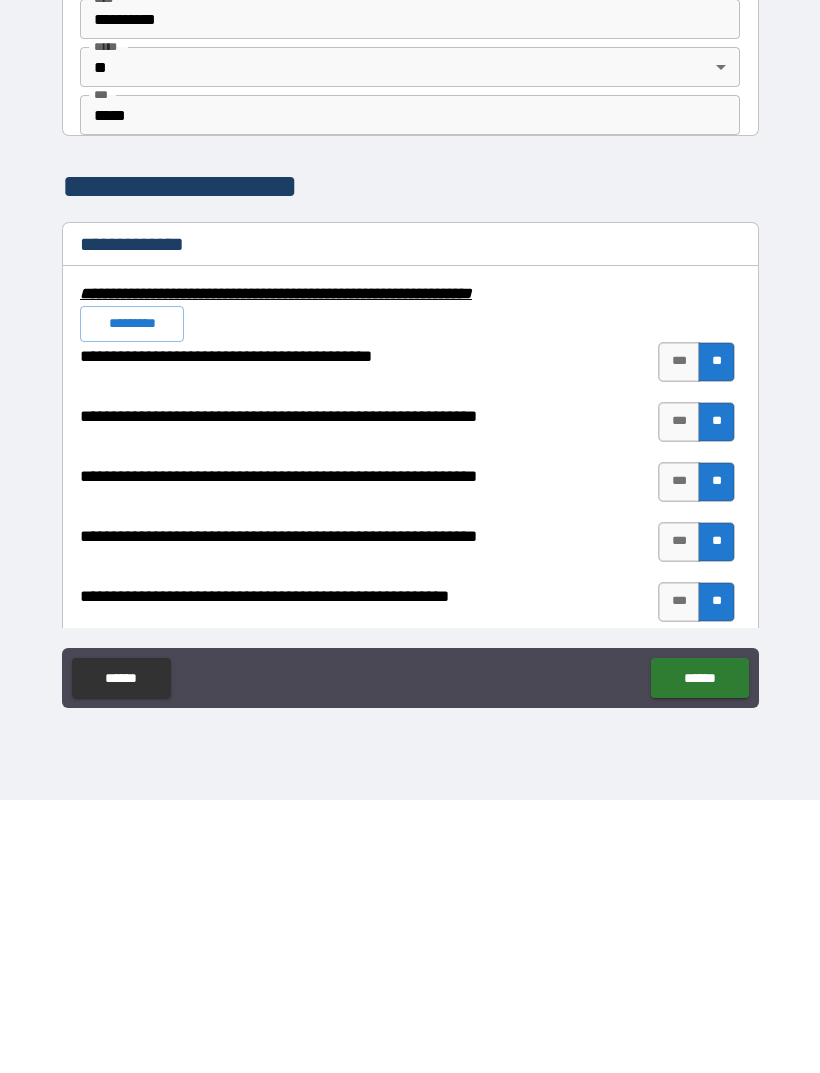 scroll, scrollTop: 0, scrollLeft: 0, axis: both 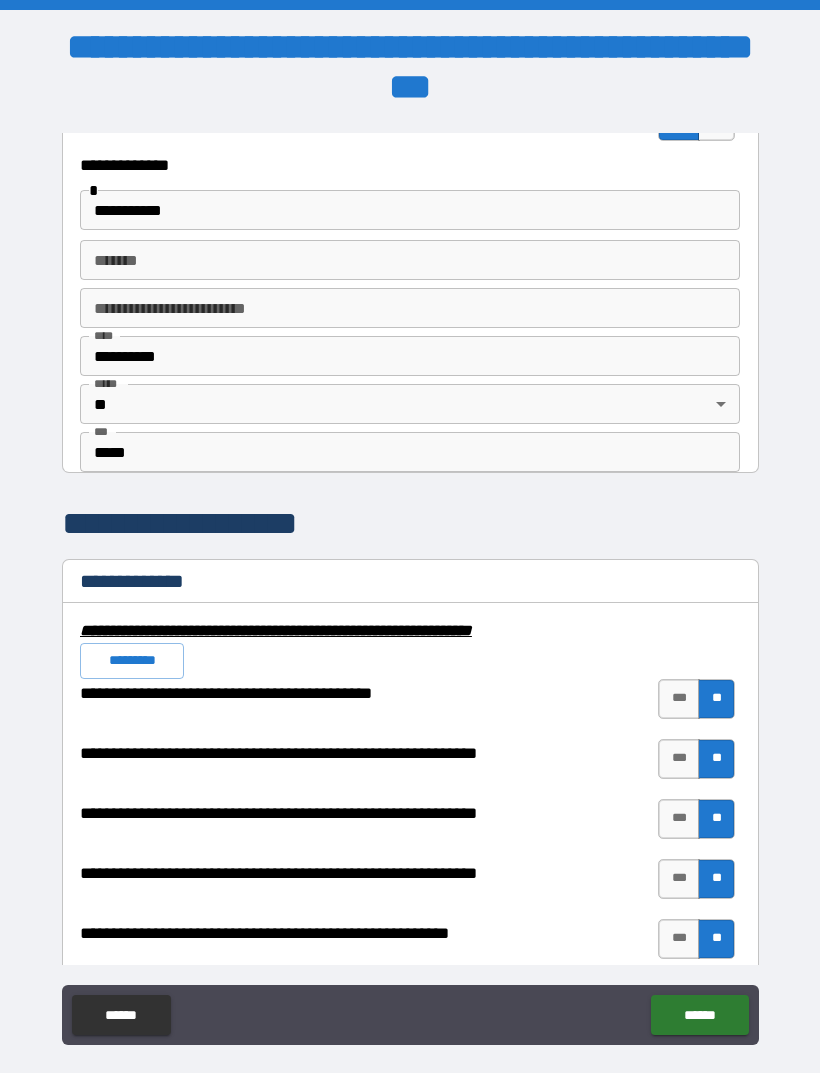 click on "******" at bounding box center (699, 1015) 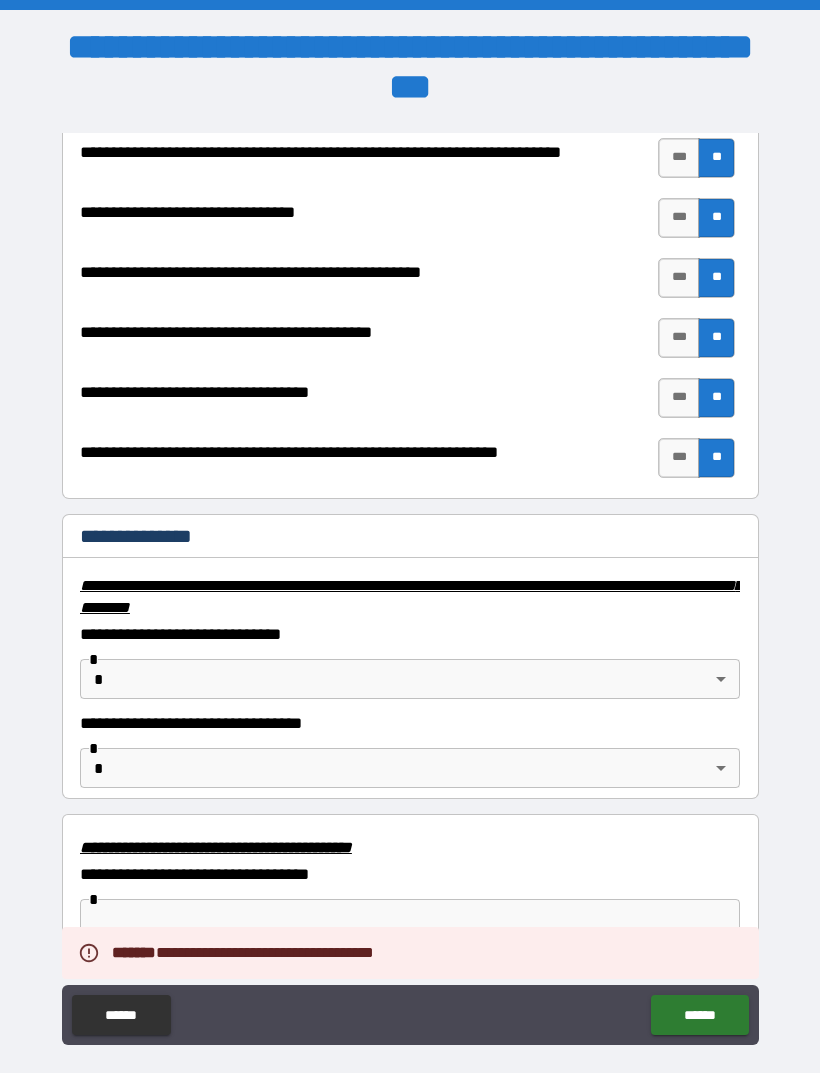 scroll, scrollTop: 2939, scrollLeft: 0, axis: vertical 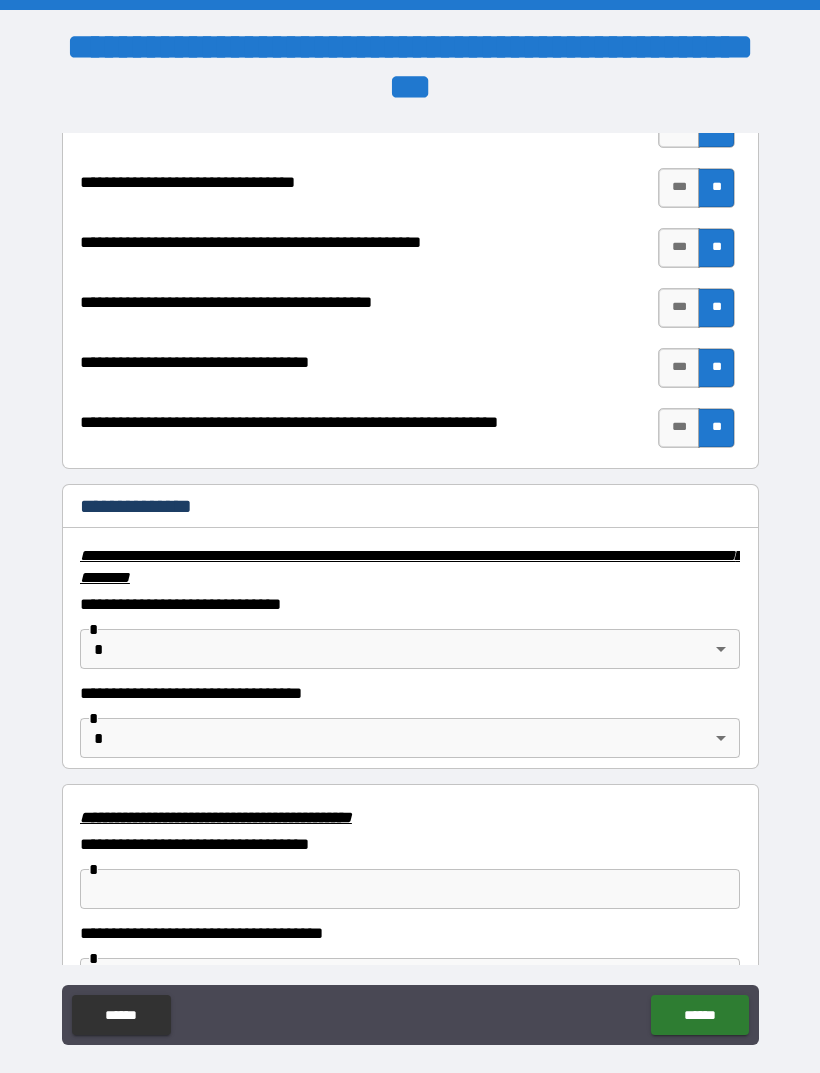 click on "**********" at bounding box center (410, 568) 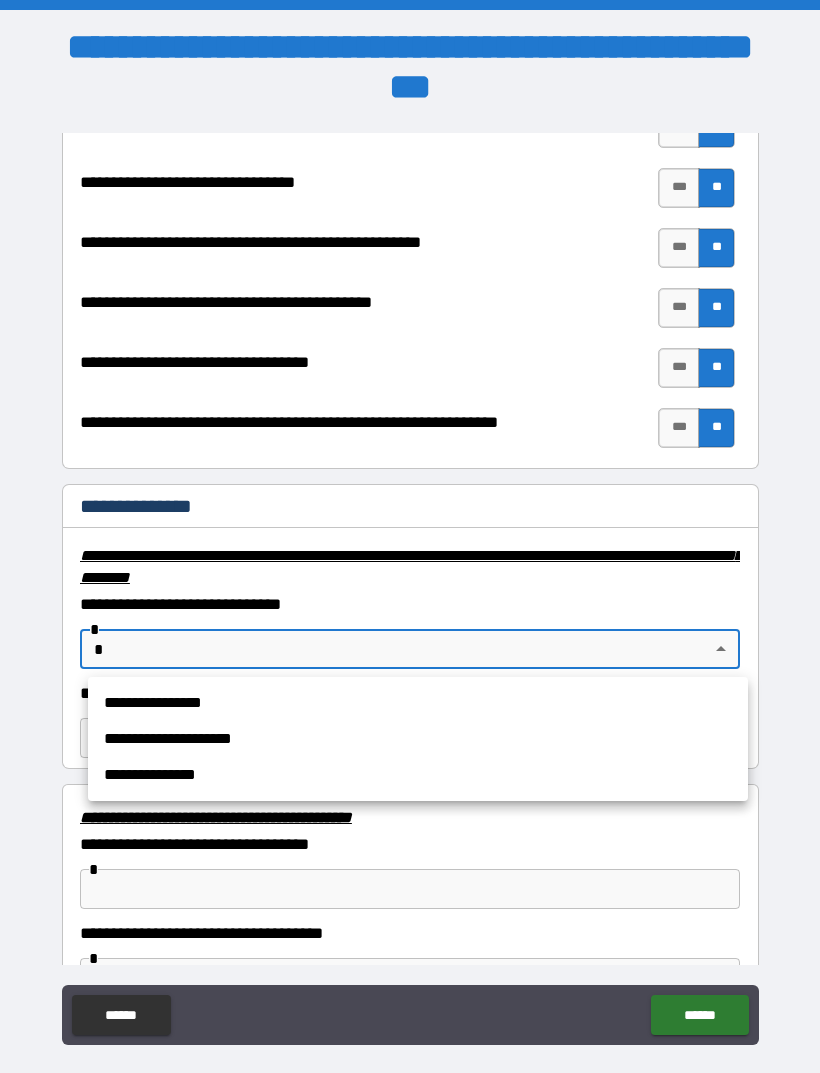 click on "**********" at bounding box center (418, 703) 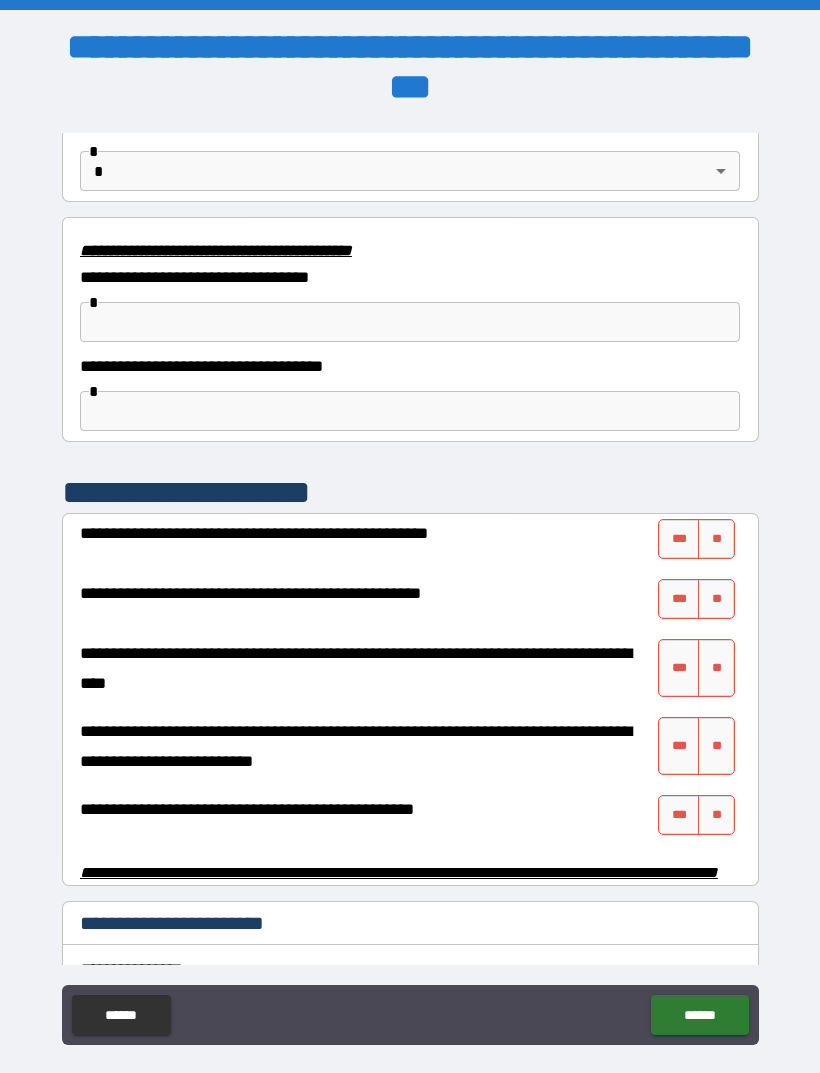 scroll, scrollTop: 3517, scrollLeft: 0, axis: vertical 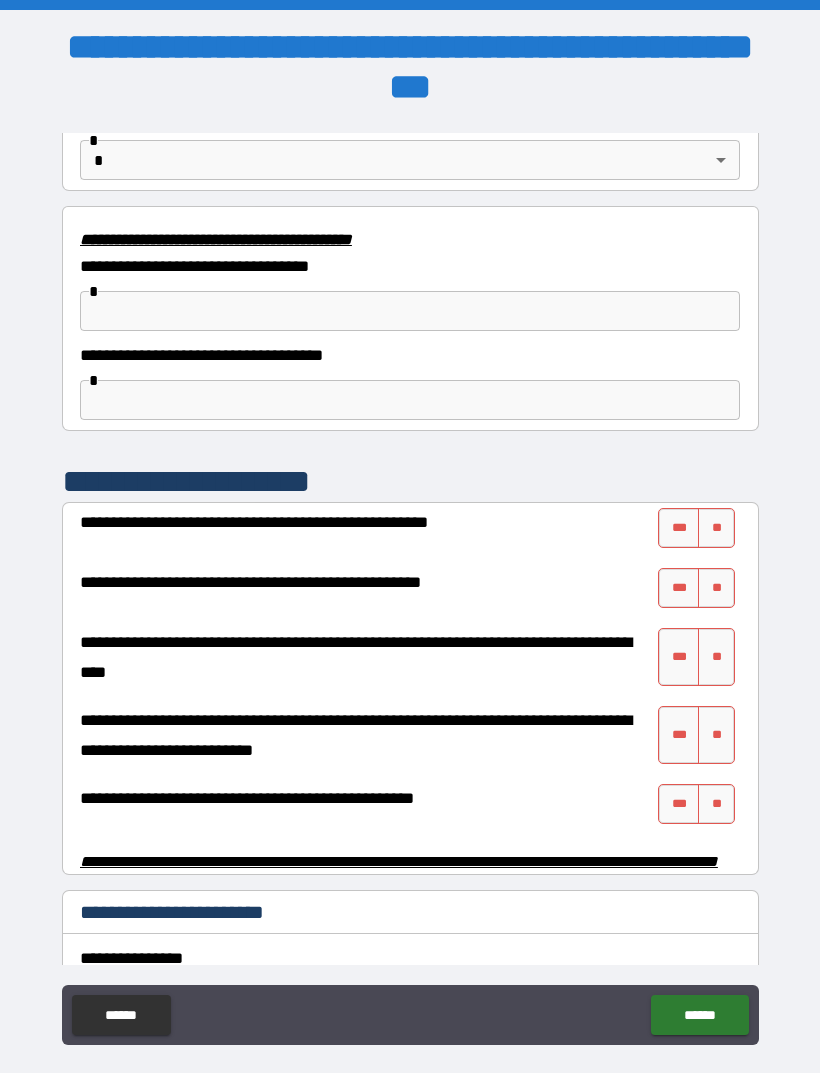 click on "**" at bounding box center [716, 528] 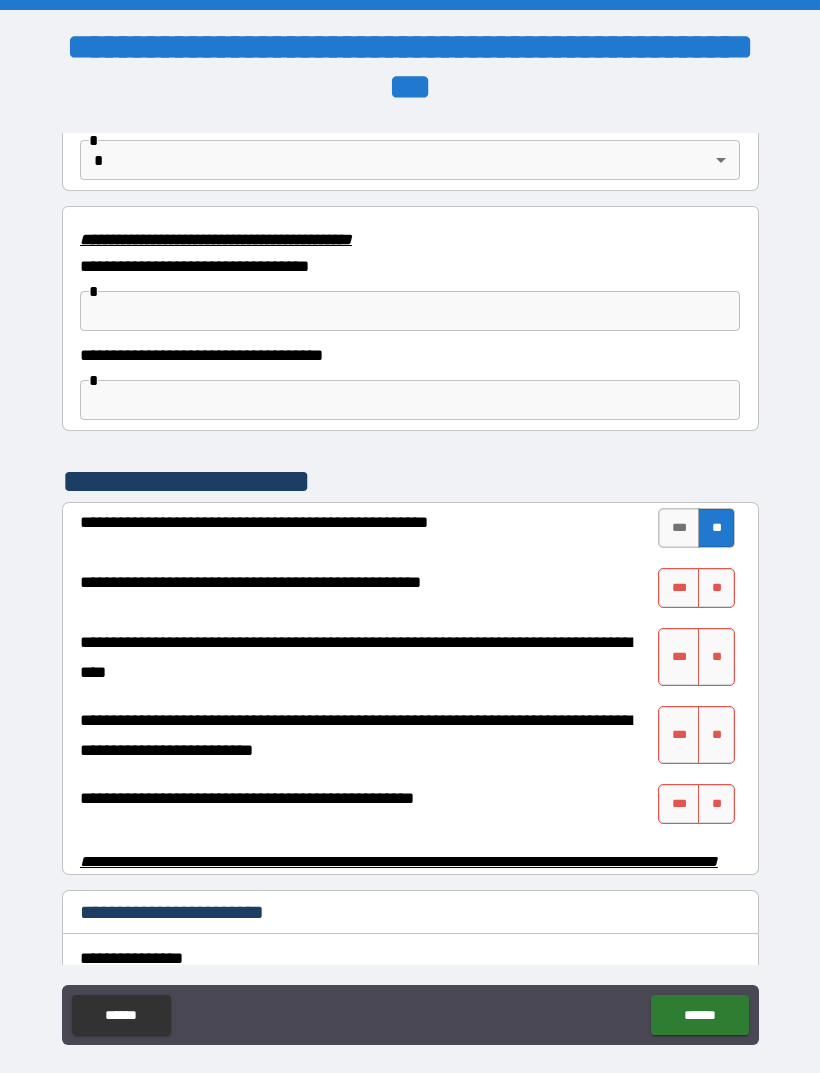 click on "**" at bounding box center [716, 588] 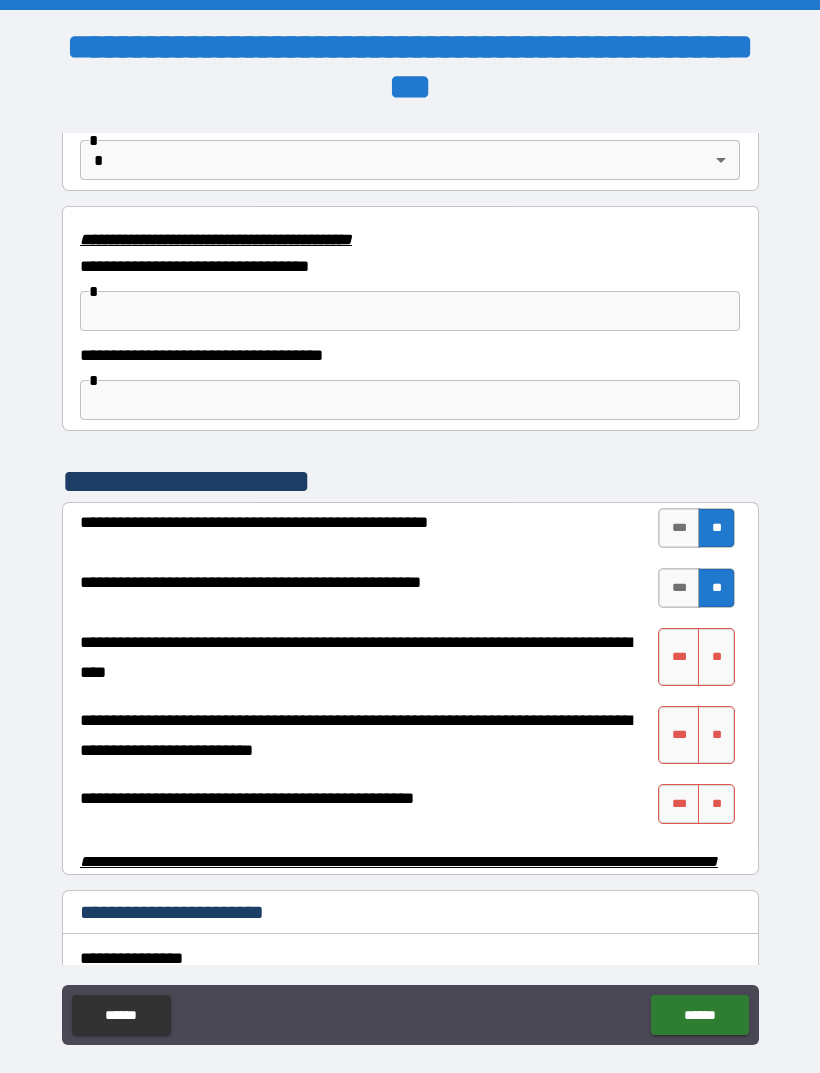 click on "**" at bounding box center (716, 657) 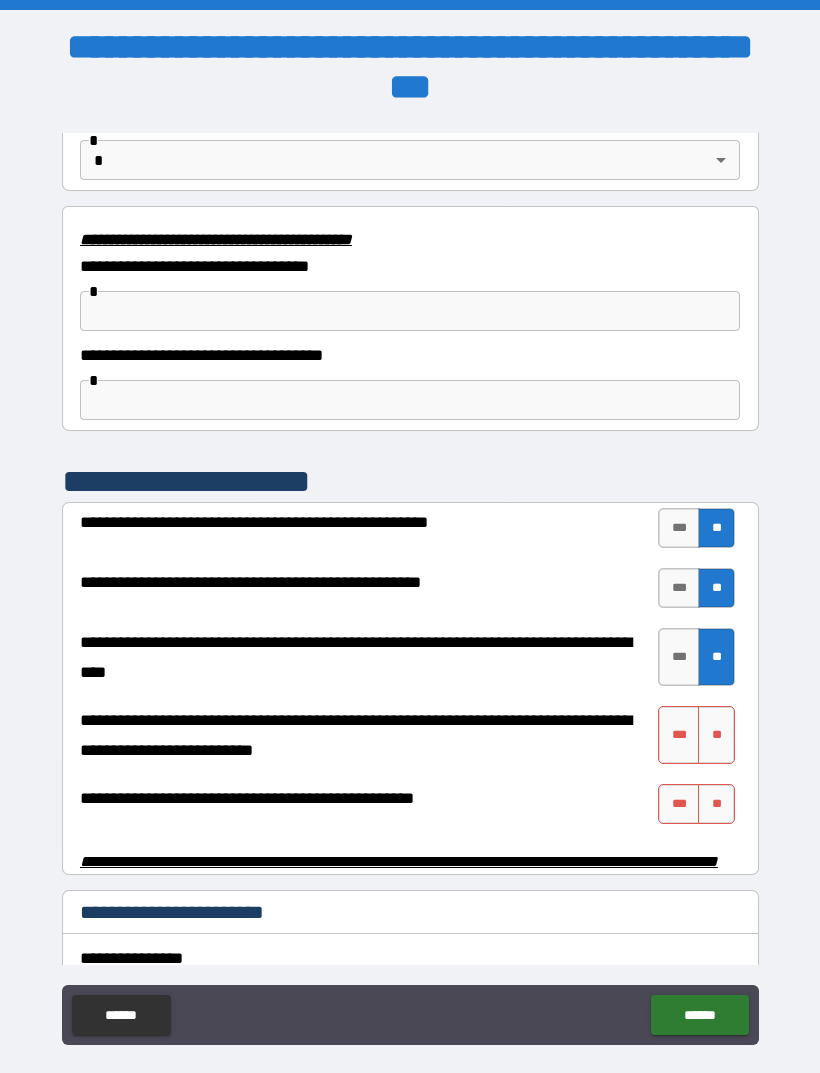 click on "**" at bounding box center (716, 735) 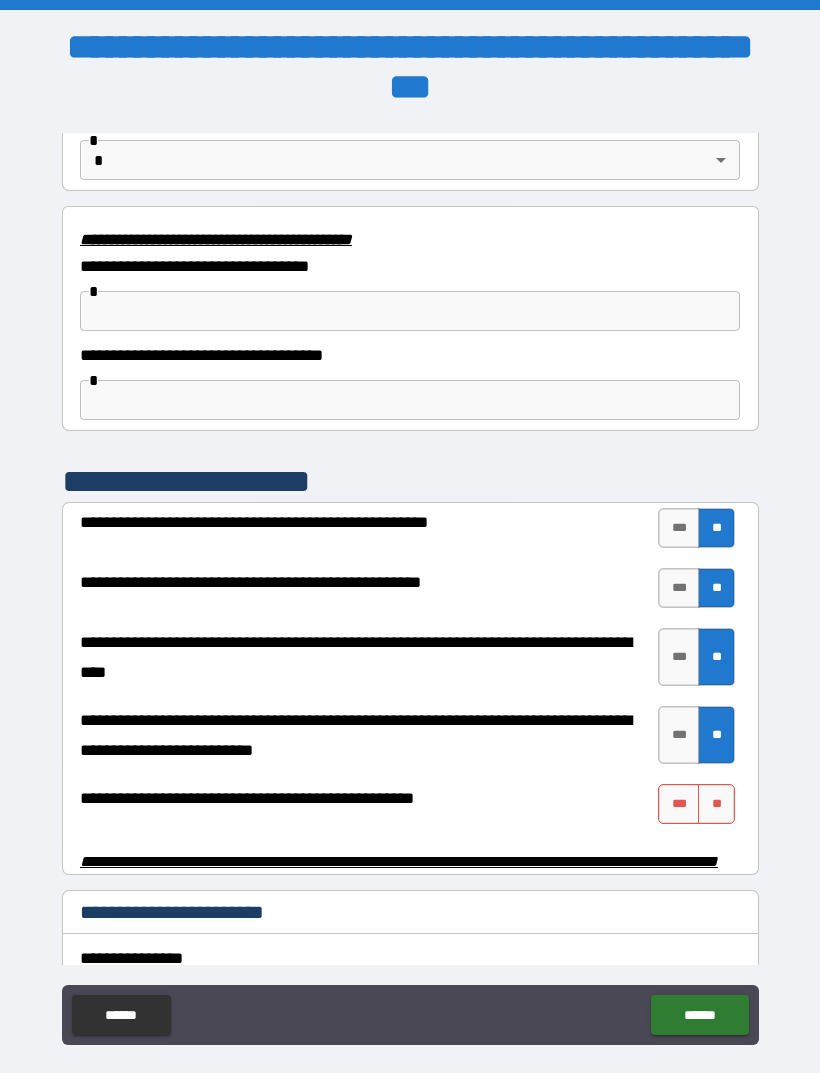 click on "**" at bounding box center (716, 804) 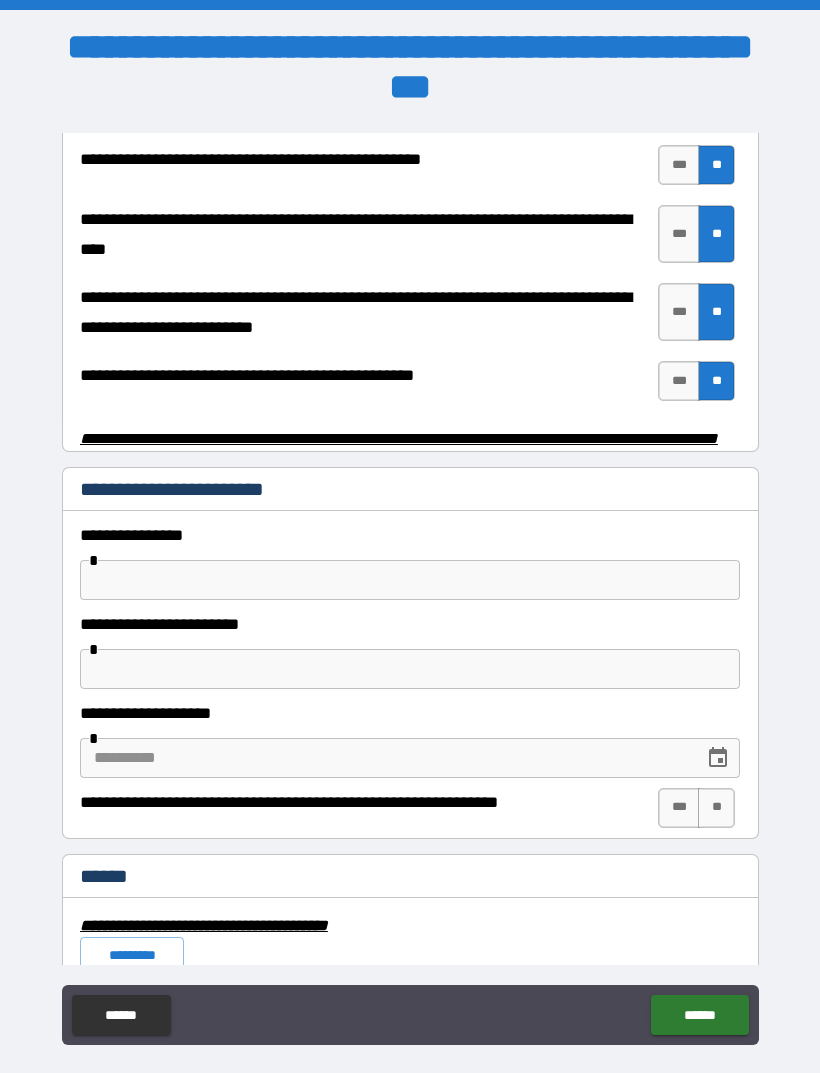 scroll, scrollTop: 3942, scrollLeft: 0, axis: vertical 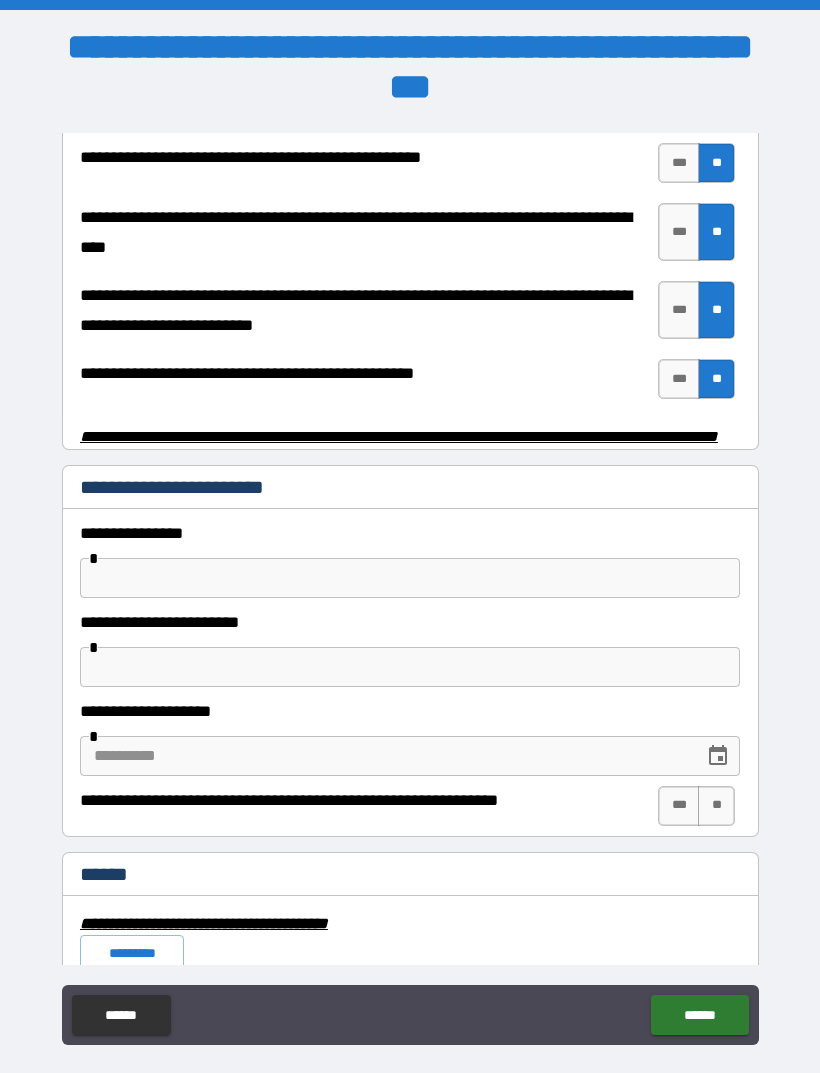 click at bounding box center (410, 578) 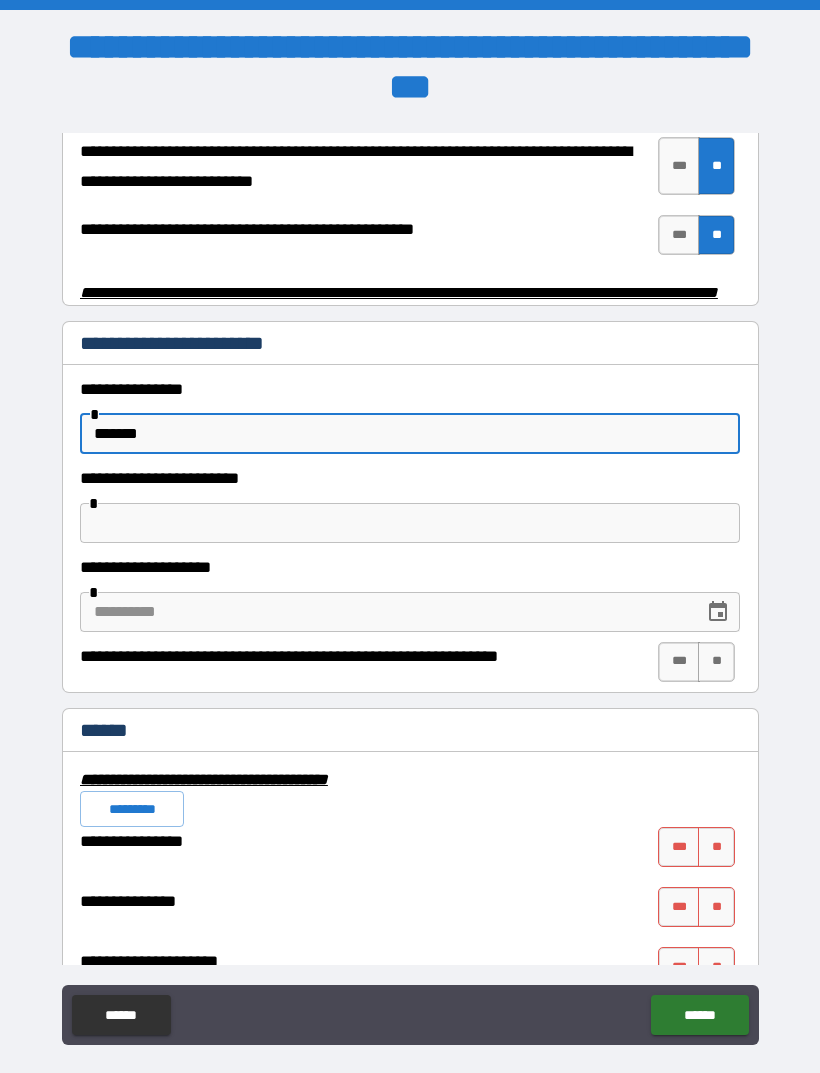 scroll, scrollTop: 4089, scrollLeft: 0, axis: vertical 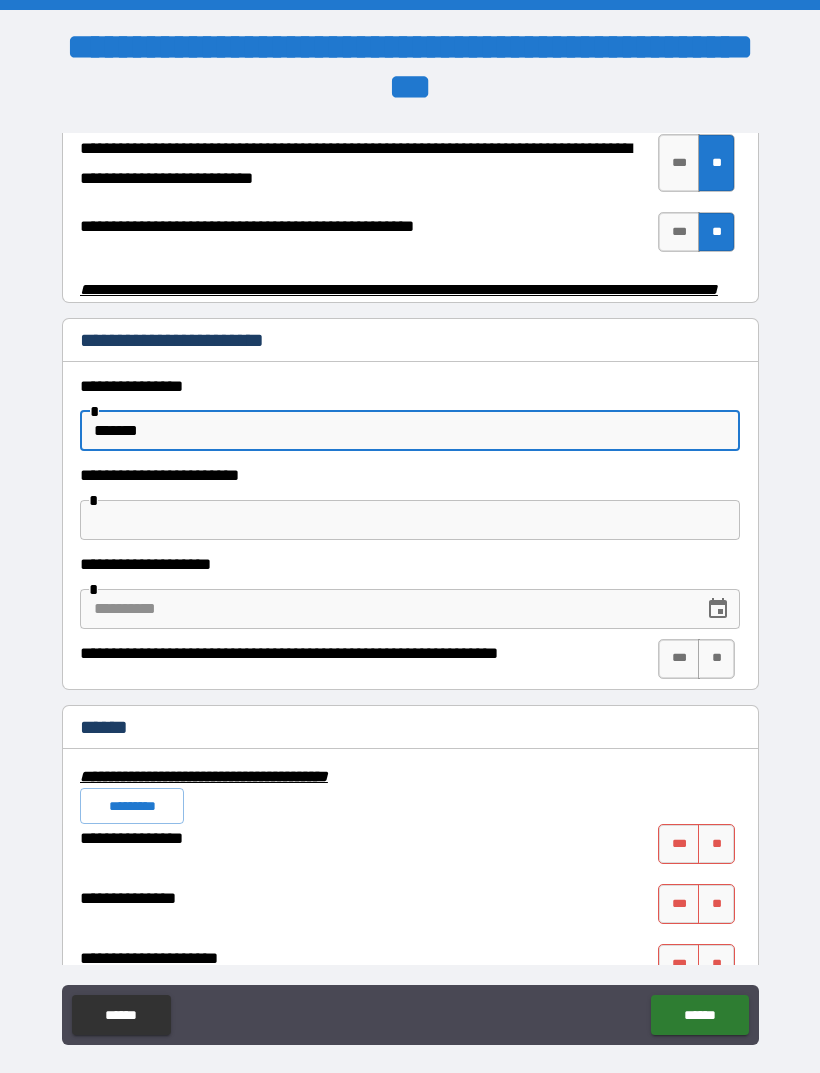 type on "*******" 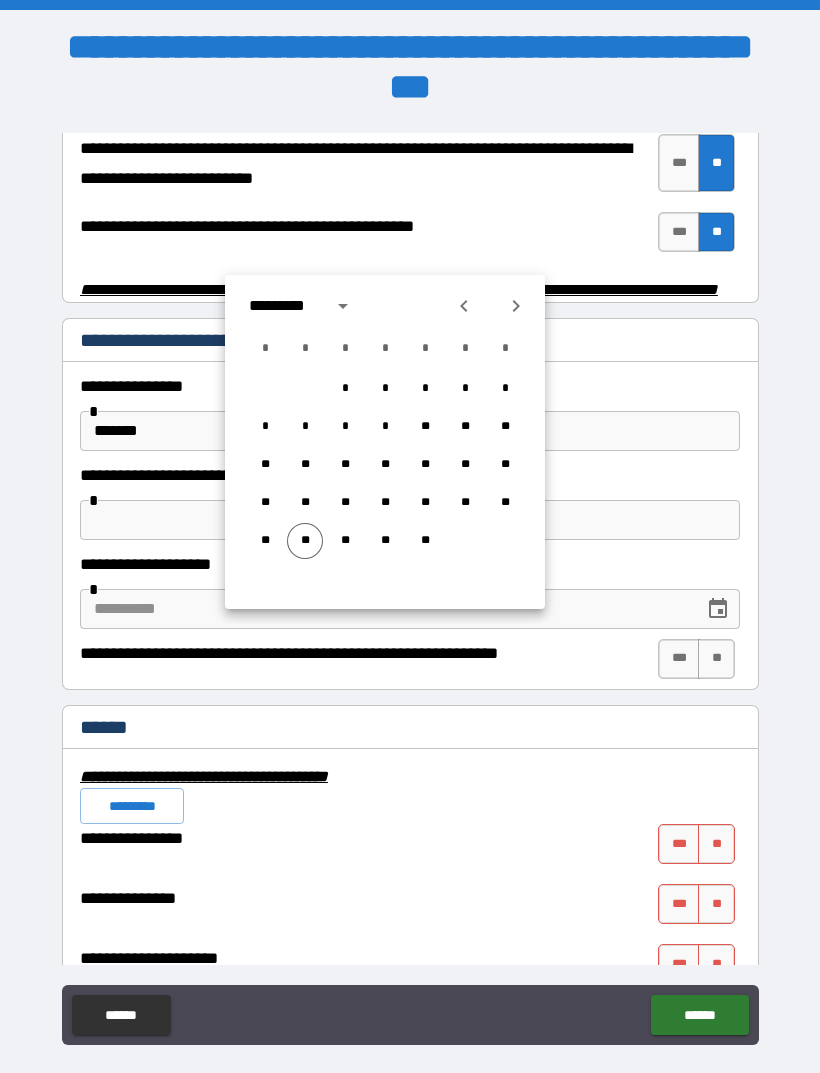 click 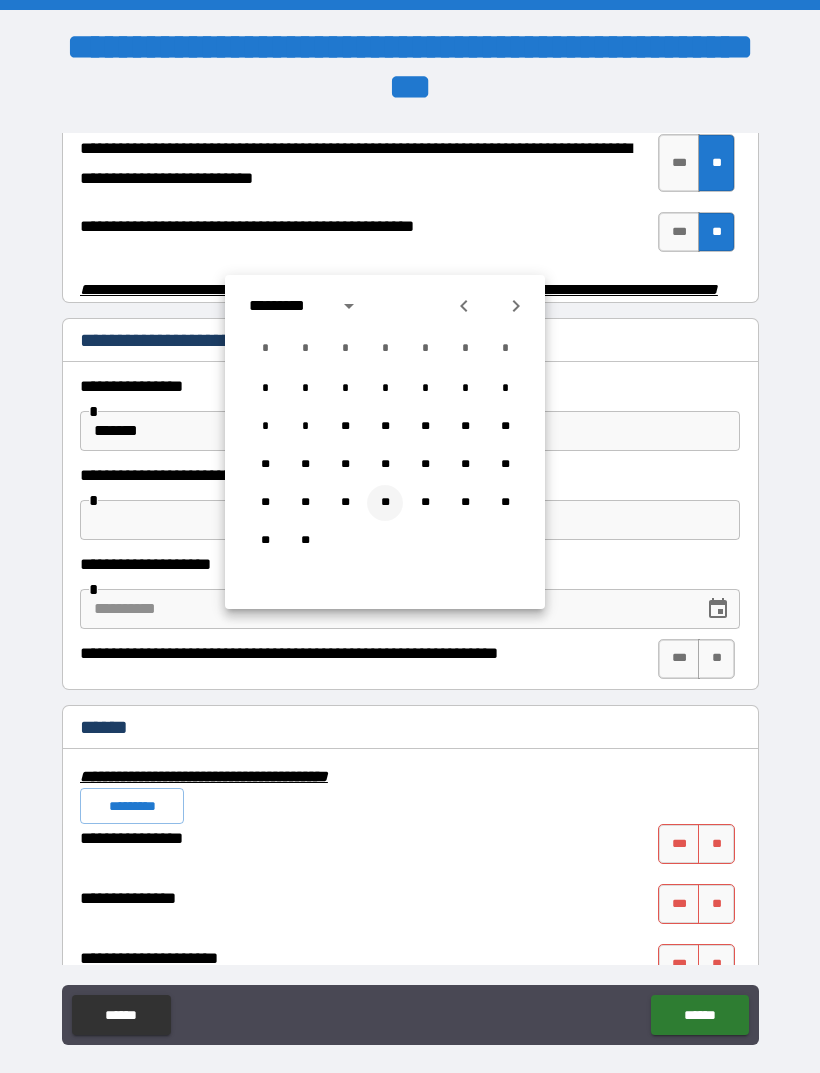 click on "**" at bounding box center [385, 503] 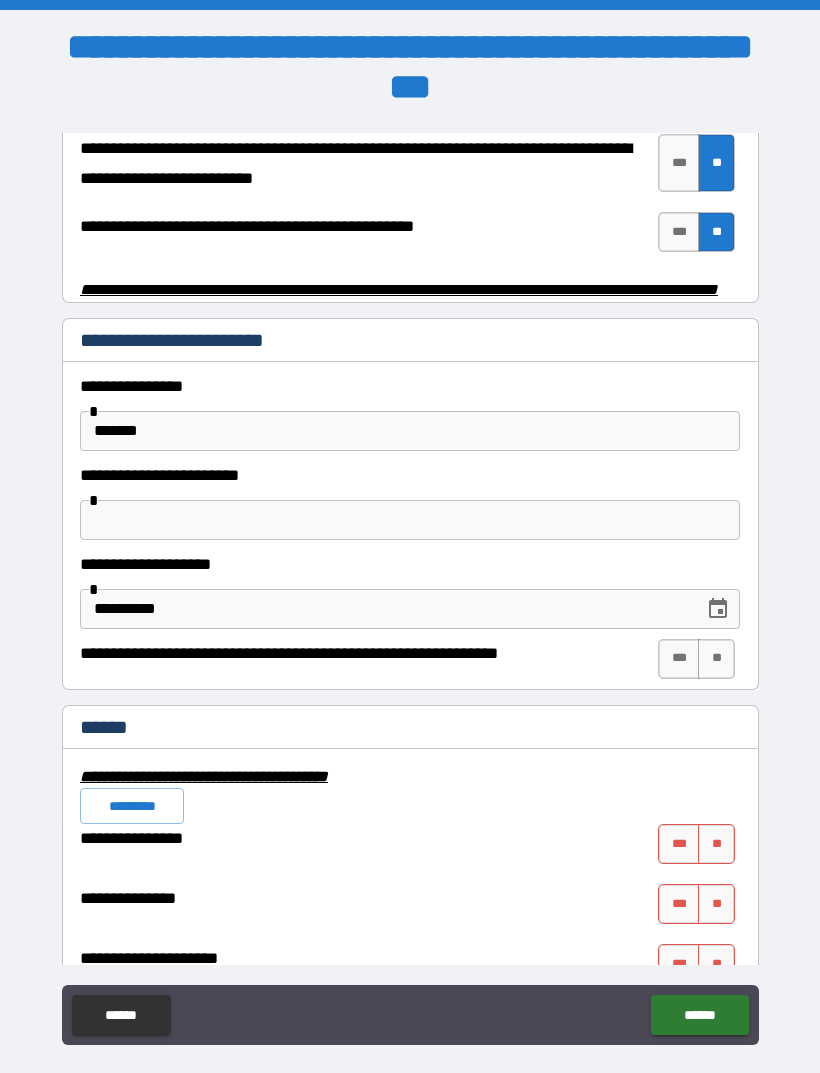 type on "**********" 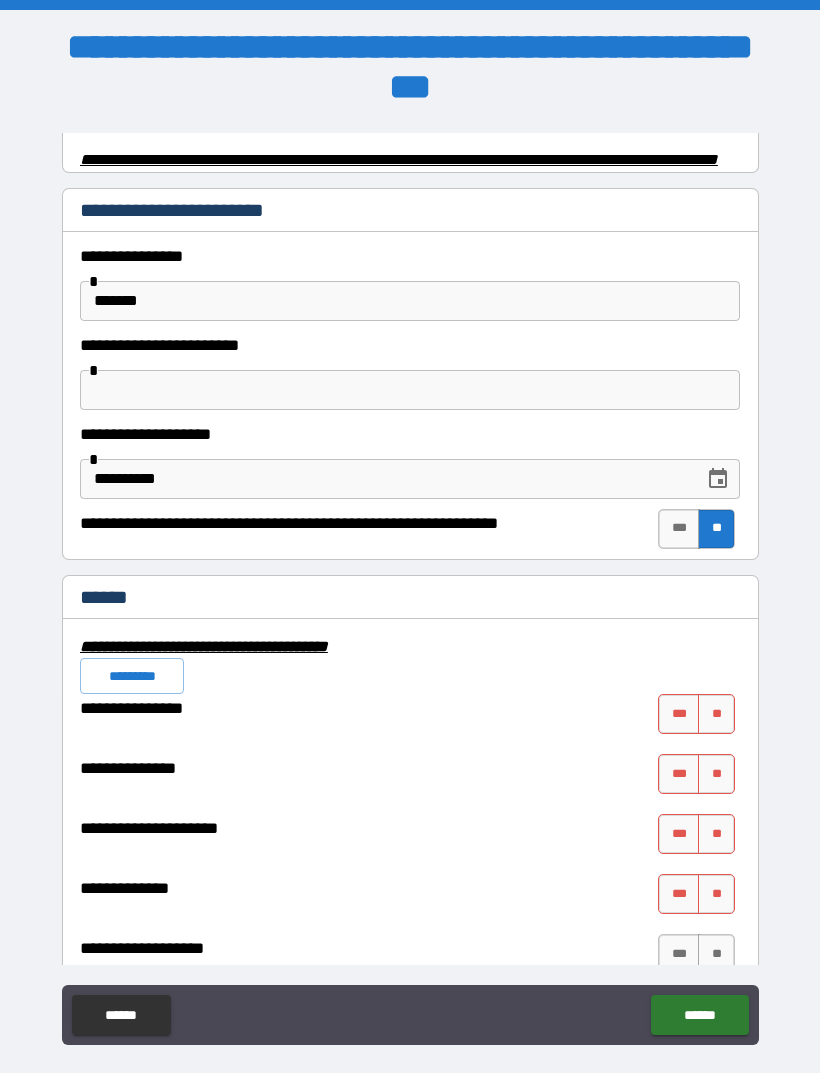 scroll, scrollTop: 4236, scrollLeft: 0, axis: vertical 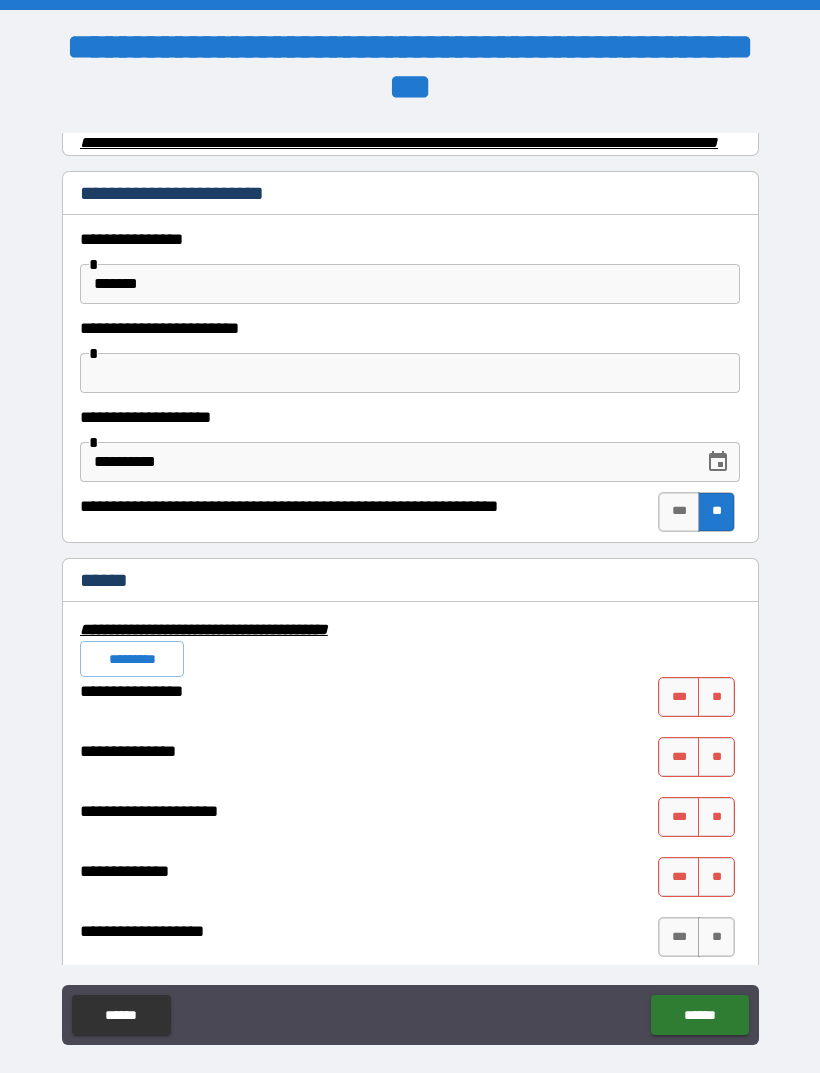 click on "**" at bounding box center (716, 697) 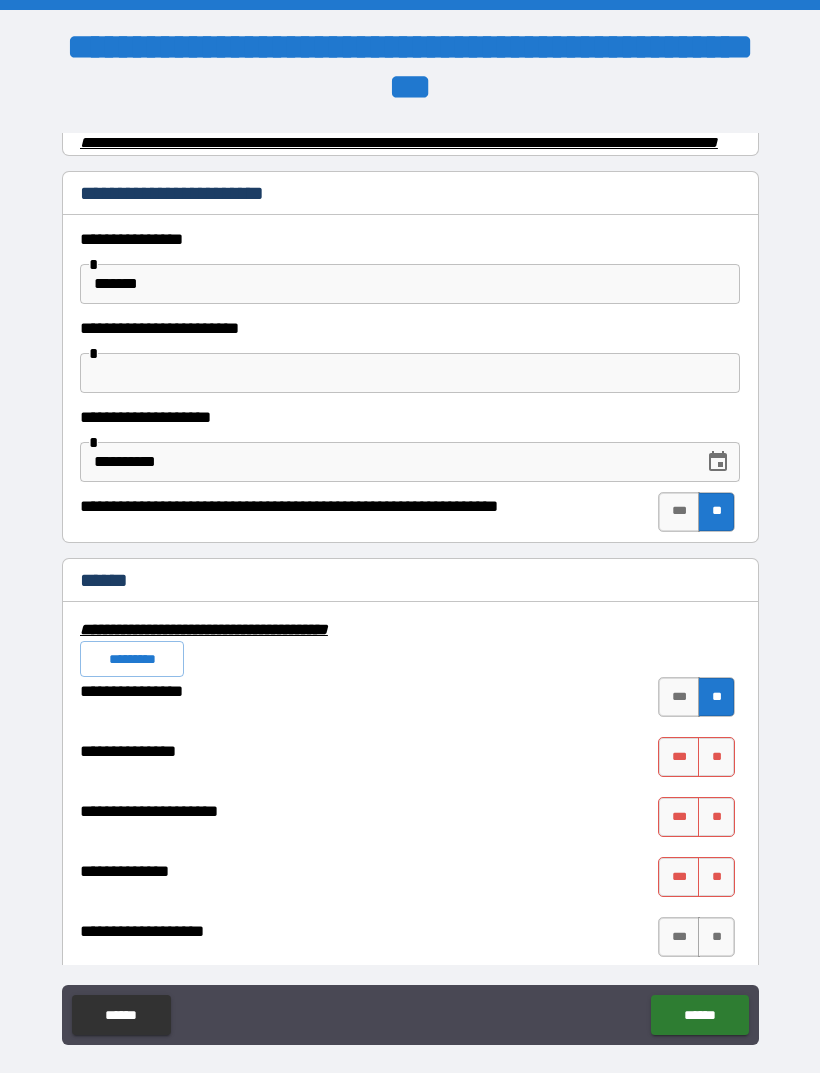 click on "**" at bounding box center (716, 757) 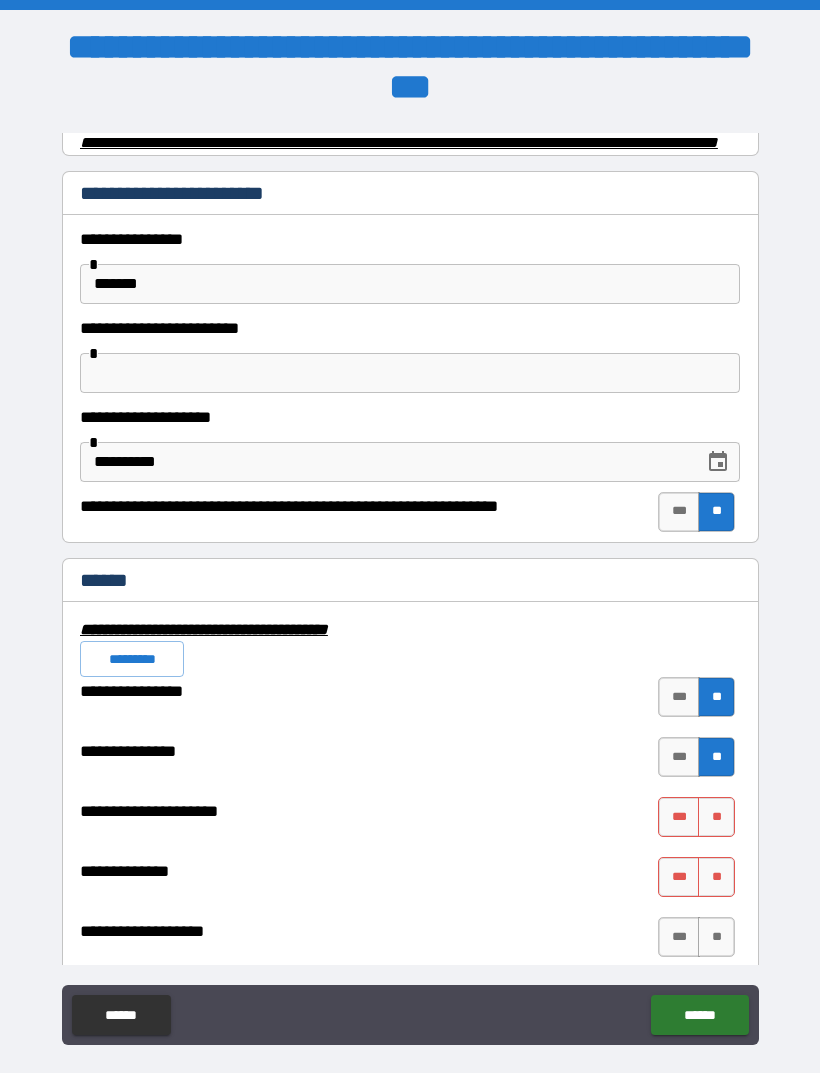 click on "**" at bounding box center [716, 817] 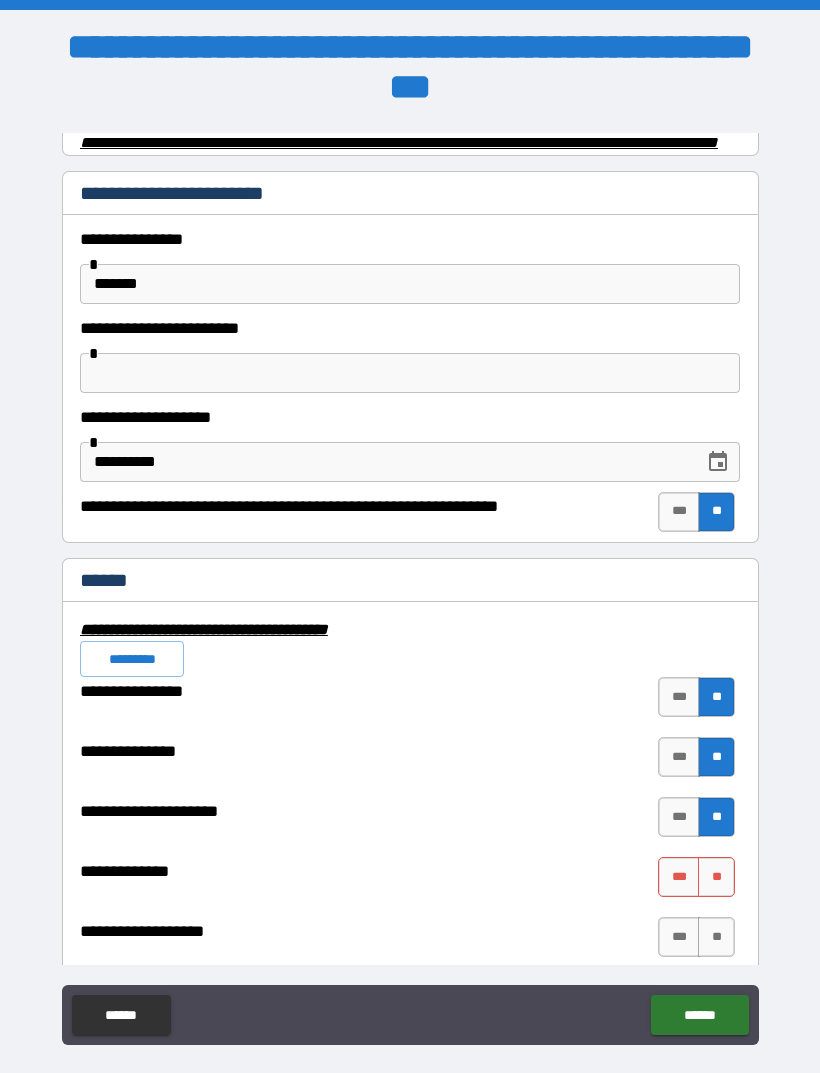 click on "**" at bounding box center (716, 877) 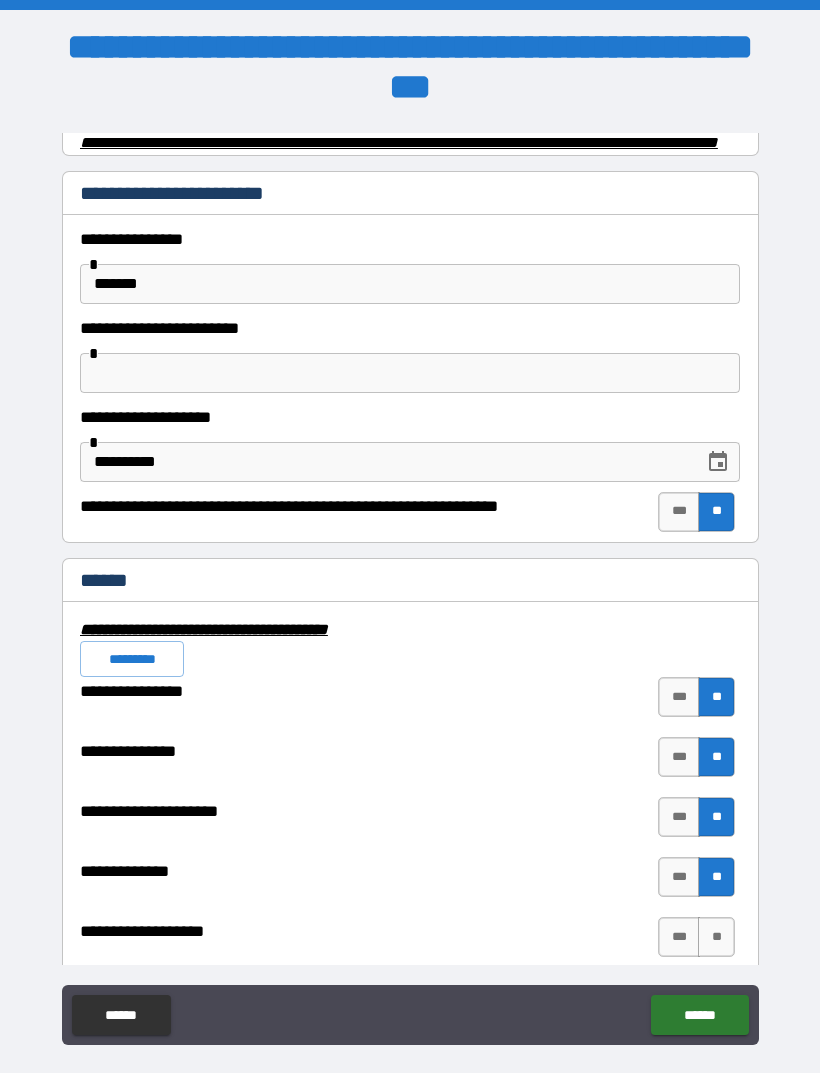 click on "**" at bounding box center [716, 937] 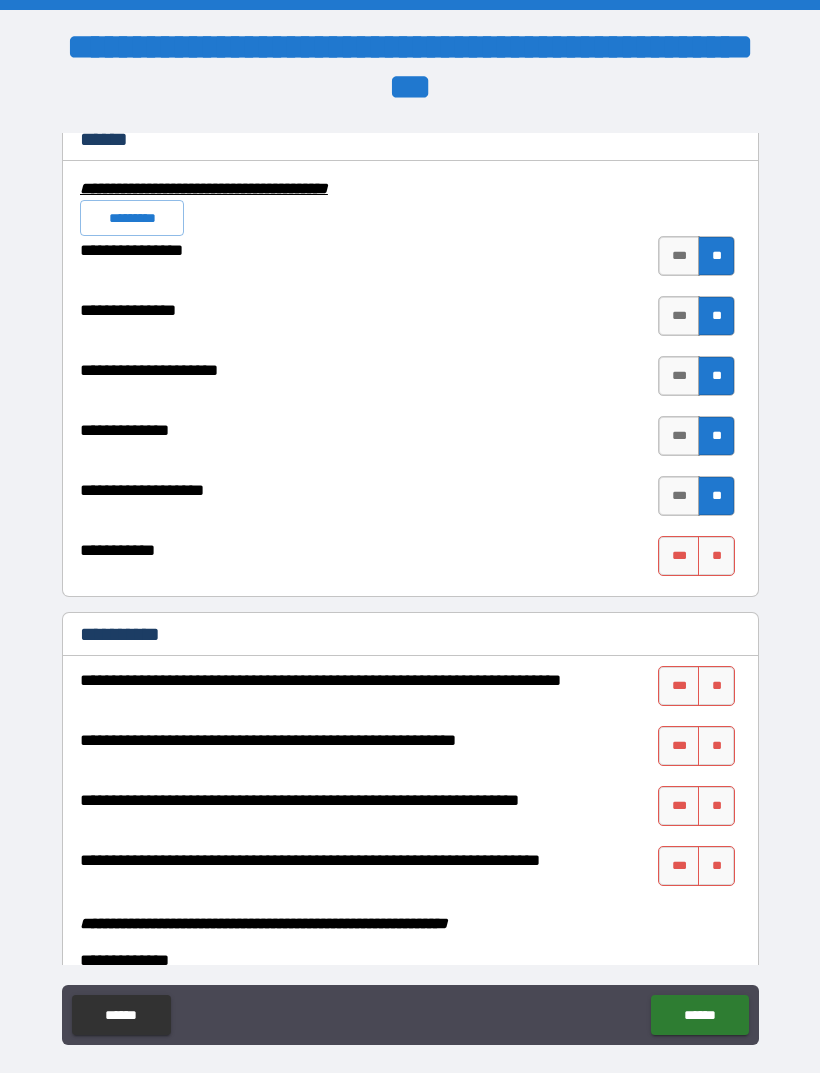 scroll, scrollTop: 4678, scrollLeft: 0, axis: vertical 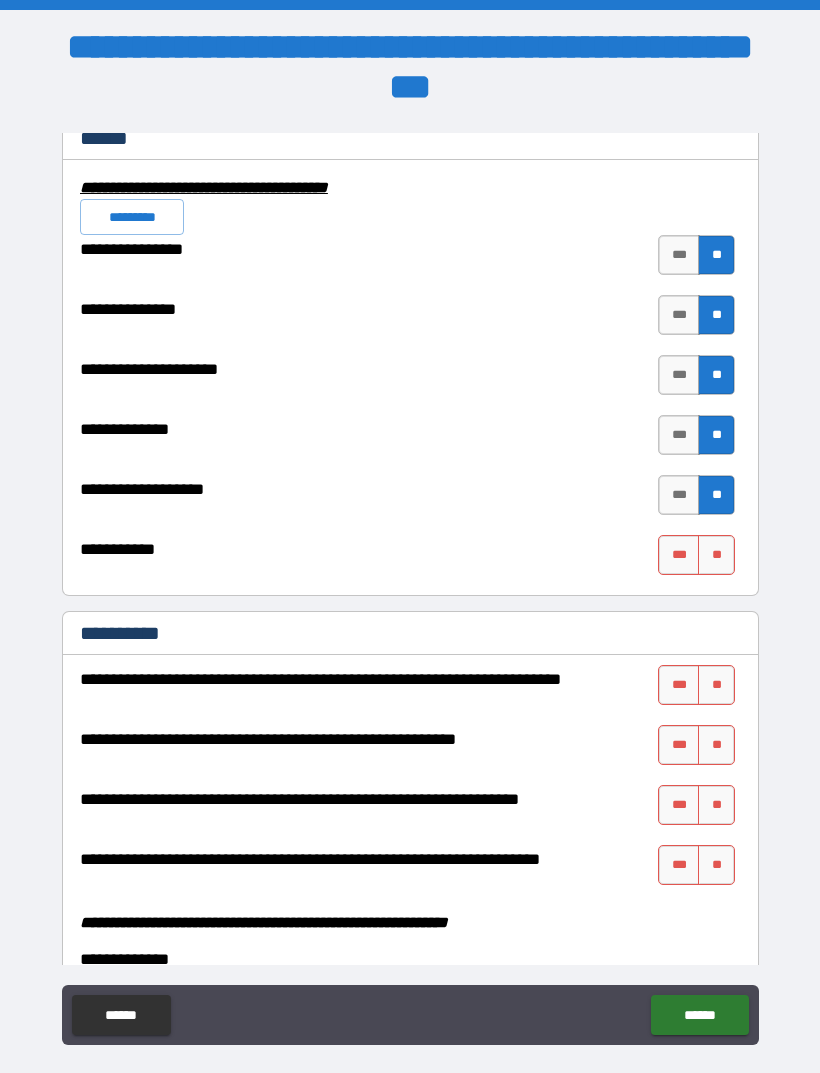 click on "**" at bounding box center [716, 555] 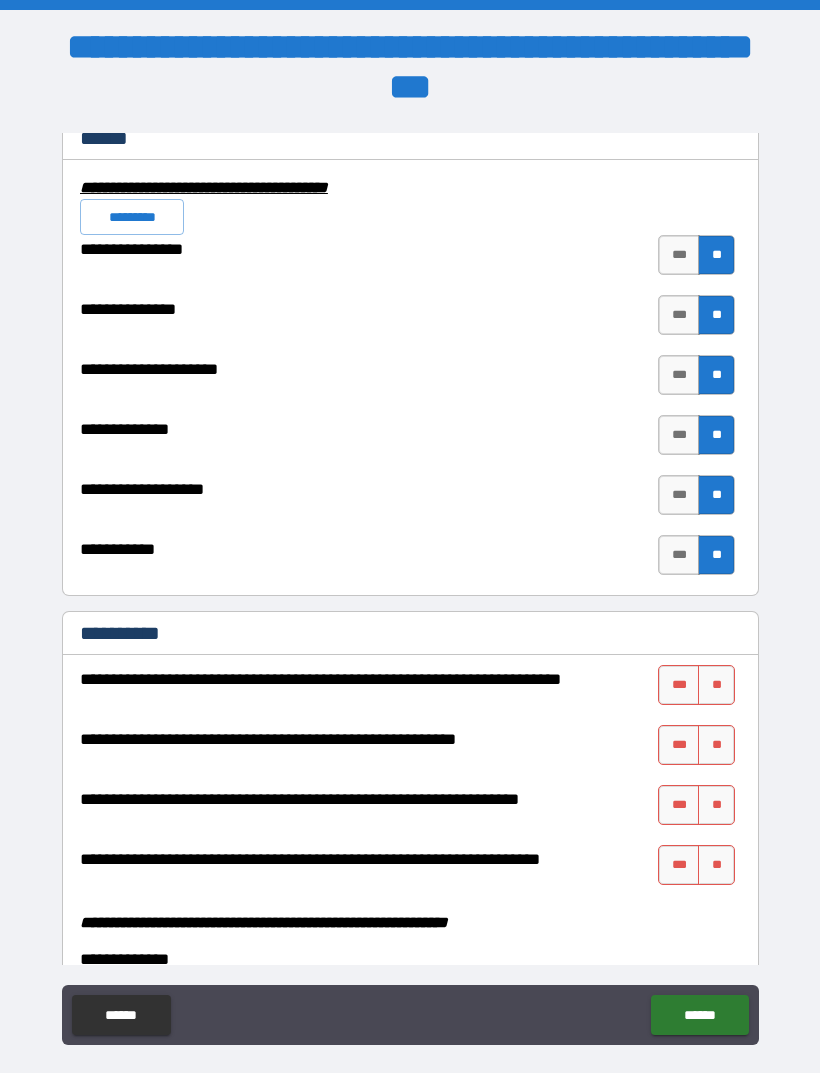 click on "**" at bounding box center [716, 685] 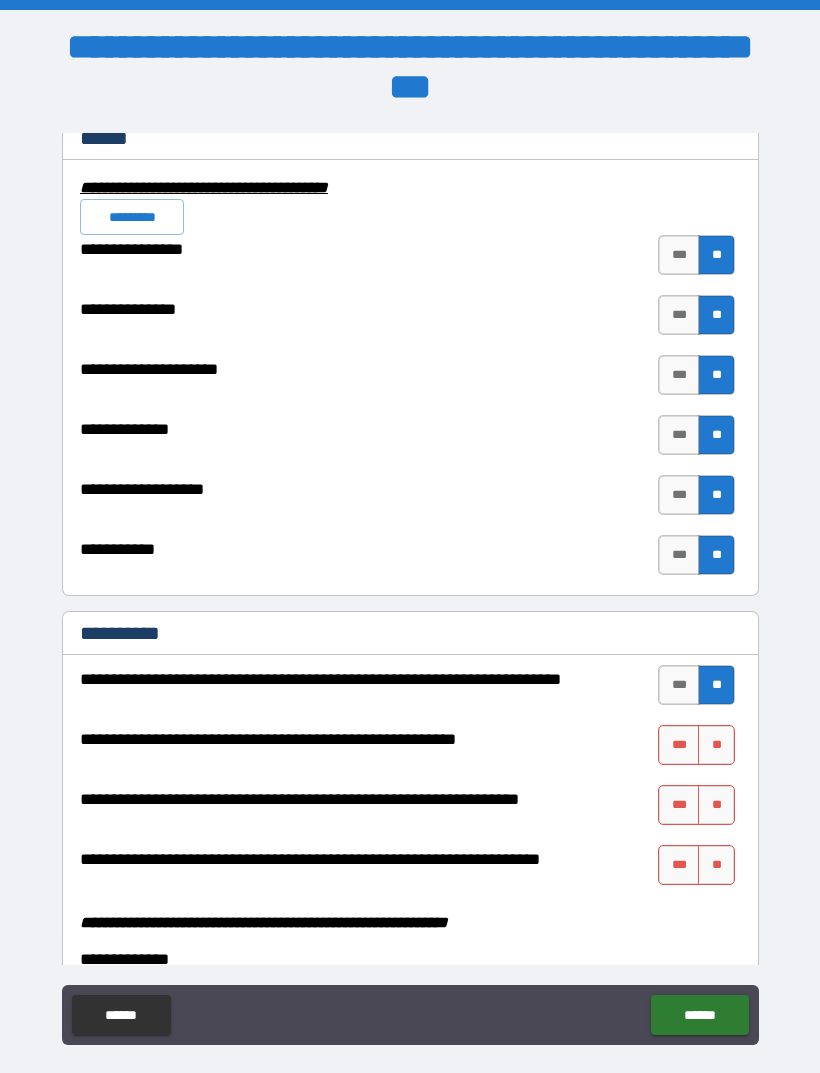click on "**" at bounding box center [716, 745] 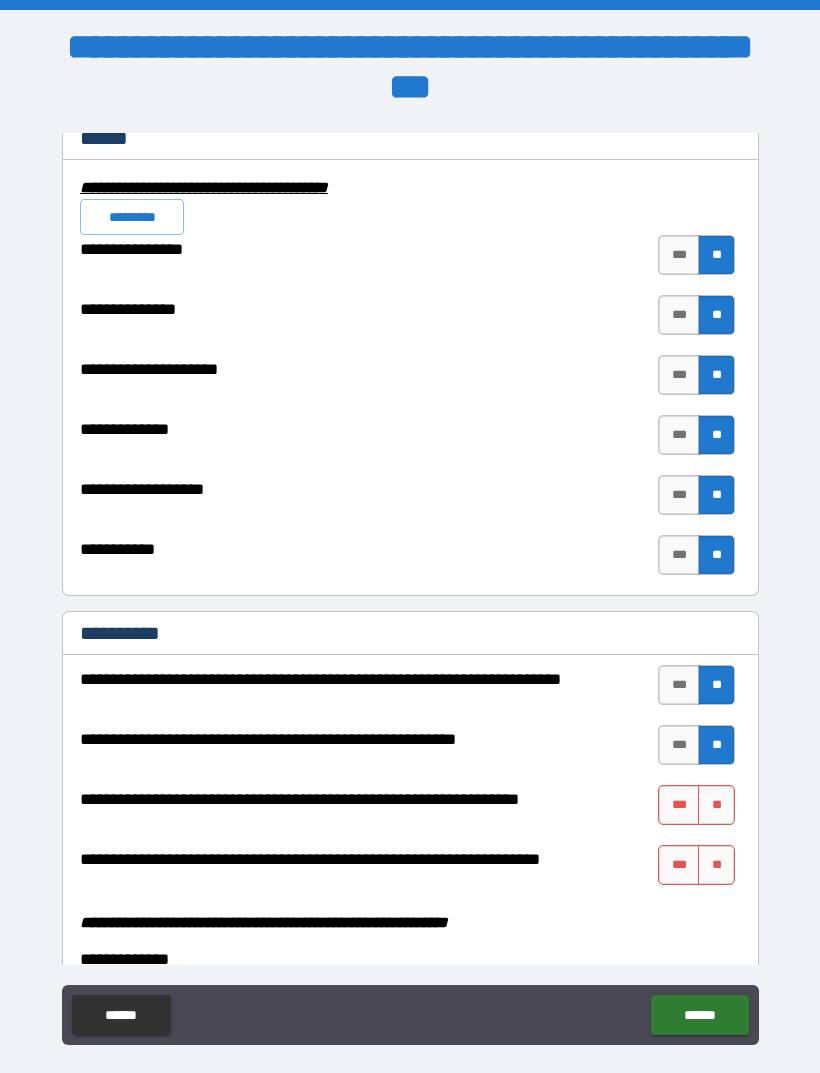 click on "**" at bounding box center [716, 805] 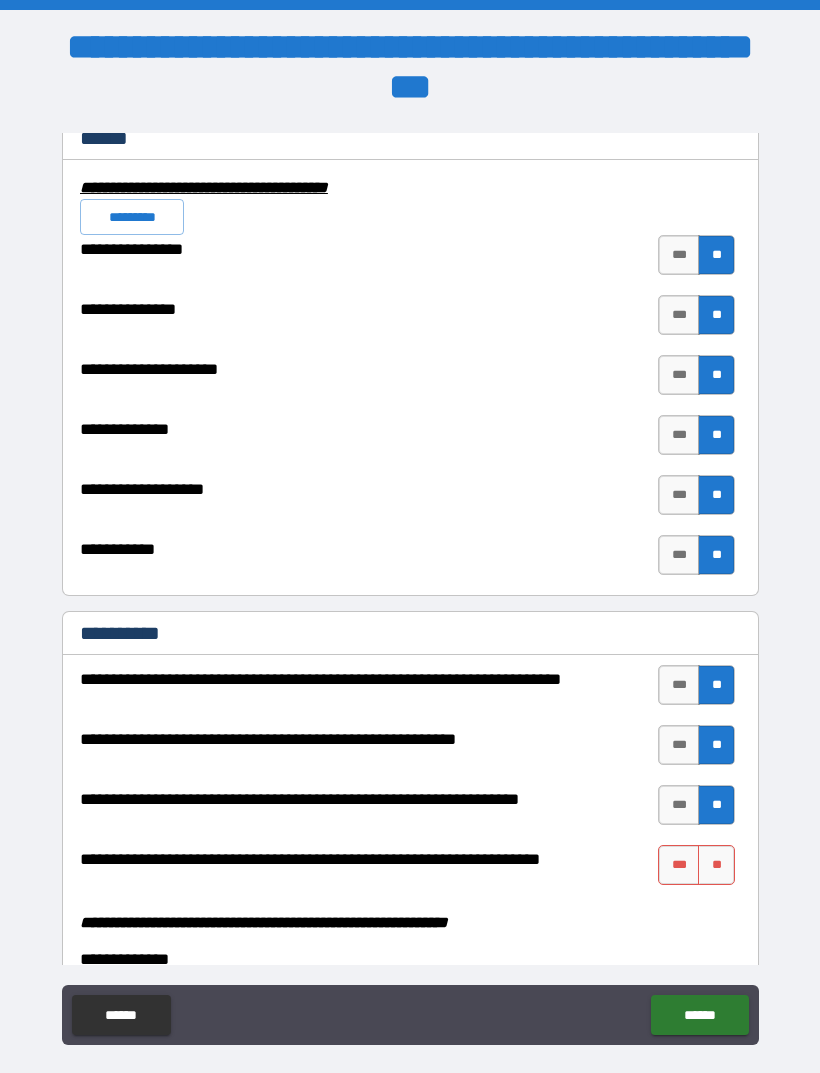click on "**" at bounding box center [716, 865] 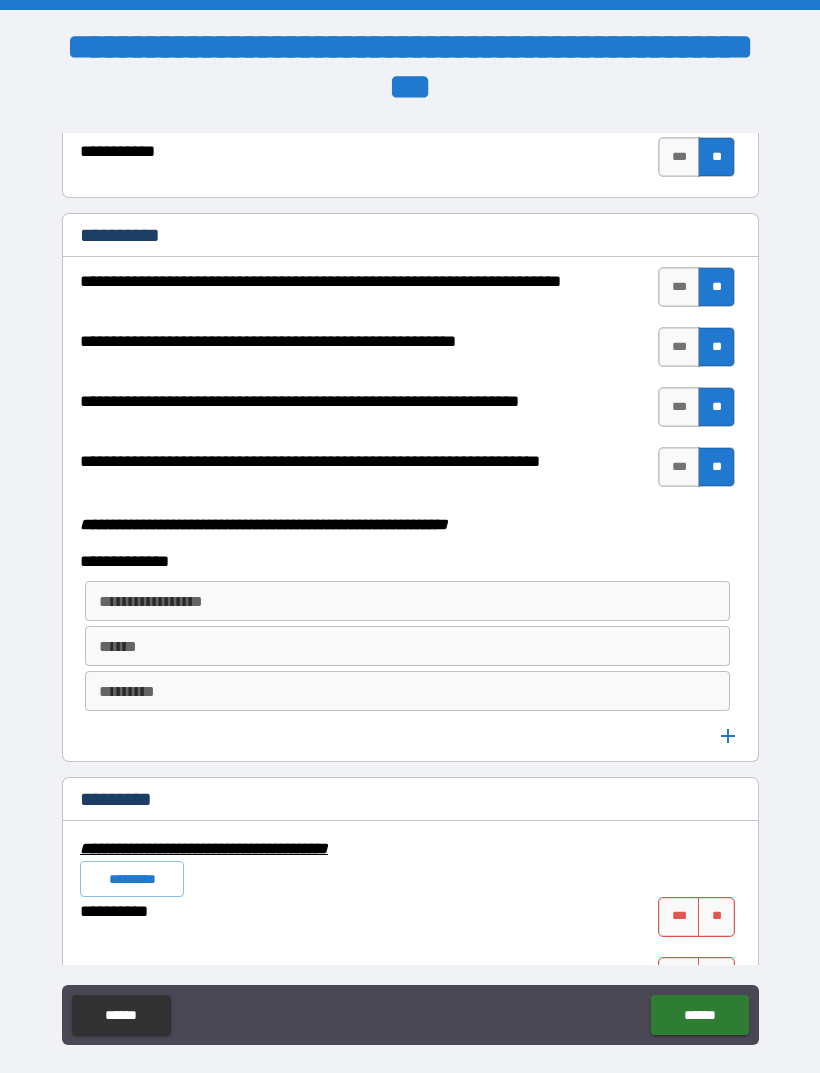 scroll, scrollTop: 5095, scrollLeft: 0, axis: vertical 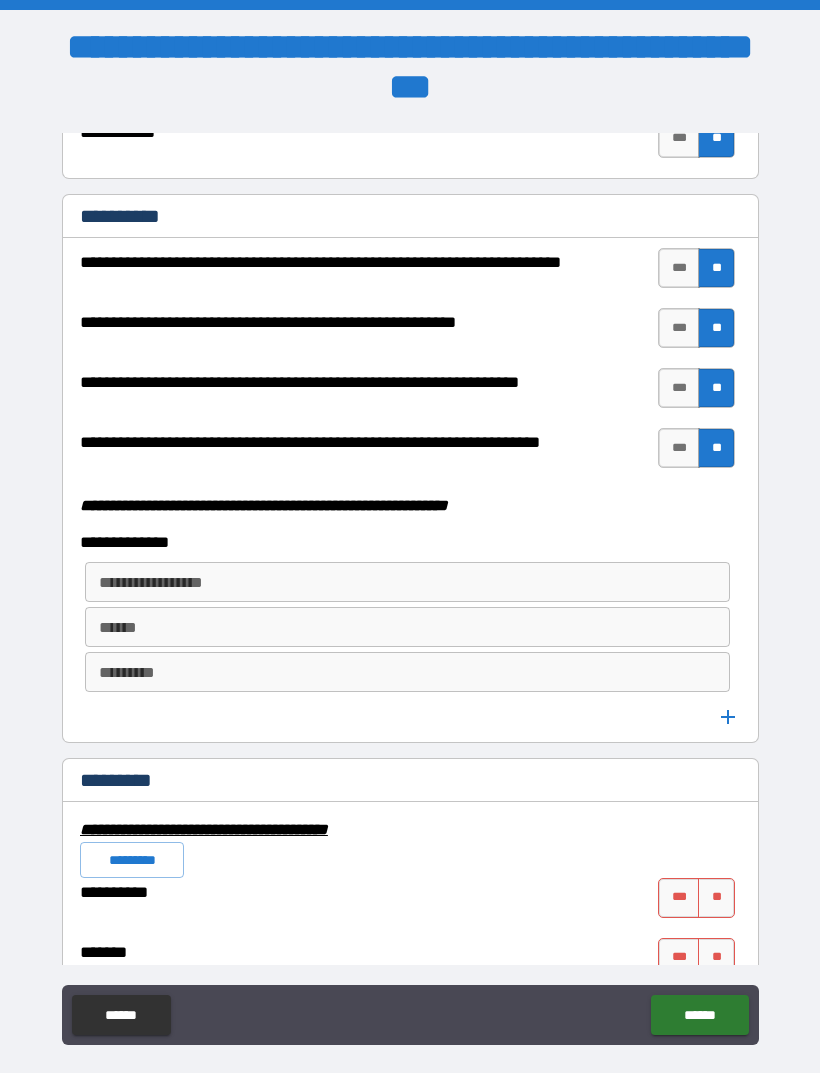 click on "**********" at bounding box center (406, 582) 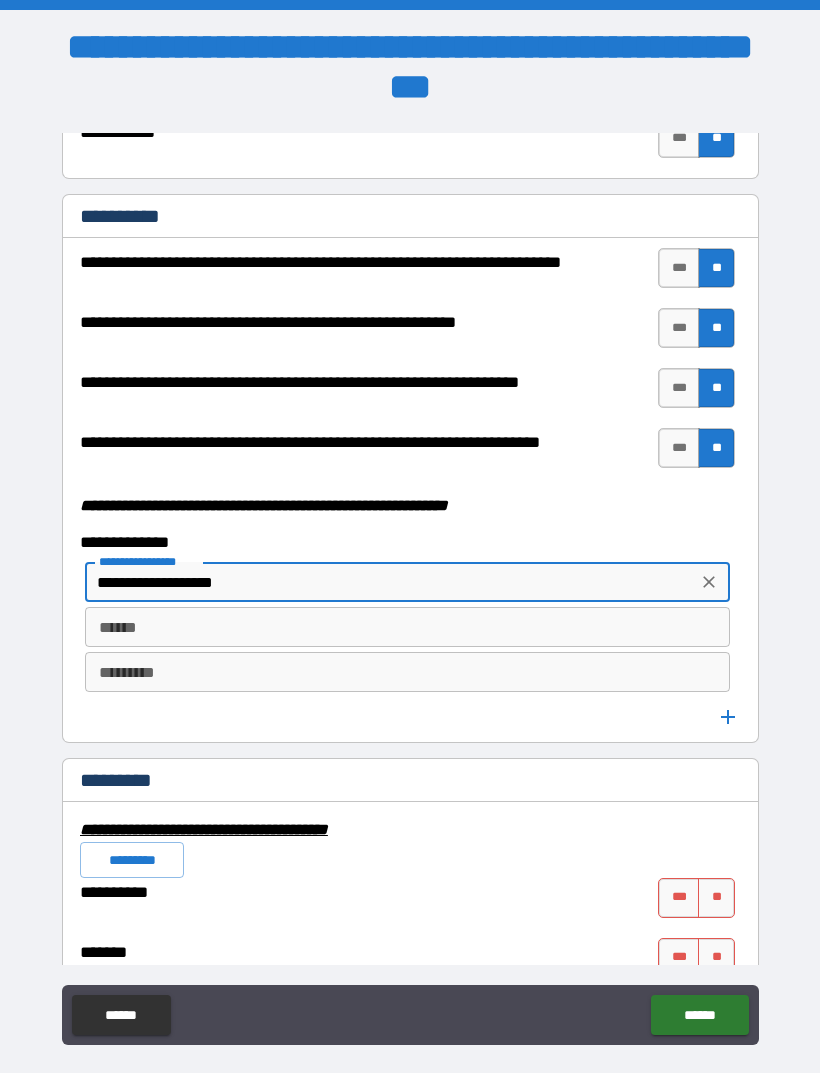 click on "**********" at bounding box center [391, 582] 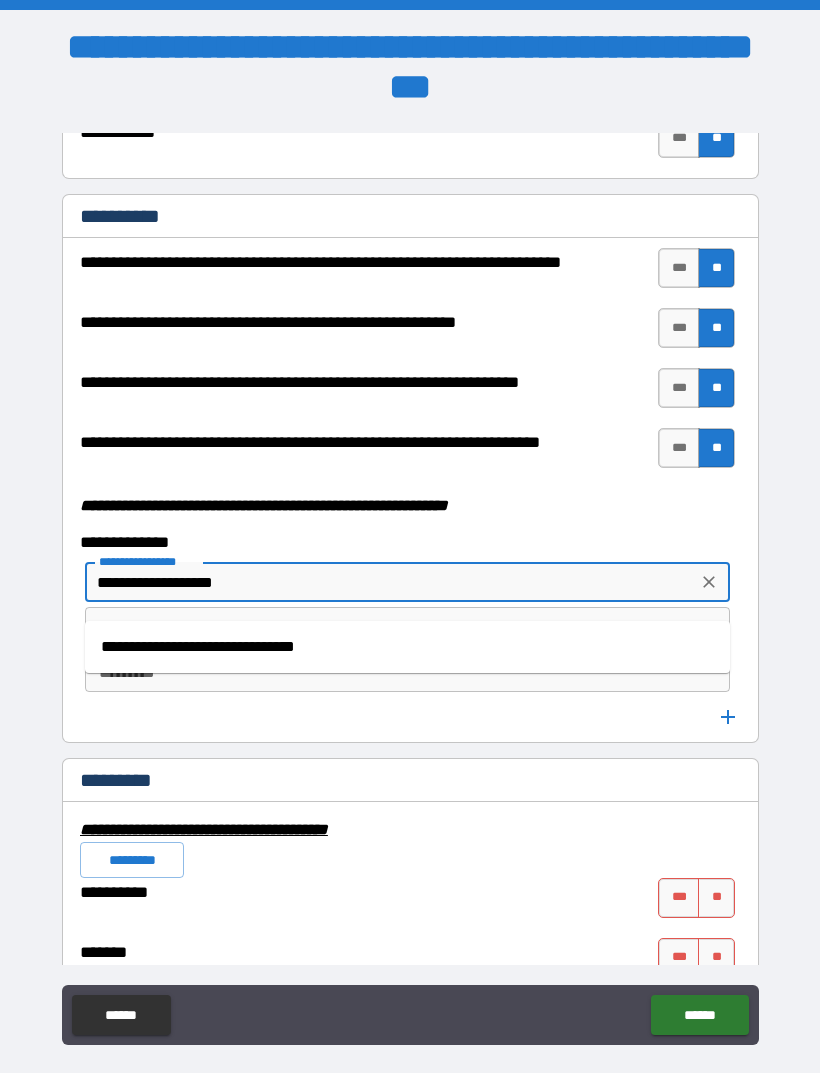 click on "**********" at bounding box center [407, 647] 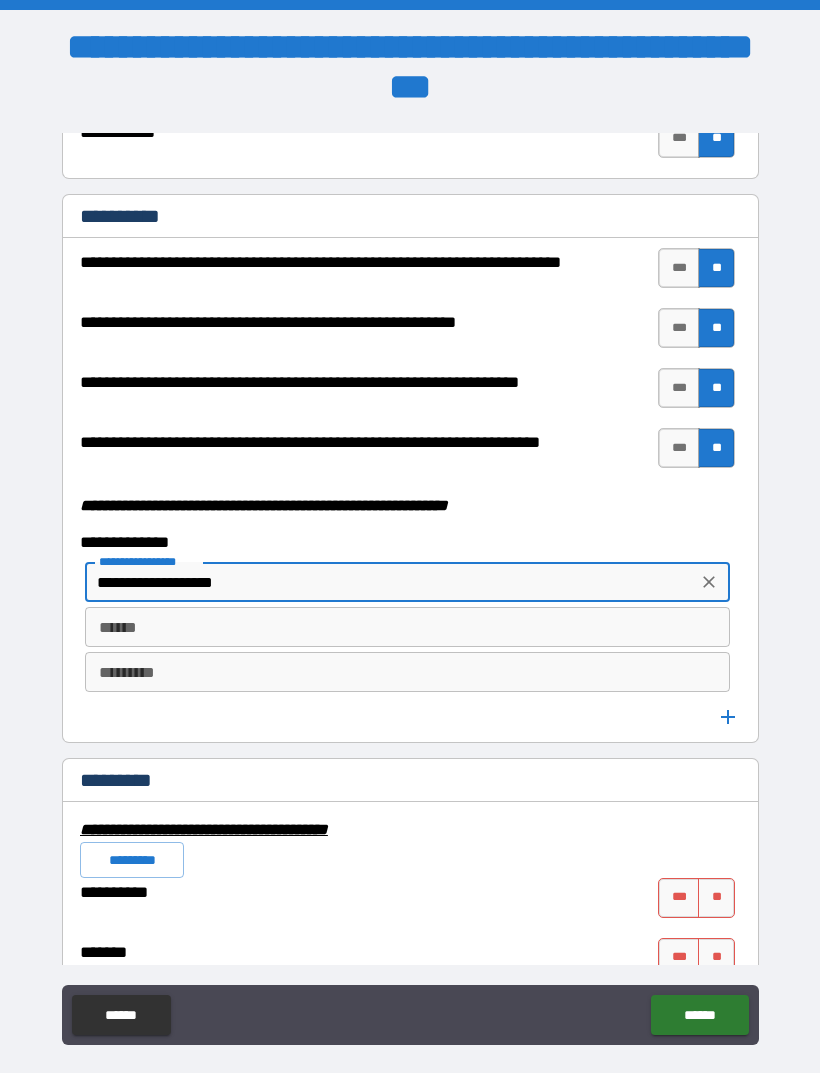 type on "**********" 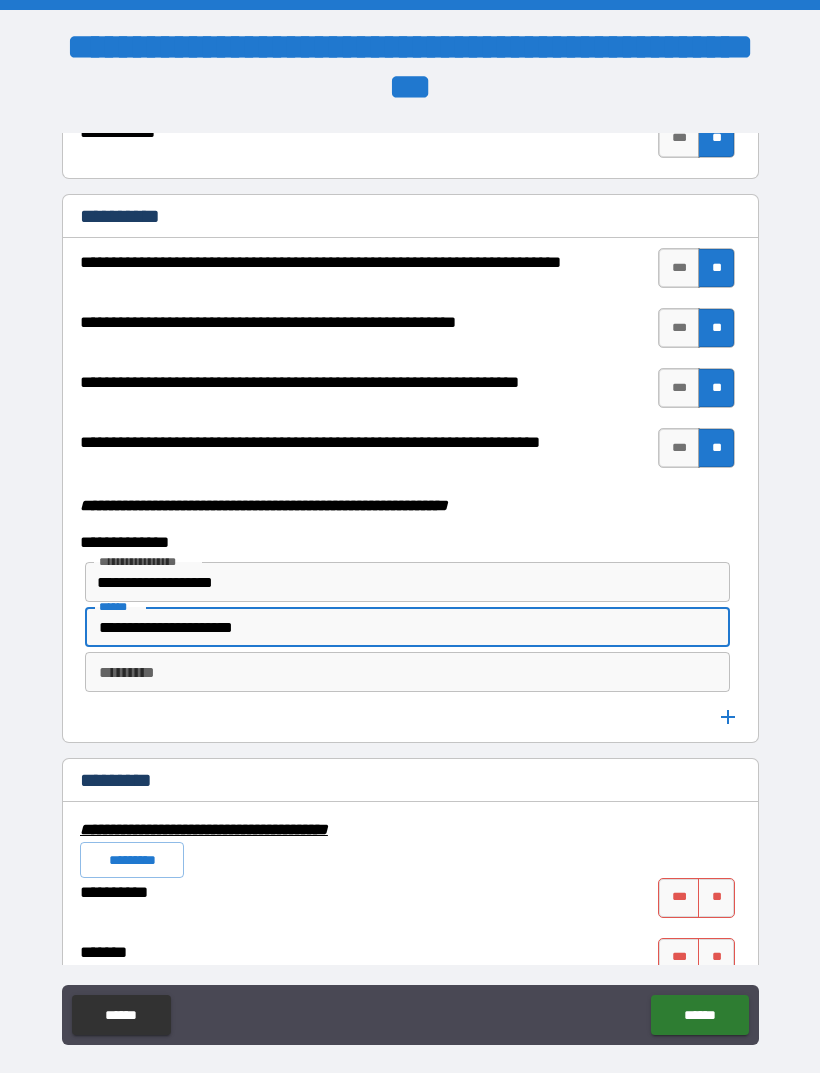 type on "**********" 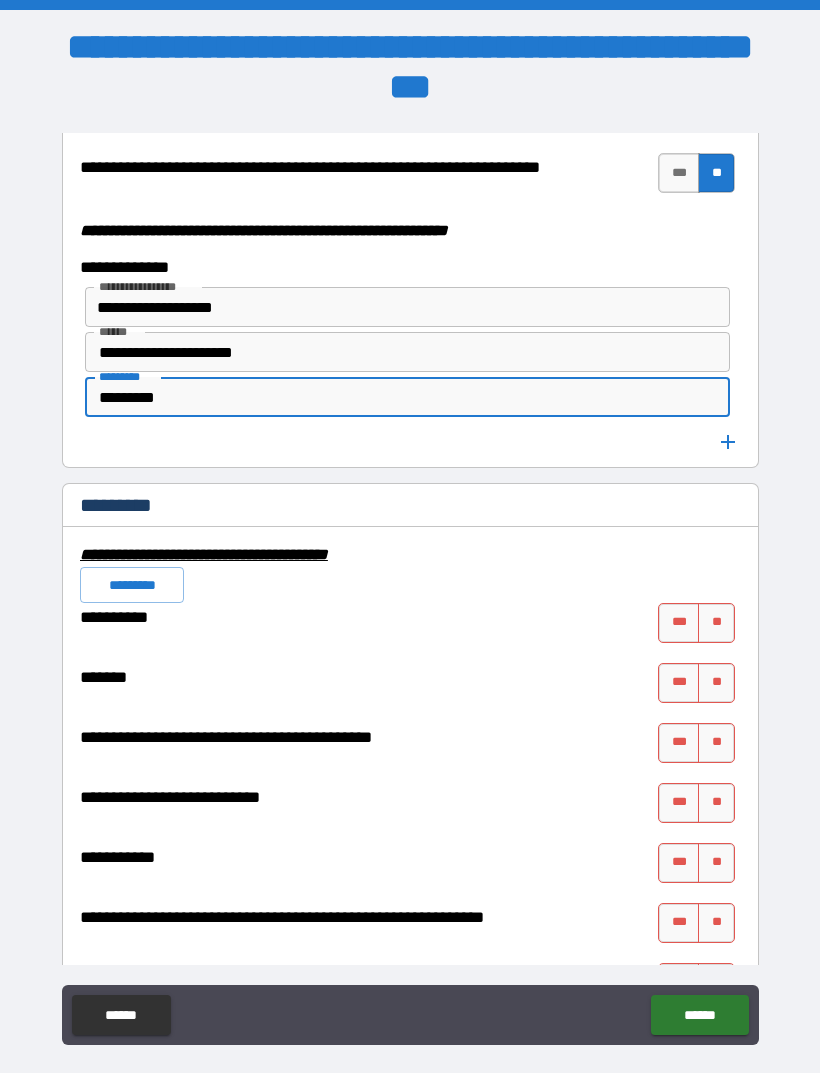 scroll, scrollTop: 5378, scrollLeft: 0, axis: vertical 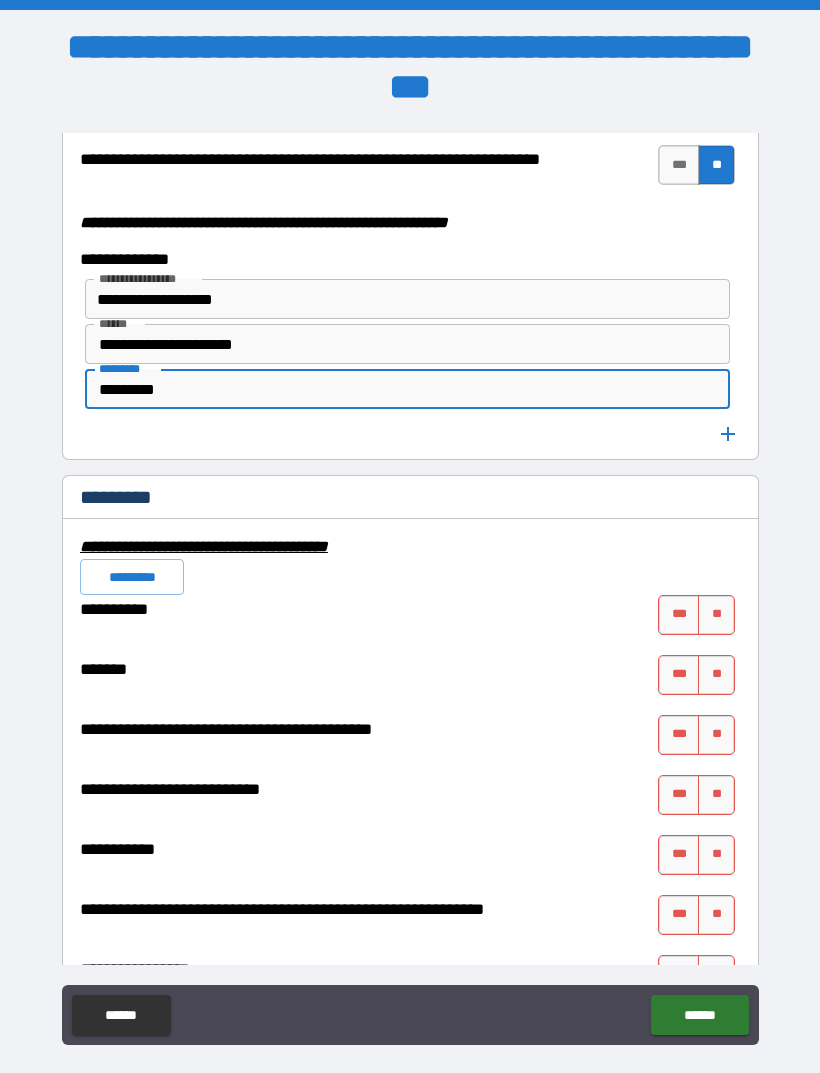 type on "*********" 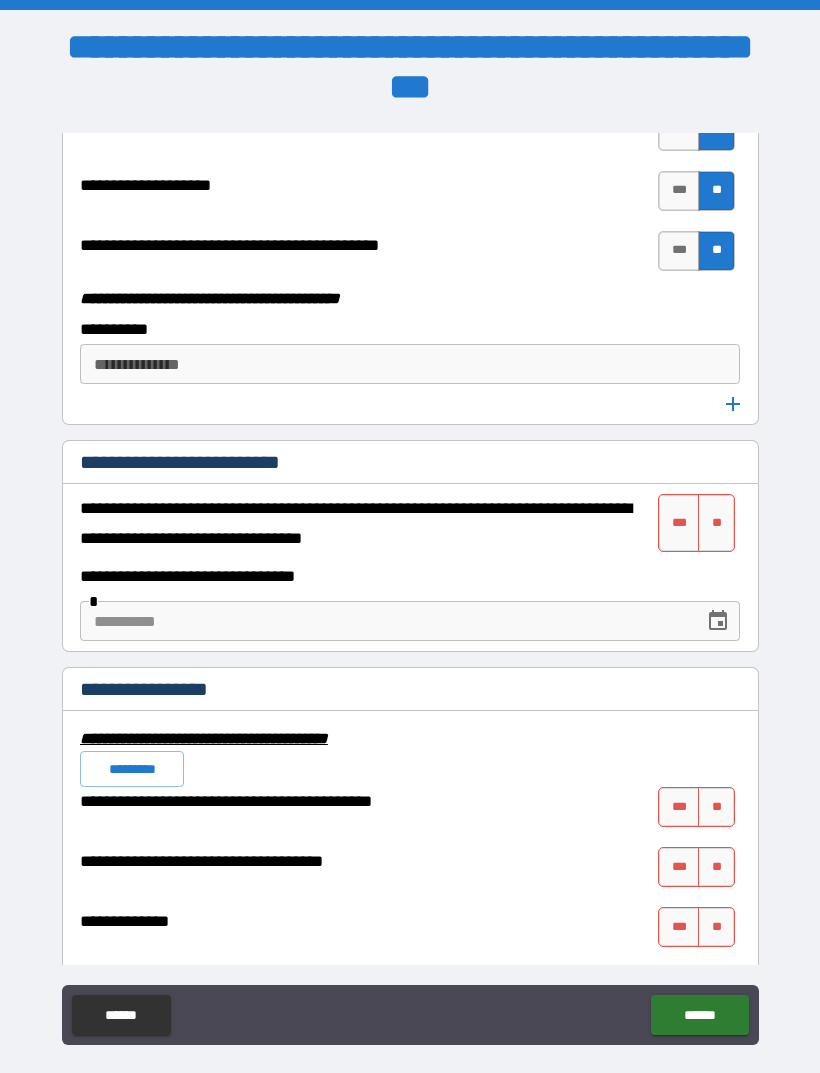 scroll, scrollTop: 6282, scrollLeft: 0, axis: vertical 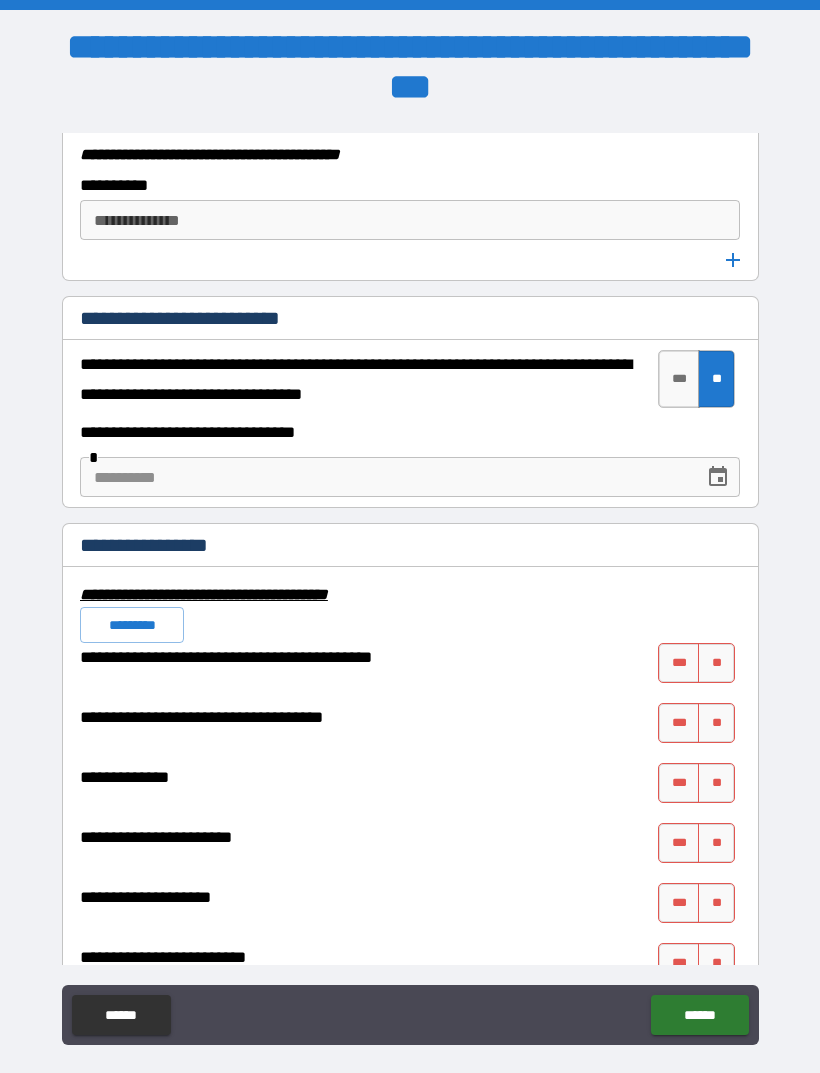 click on "*********" at bounding box center [132, 625] 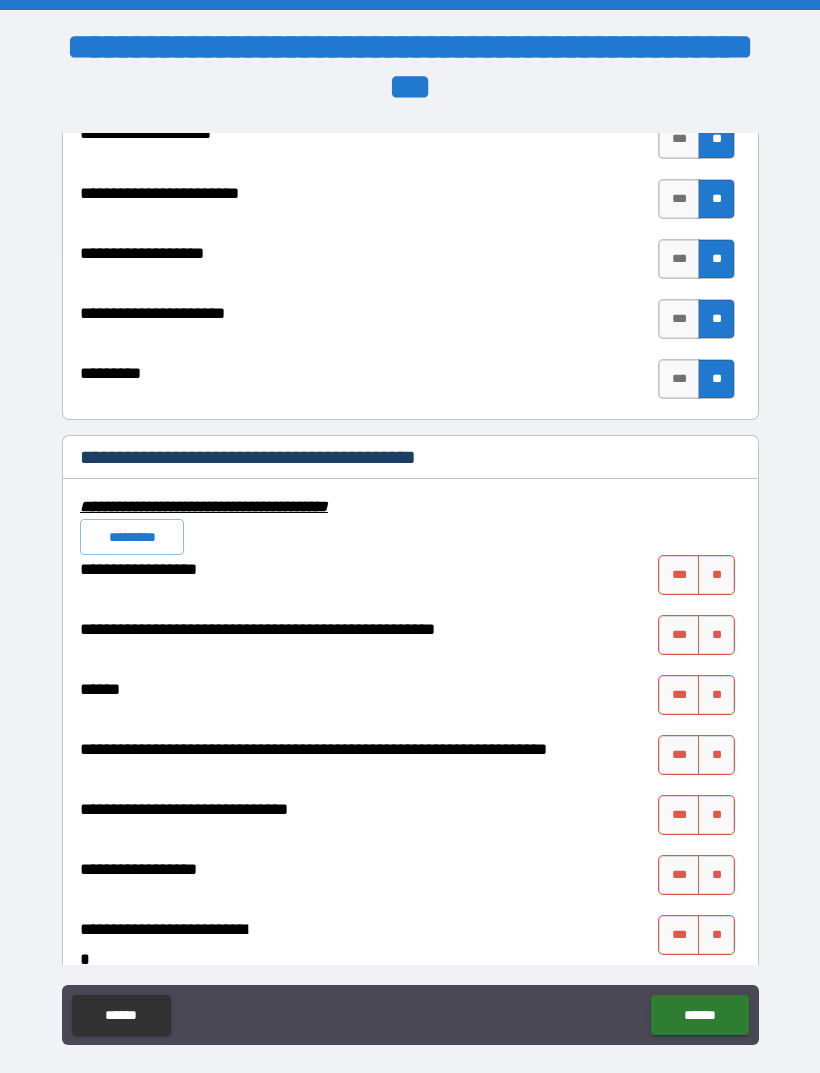 scroll, scrollTop: 7491, scrollLeft: 0, axis: vertical 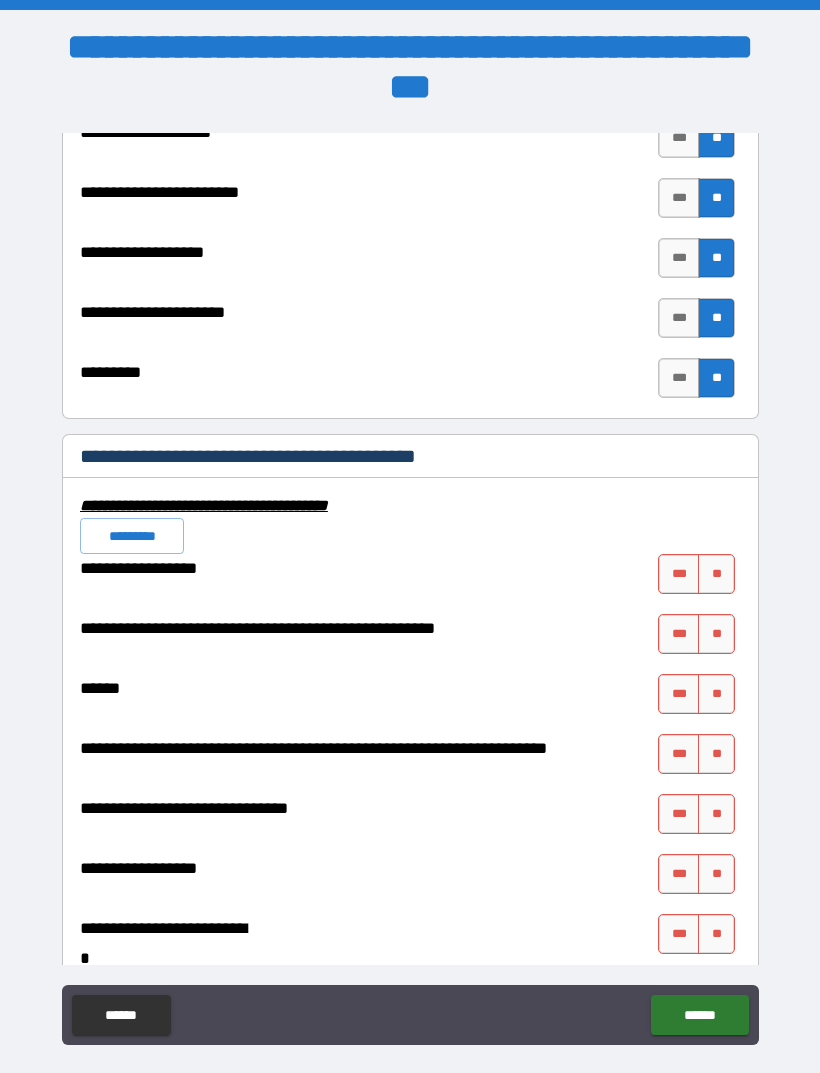 click on "*********" at bounding box center (132, 536) 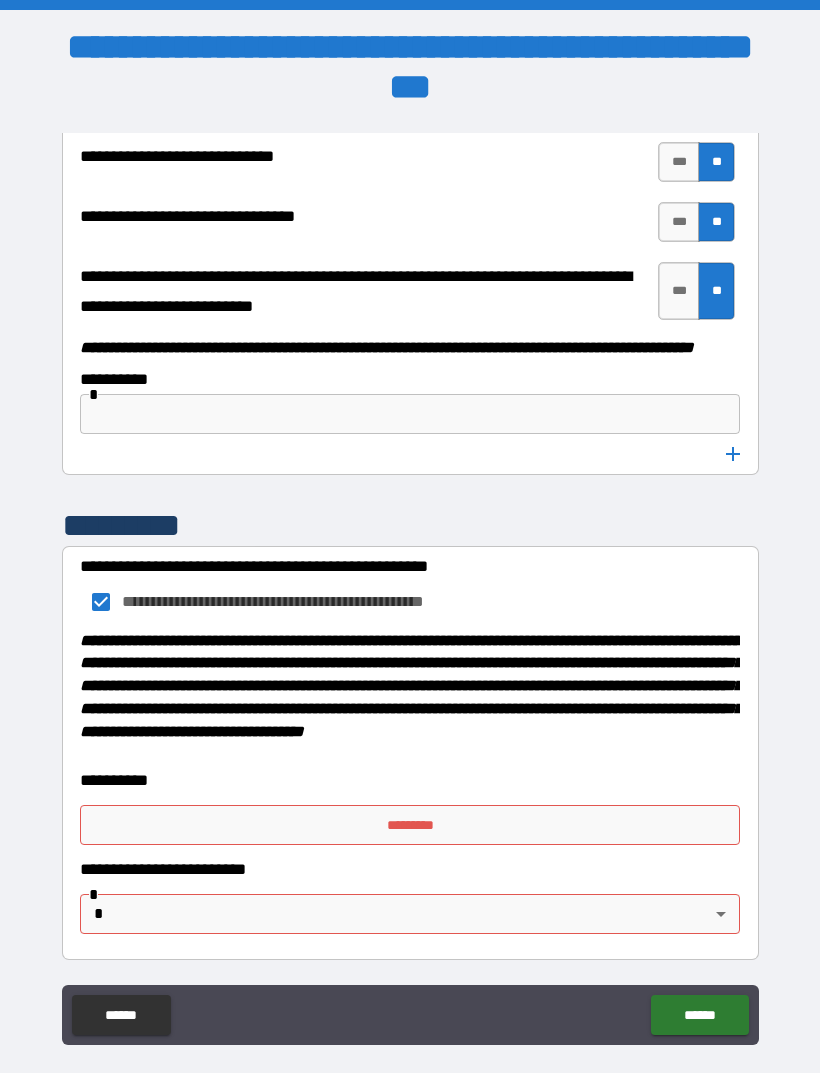 scroll, scrollTop: 10236, scrollLeft: 0, axis: vertical 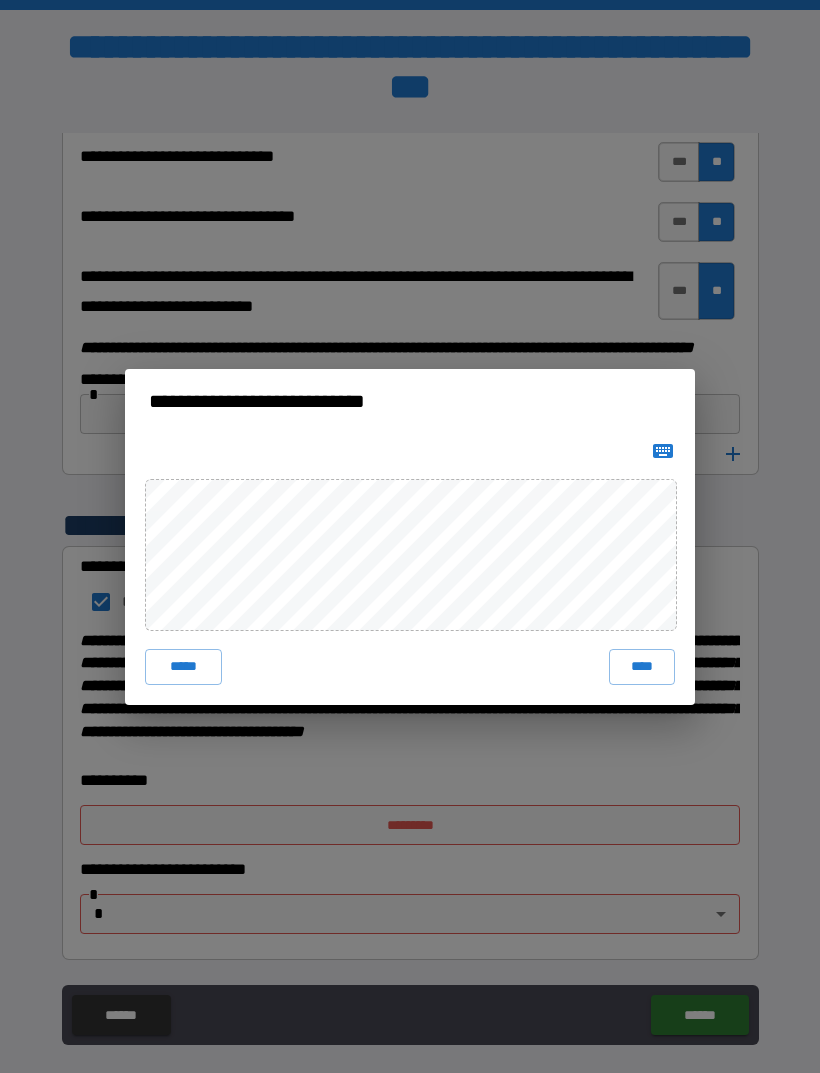 click on "****" at bounding box center [642, 667] 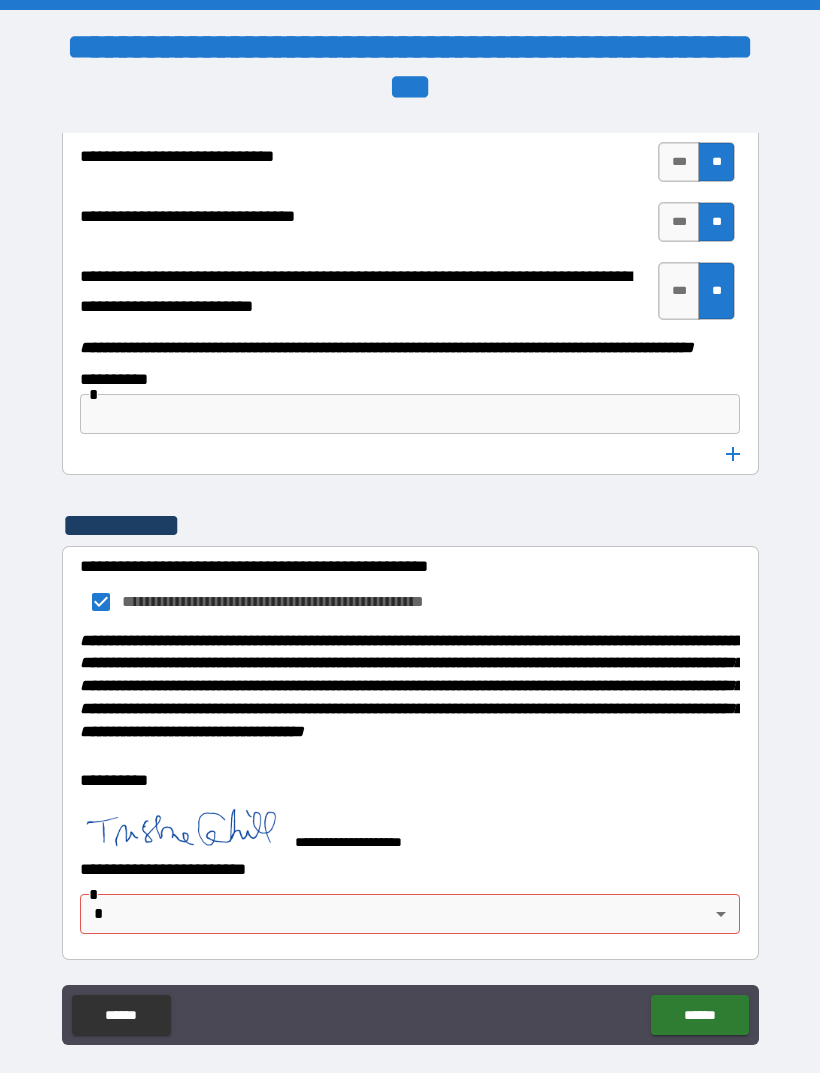 scroll, scrollTop: 10226, scrollLeft: 0, axis: vertical 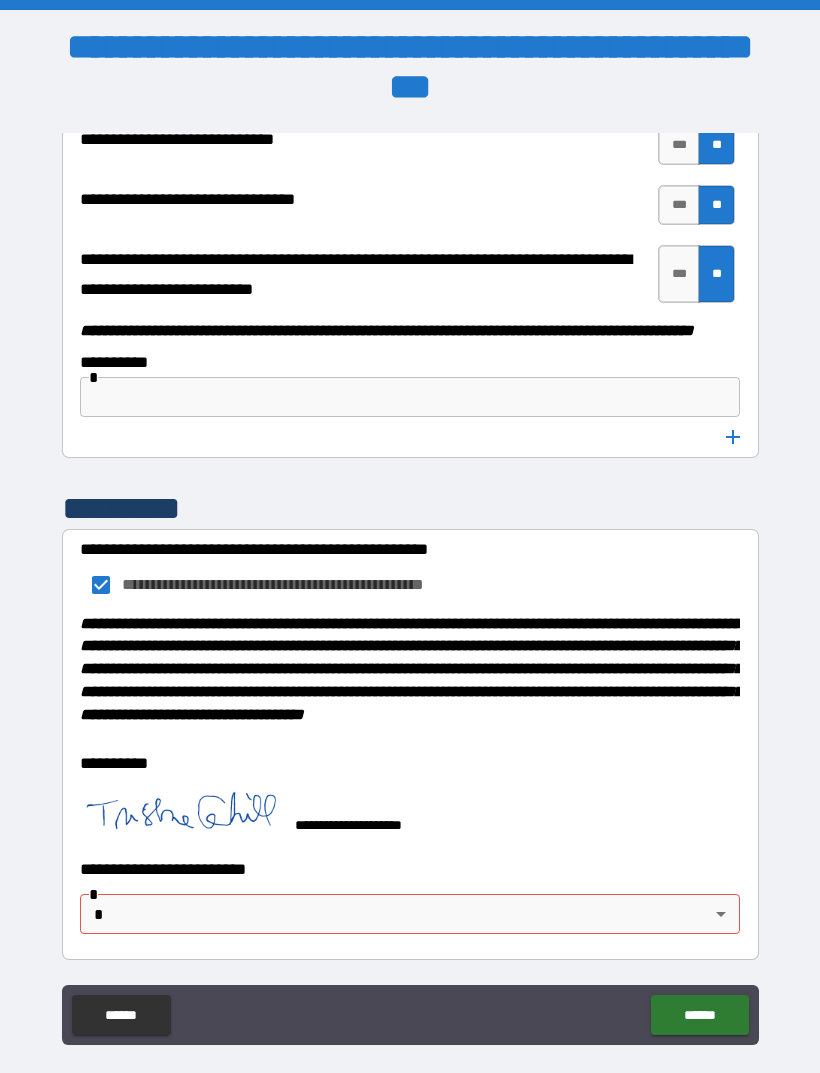 click on "**********" at bounding box center (410, 568) 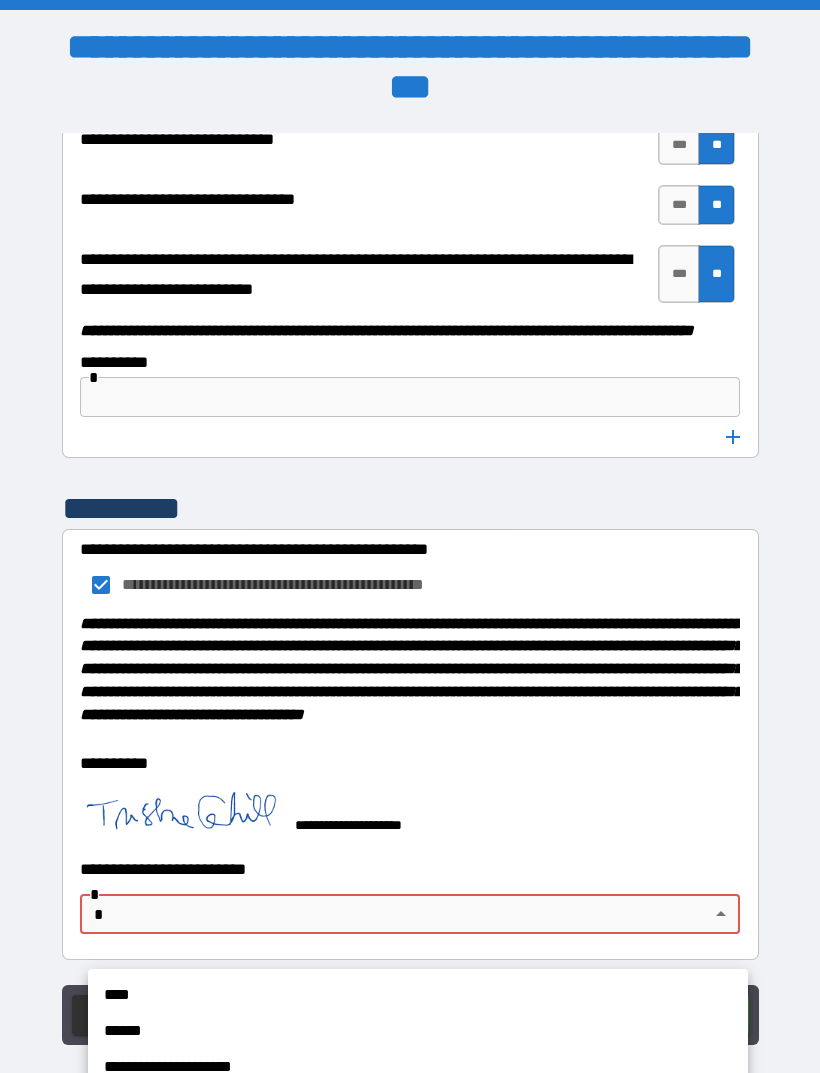 click on "**********" at bounding box center [418, 1067] 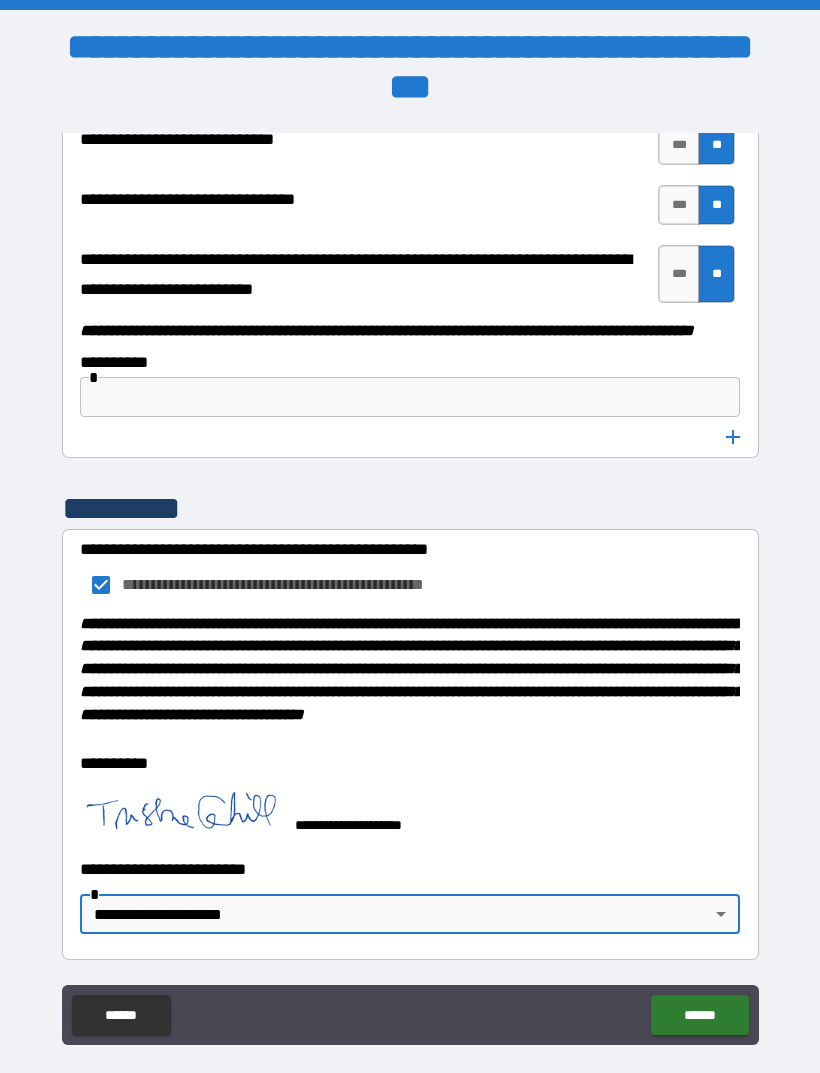 scroll, scrollTop: 10253, scrollLeft: 0, axis: vertical 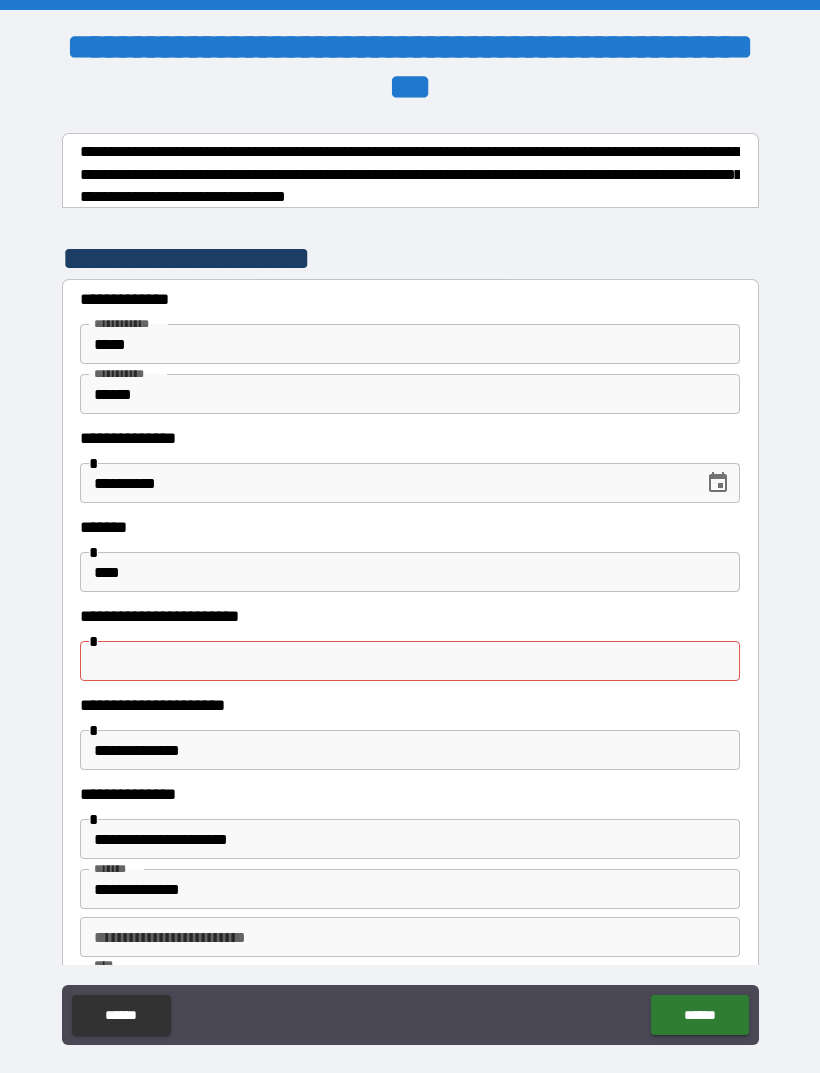 click at bounding box center (410, 661) 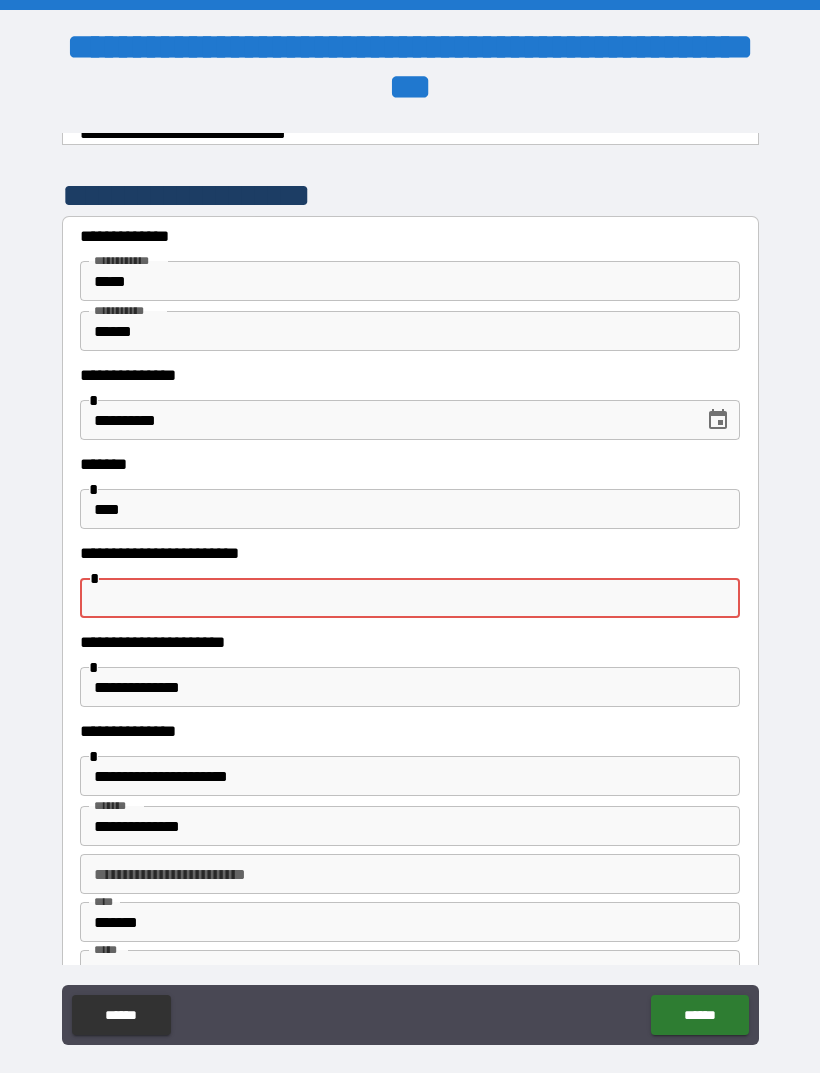 scroll, scrollTop: 146, scrollLeft: 0, axis: vertical 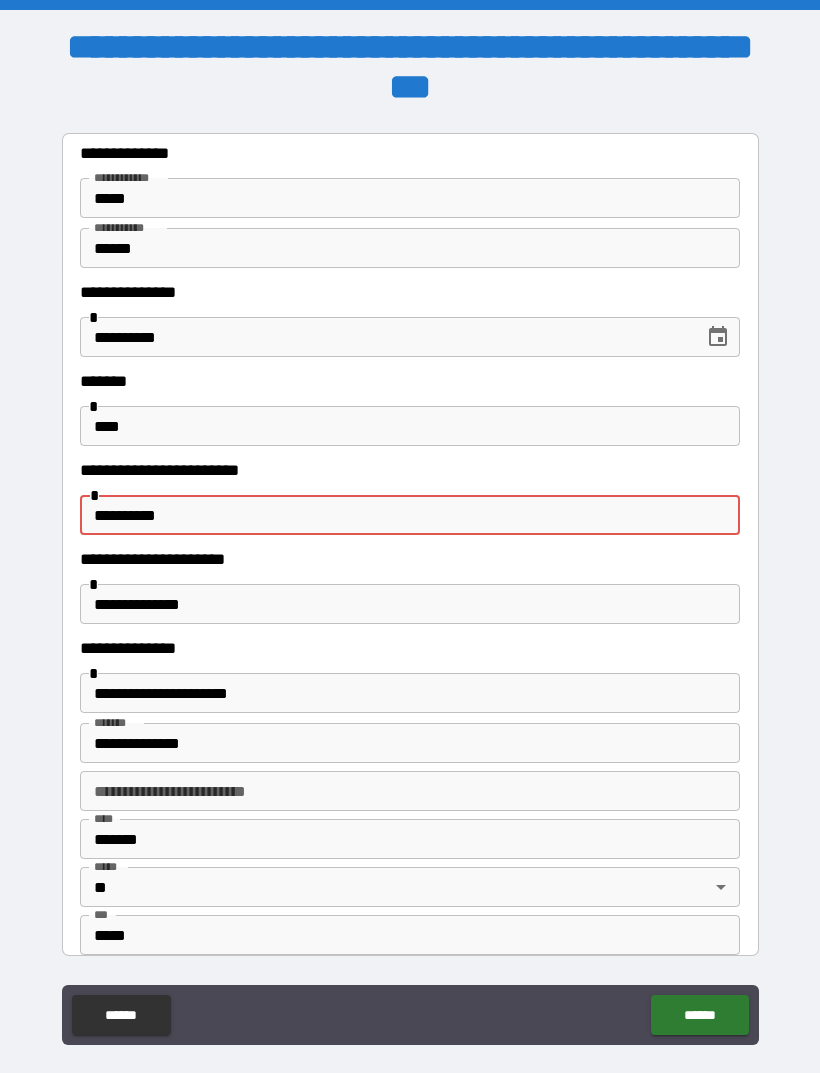 type on "**********" 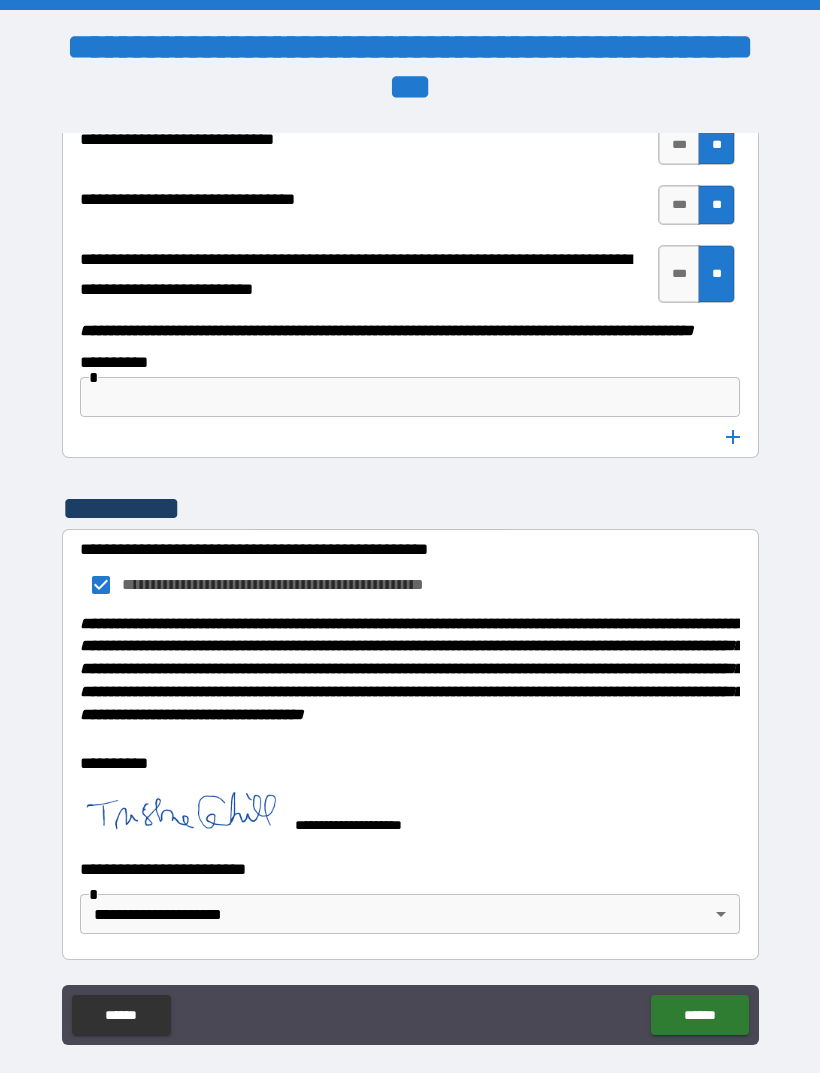 scroll, scrollTop: 10253, scrollLeft: 0, axis: vertical 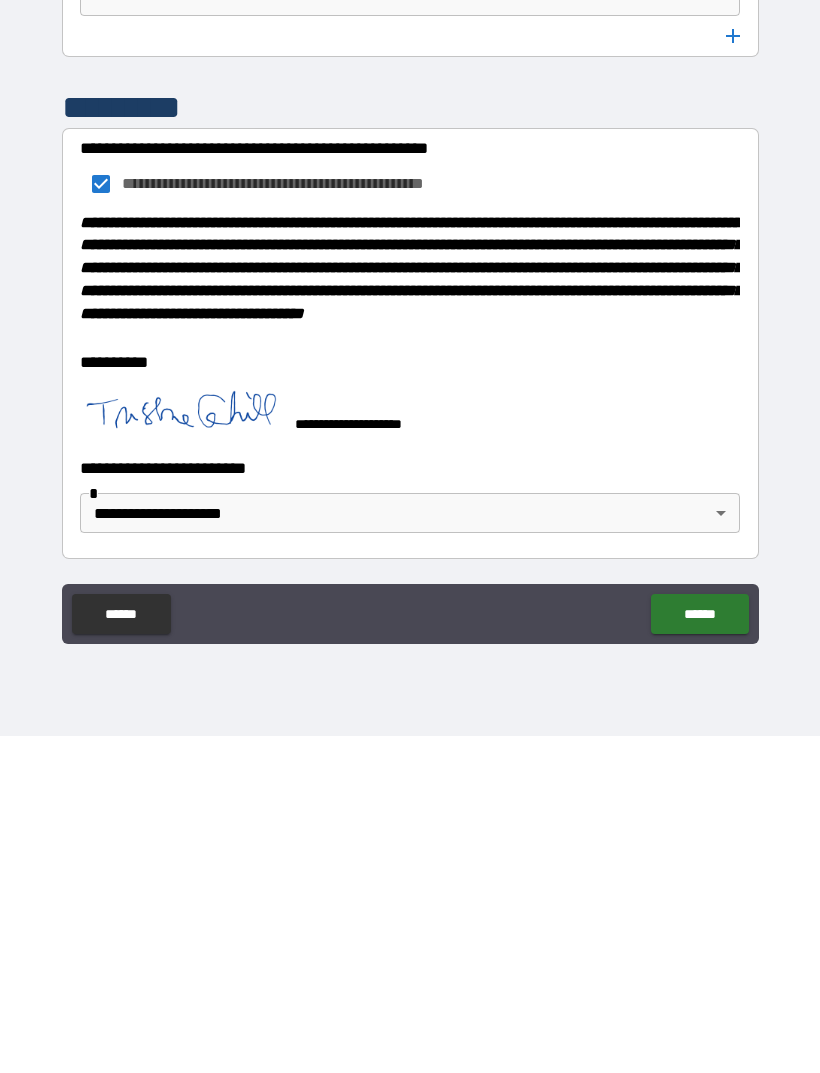 click on "******" at bounding box center [699, 951] 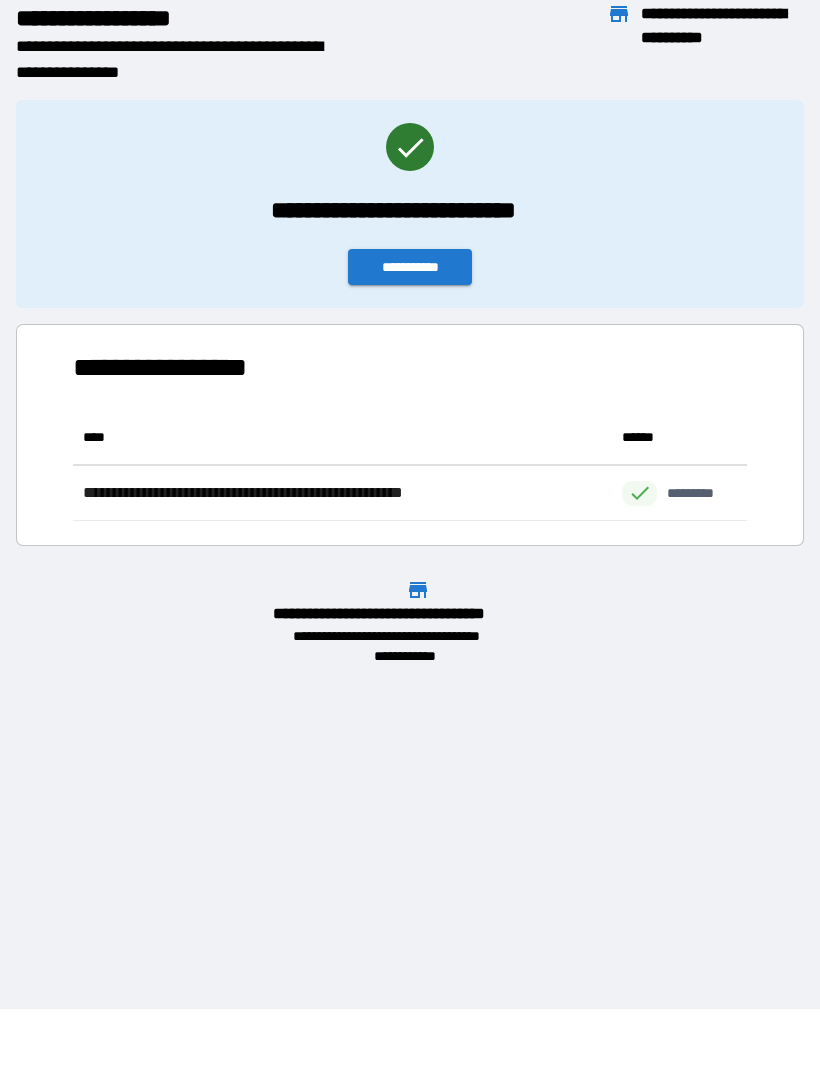 scroll, scrollTop: 1, scrollLeft: 1, axis: both 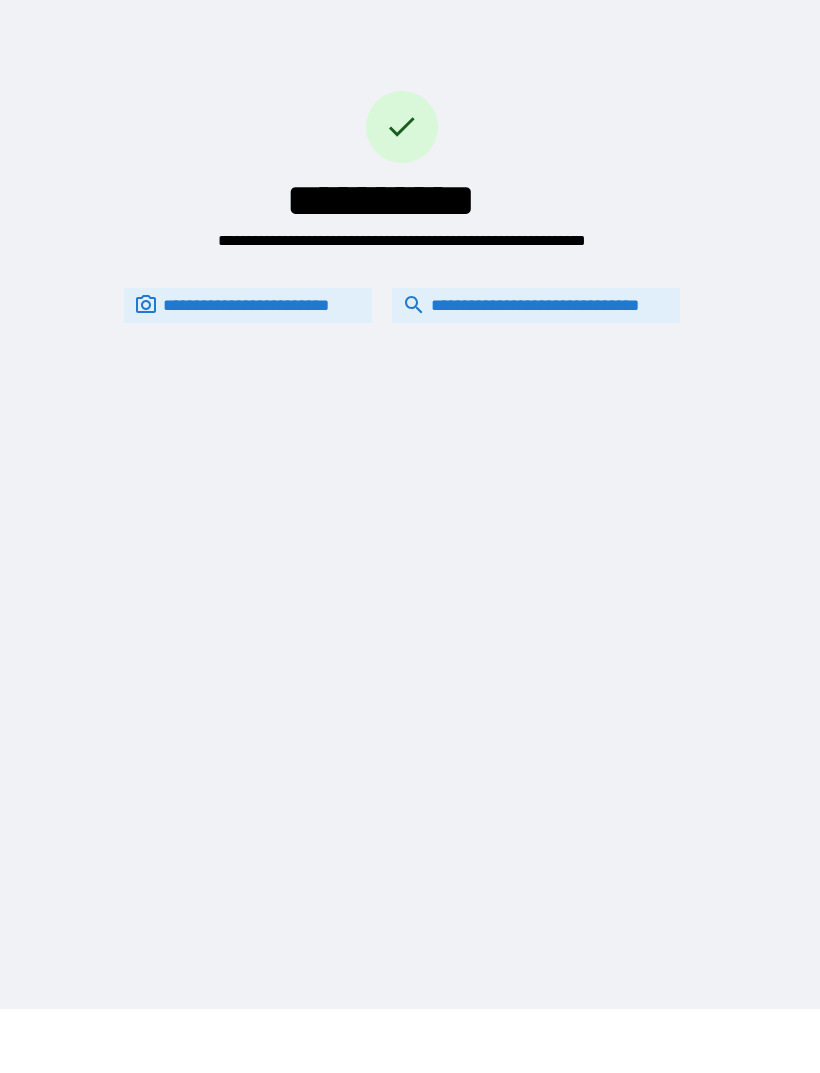 click on "**********" at bounding box center (536, 305) 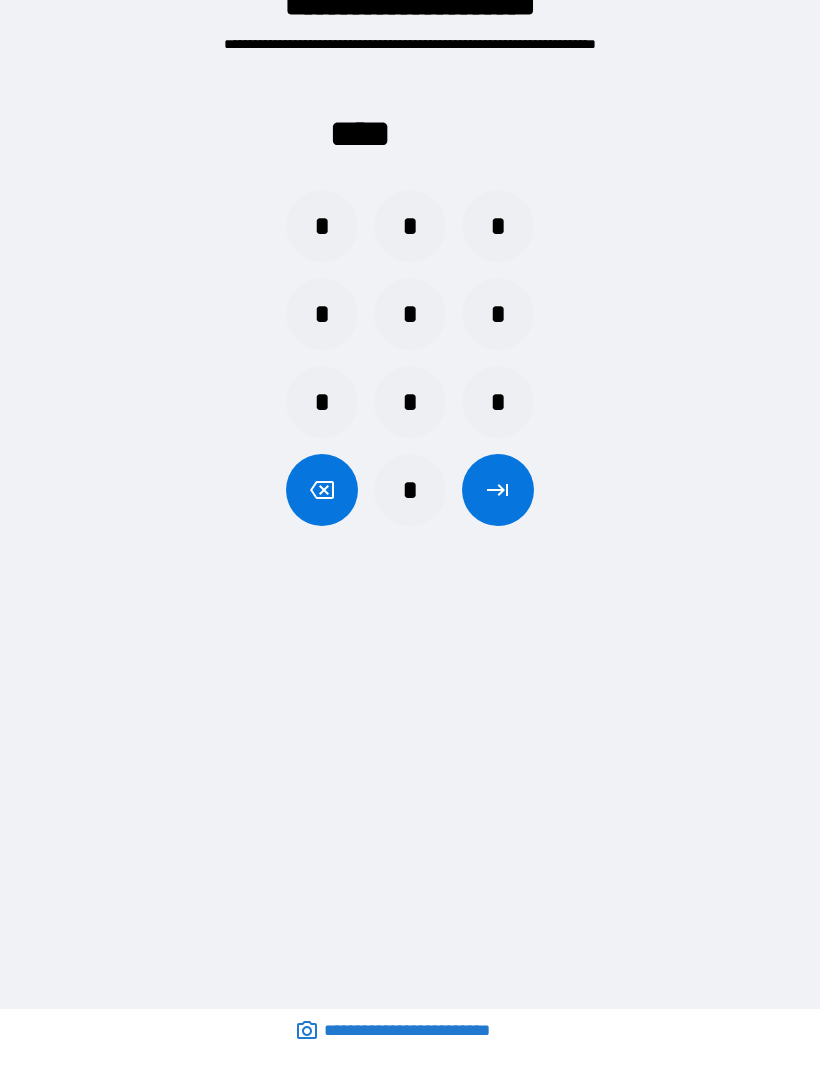 click on "*" at bounding box center [322, 226] 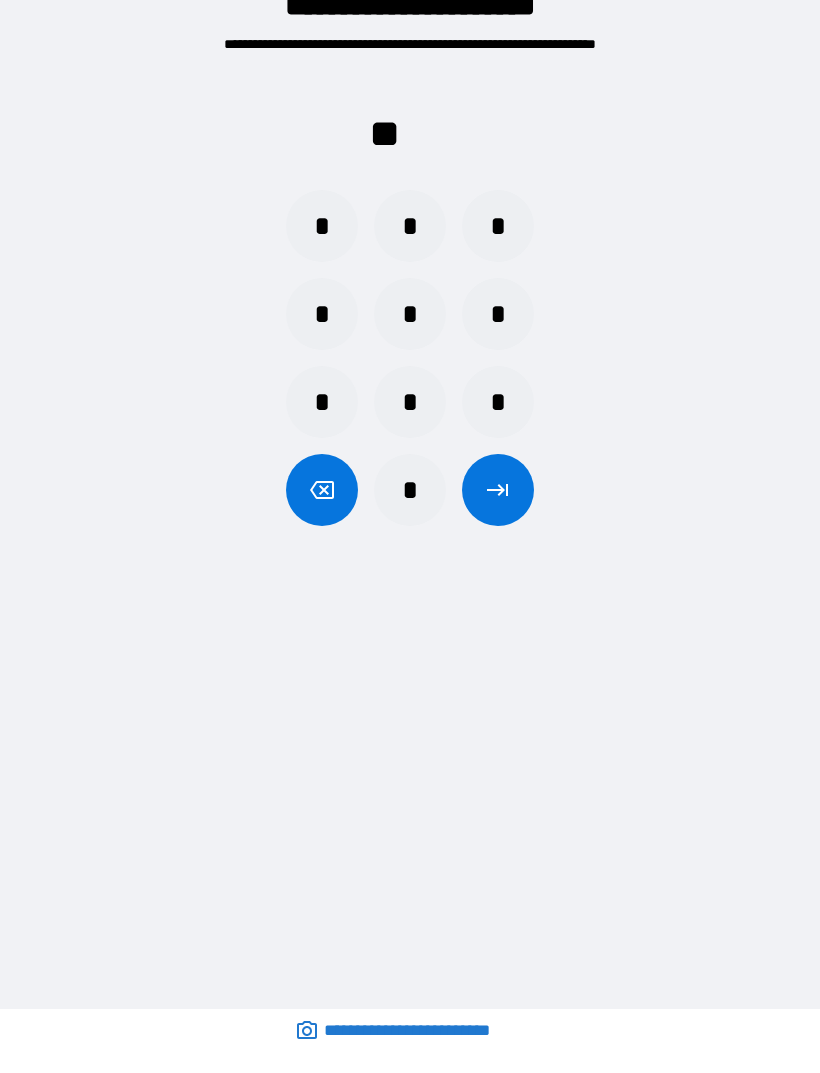 click on "*" at bounding box center (322, 226) 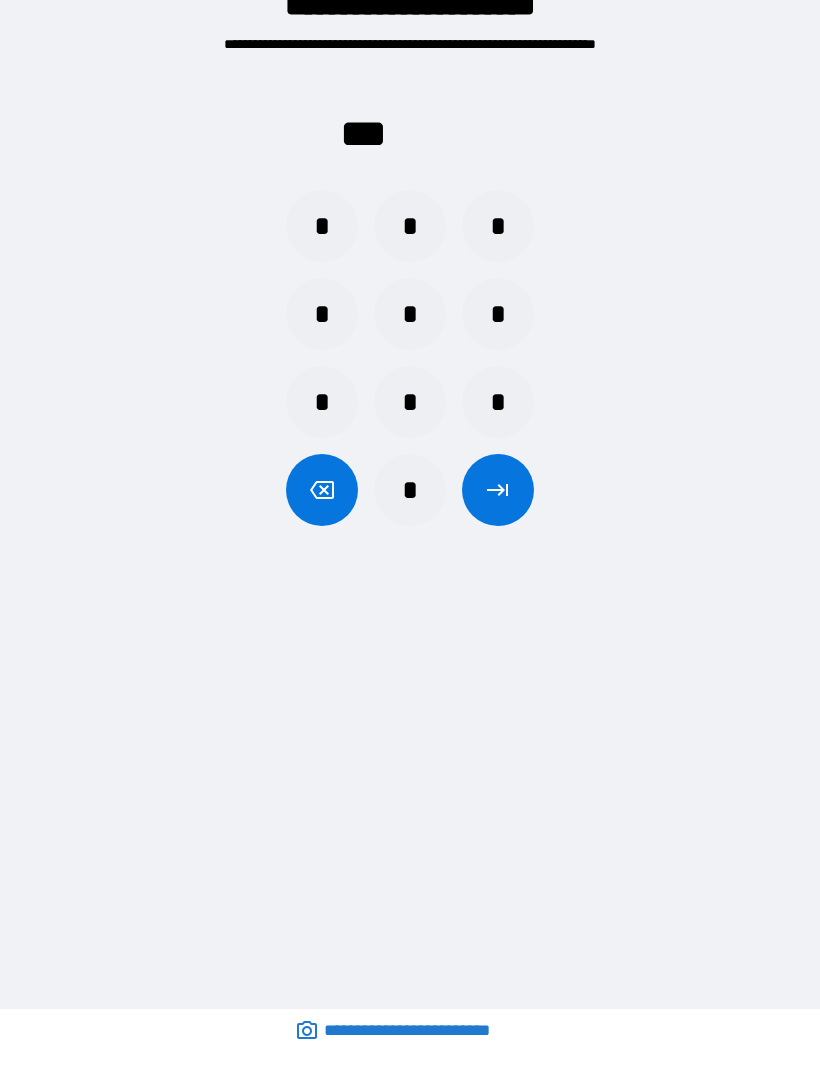 click on "*" at bounding box center (322, 226) 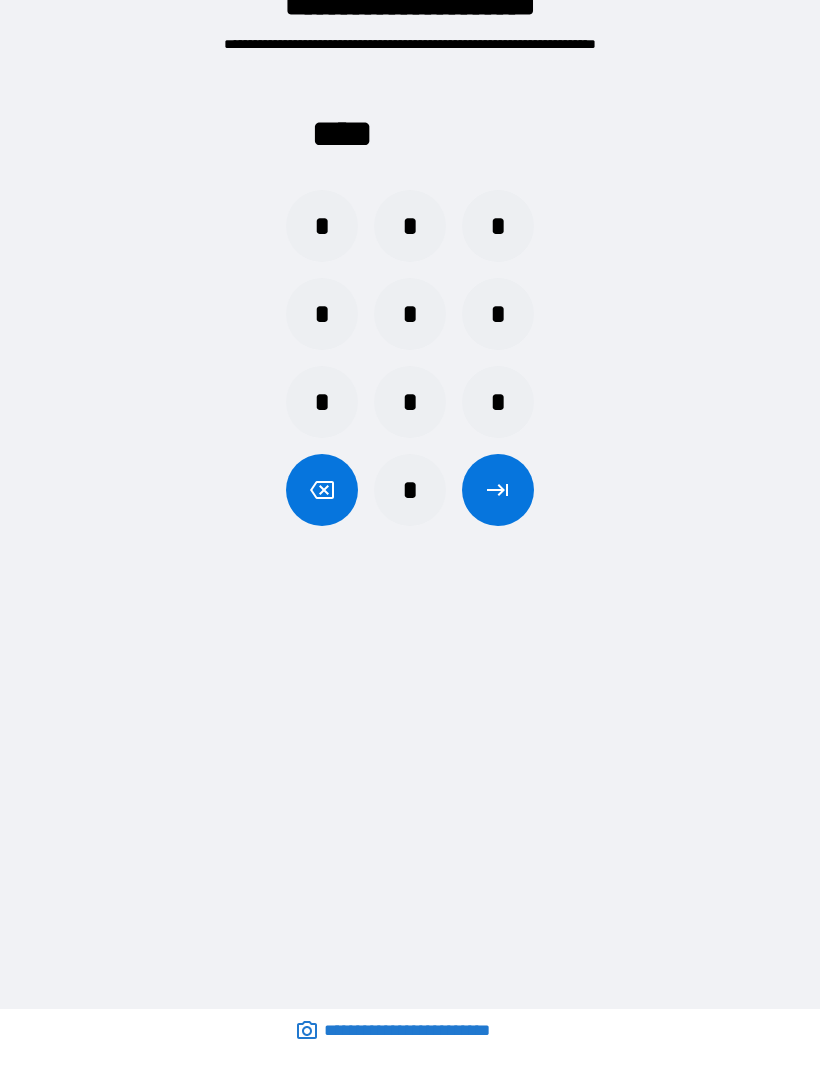 click on "*" at bounding box center [410, 490] 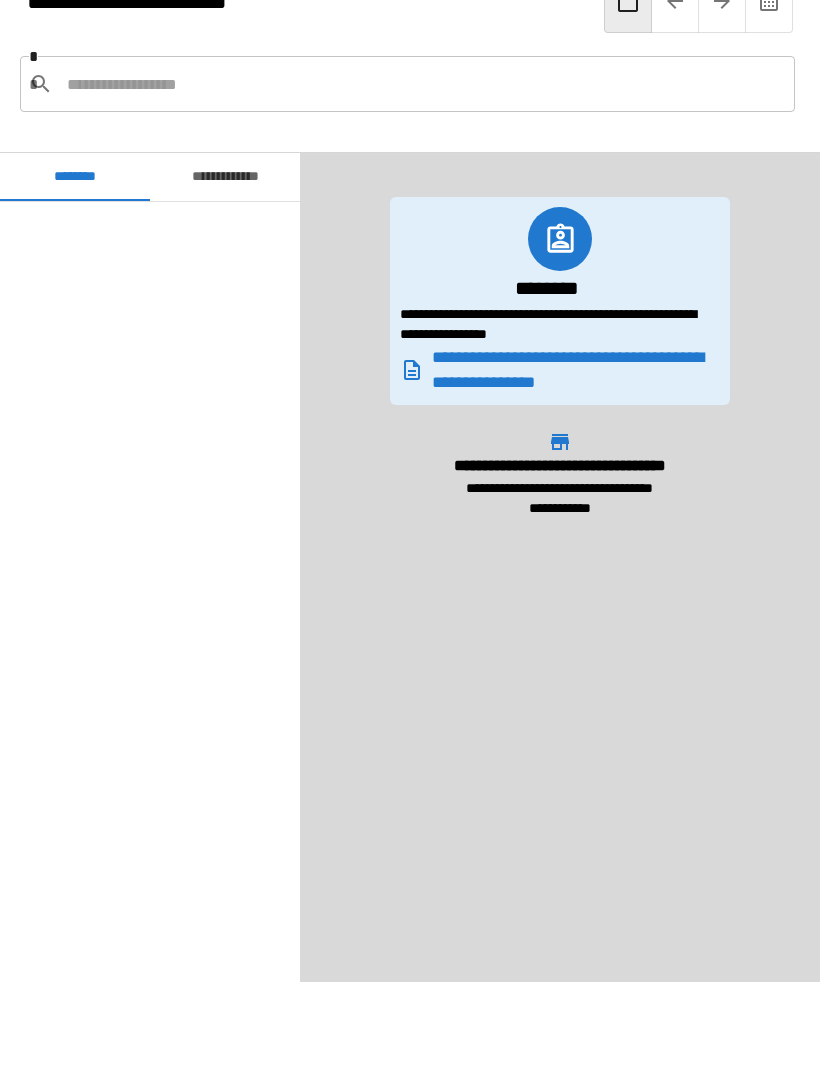 scroll, scrollTop: 780, scrollLeft: 0, axis: vertical 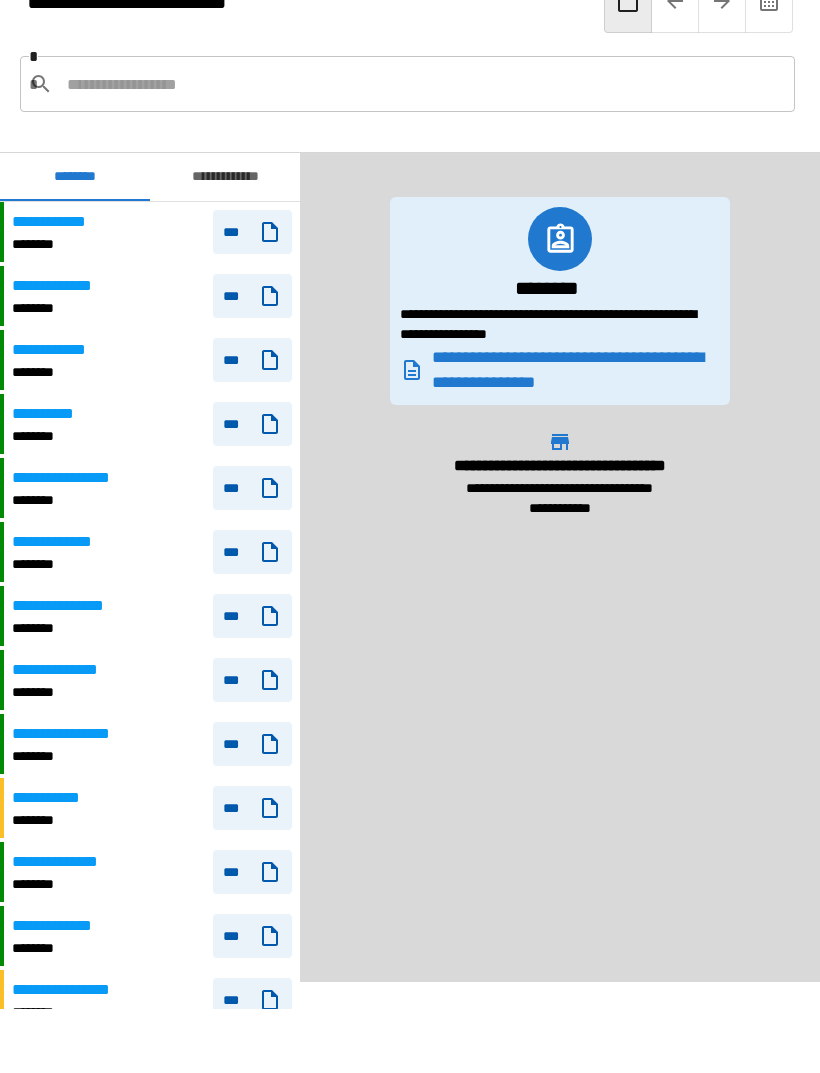 click on "**********" at bounding box center (60, 286) 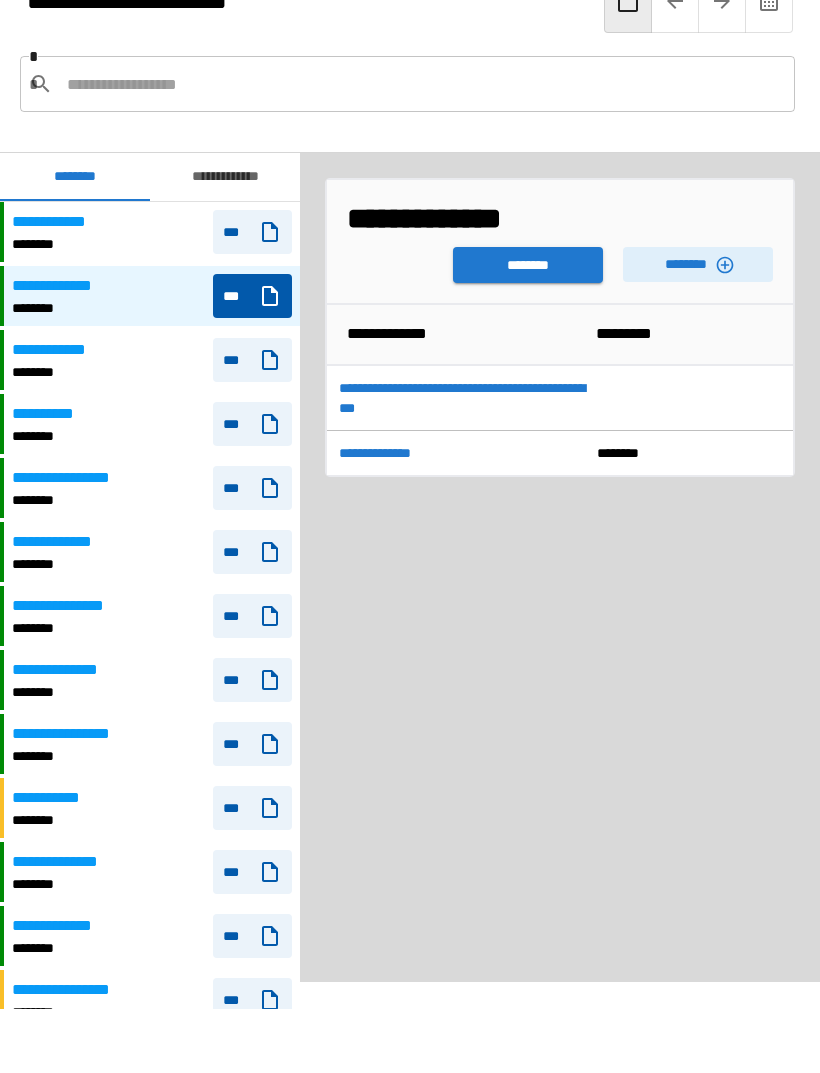 click on "********" at bounding box center [528, 265] 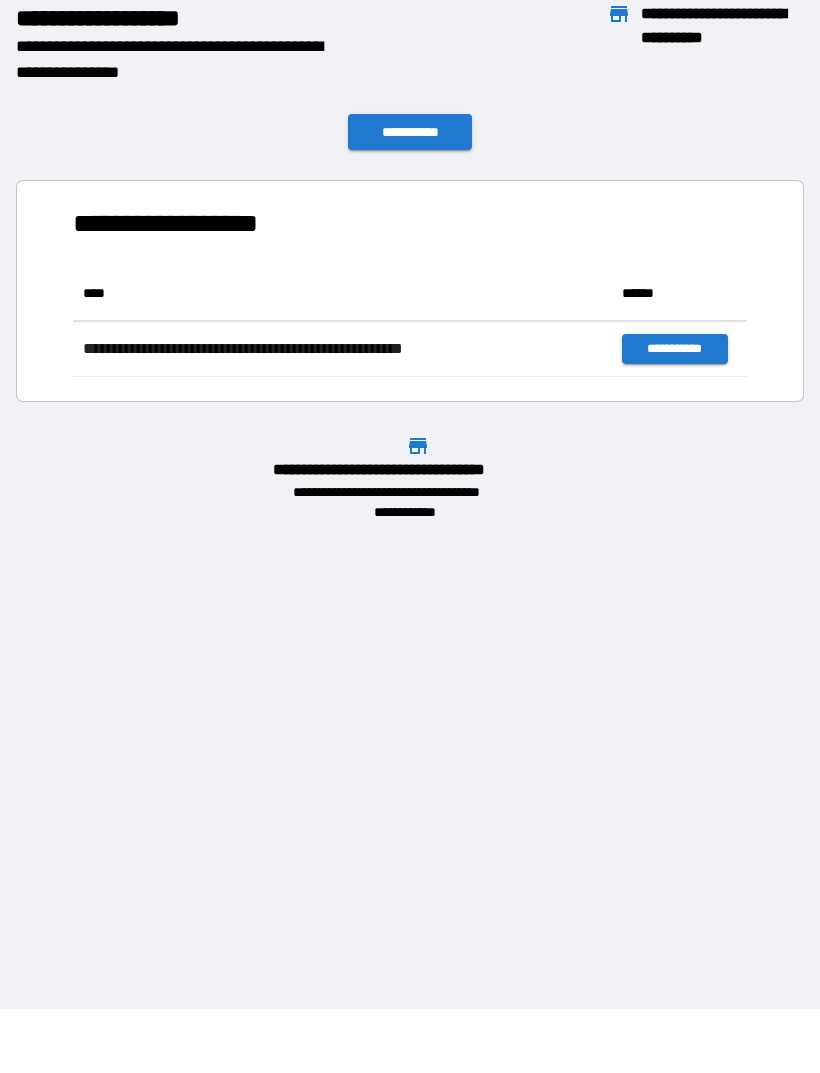scroll, scrollTop: 1, scrollLeft: 1, axis: both 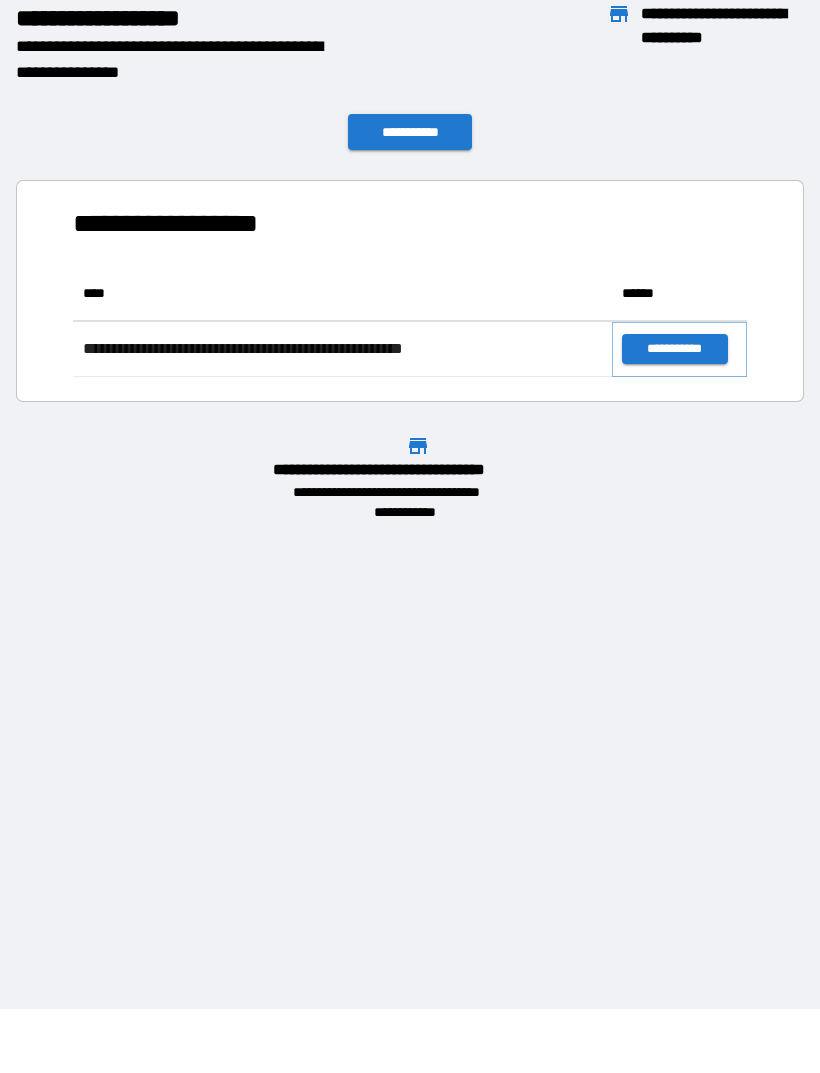 click on "**********" at bounding box center (674, 349) 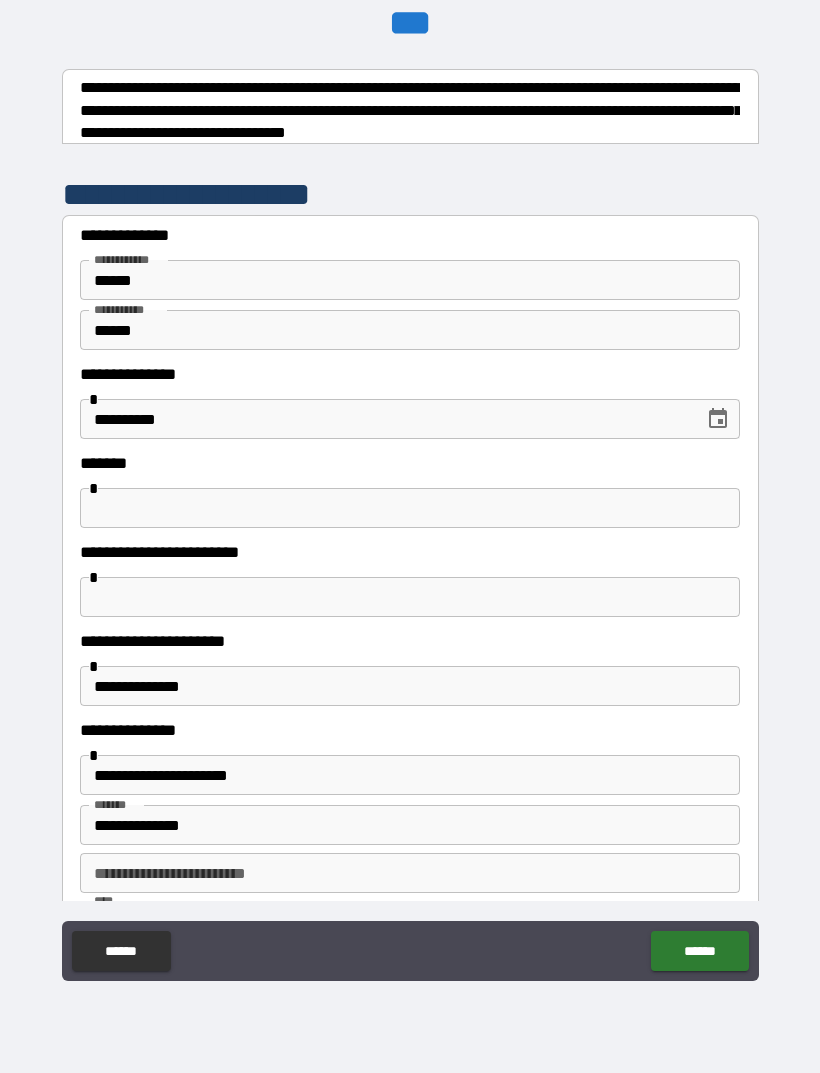 click at bounding box center (410, 508) 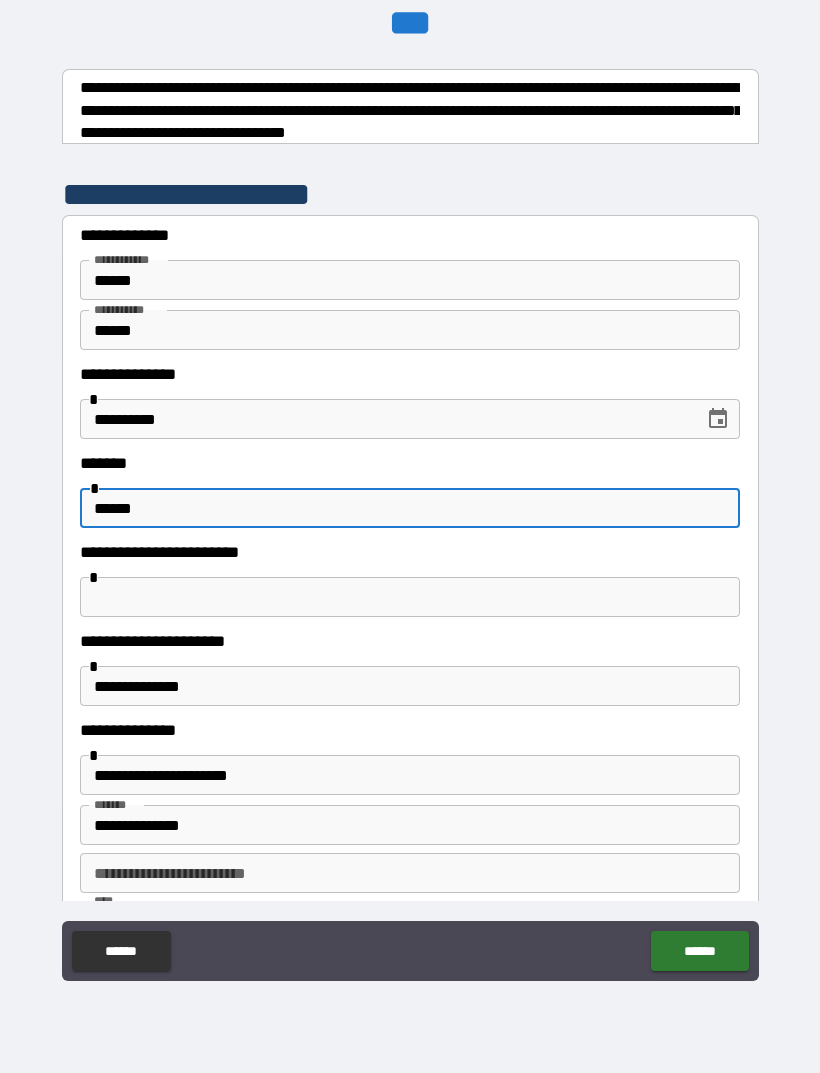 type on "******" 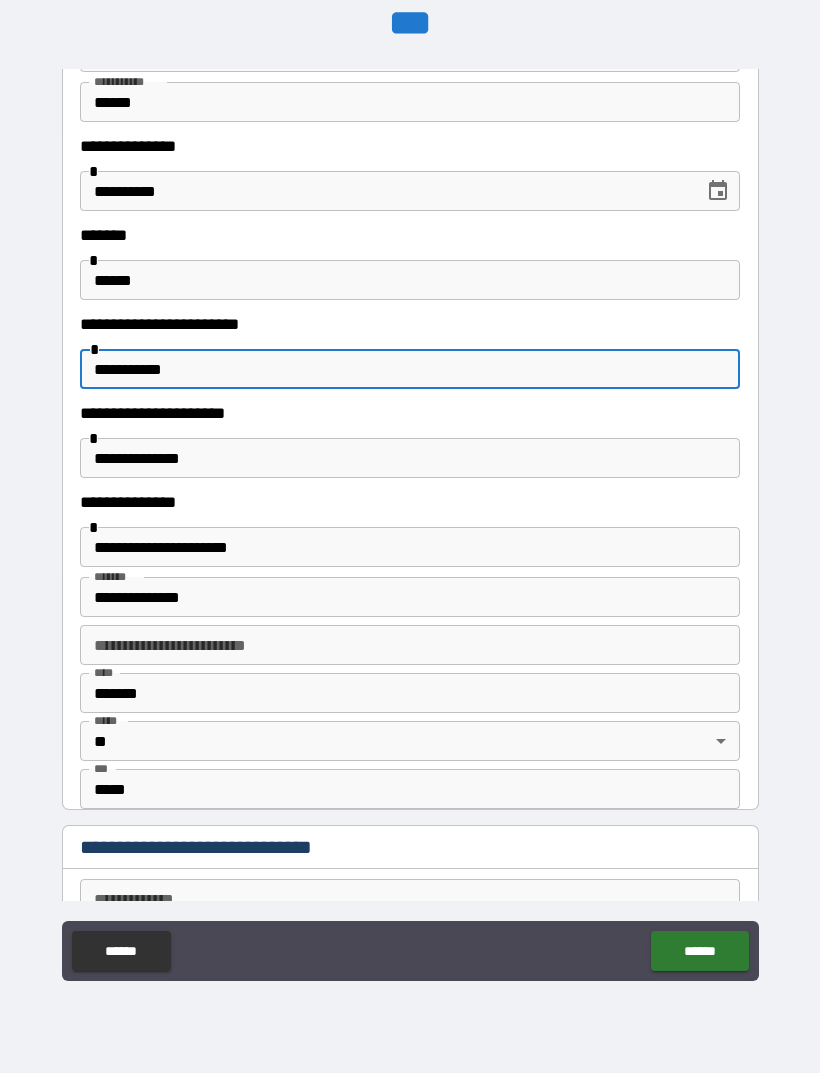 scroll, scrollTop: 229, scrollLeft: 0, axis: vertical 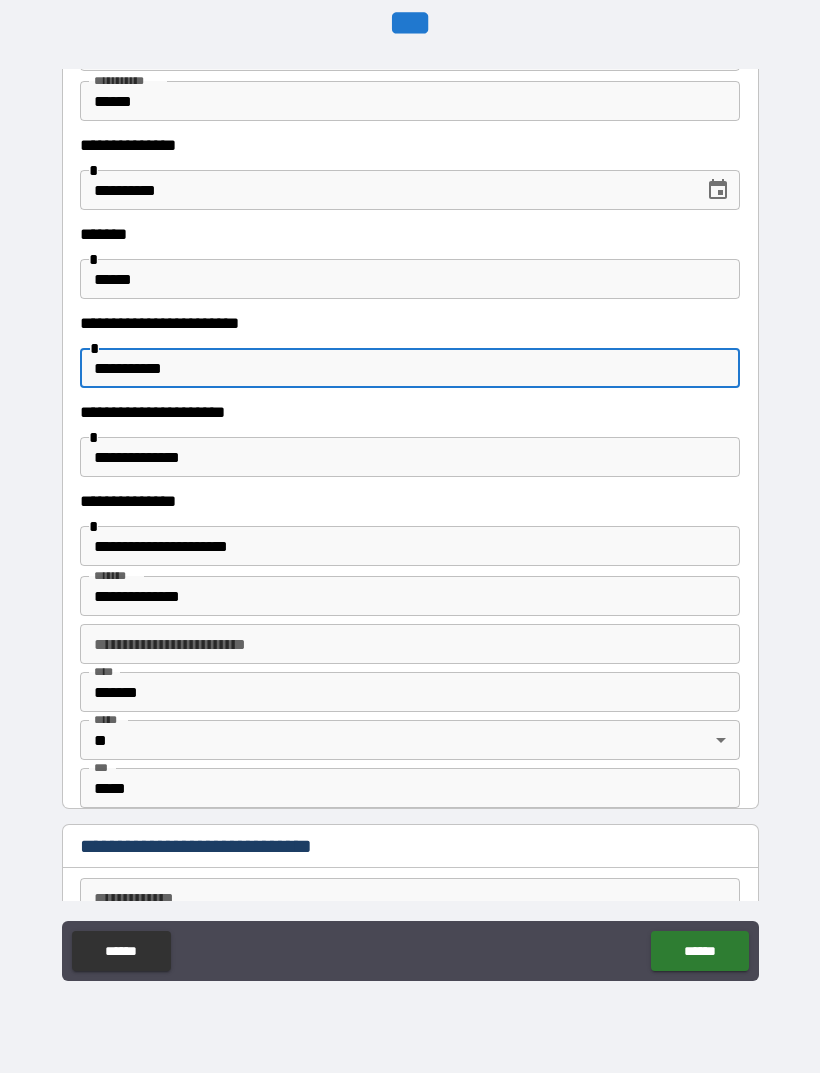 type on "**********" 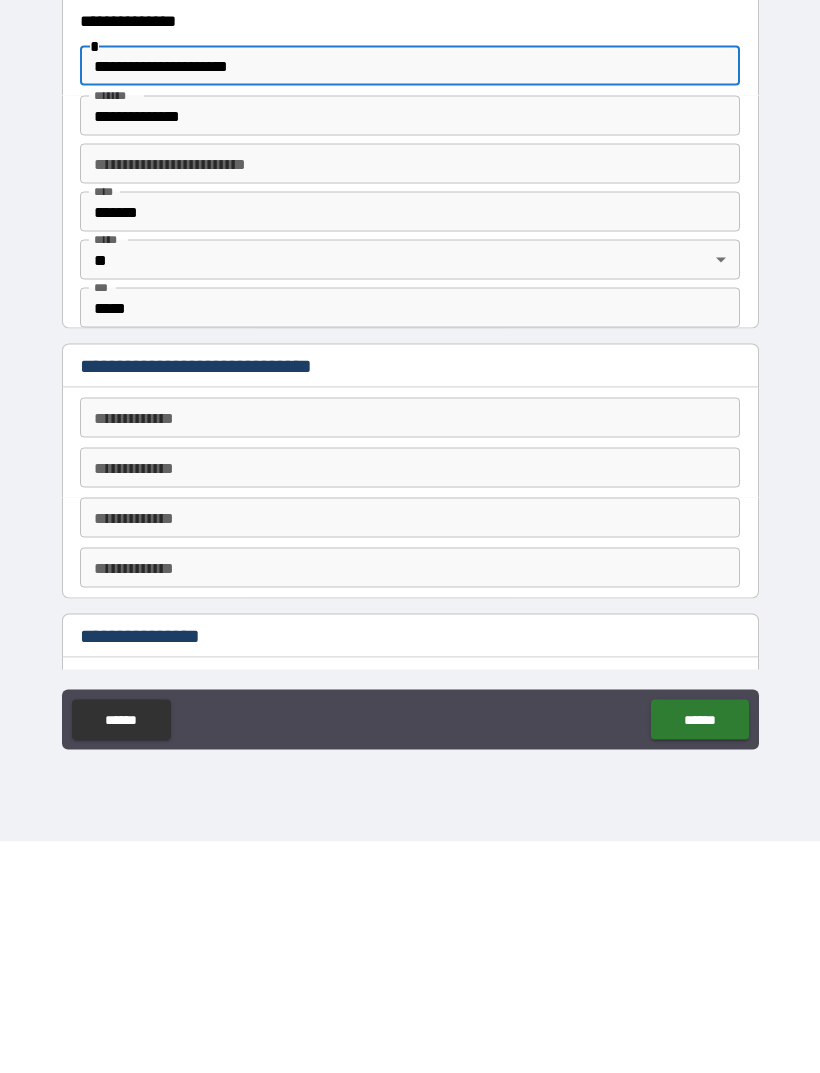 scroll, scrollTop: 510, scrollLeft: 0, axis: vertical 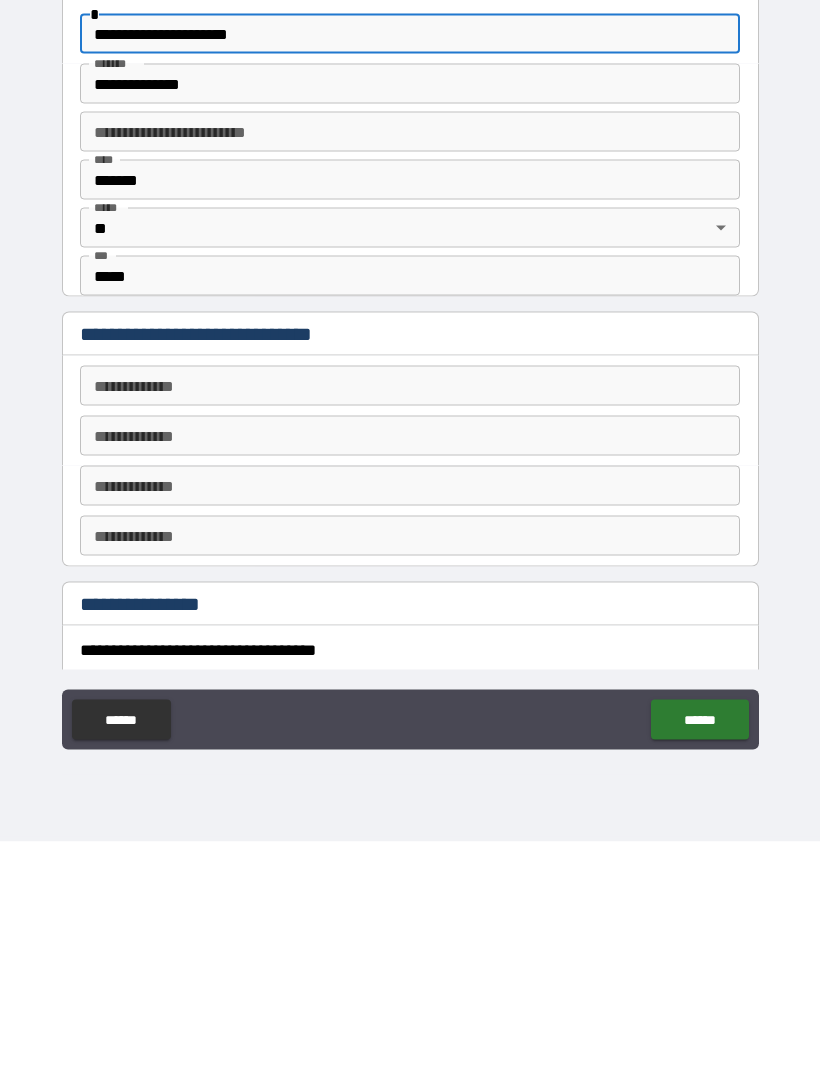 type on "**********" 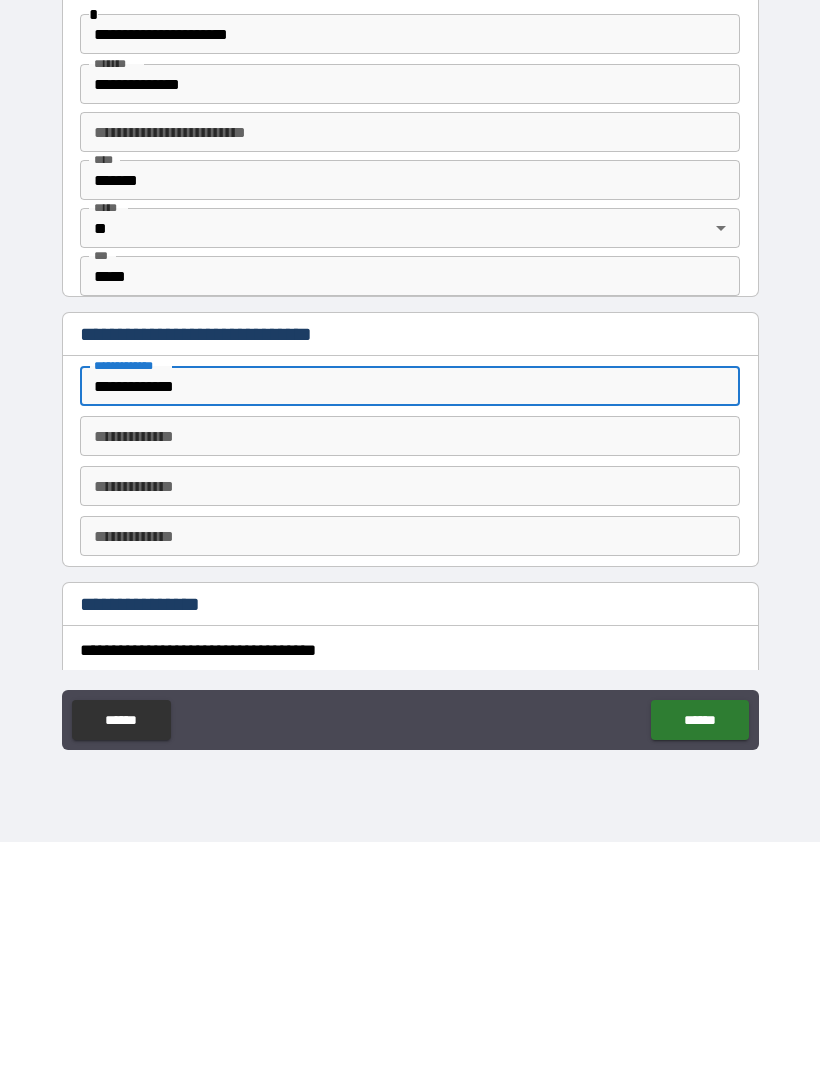 type on "**********" 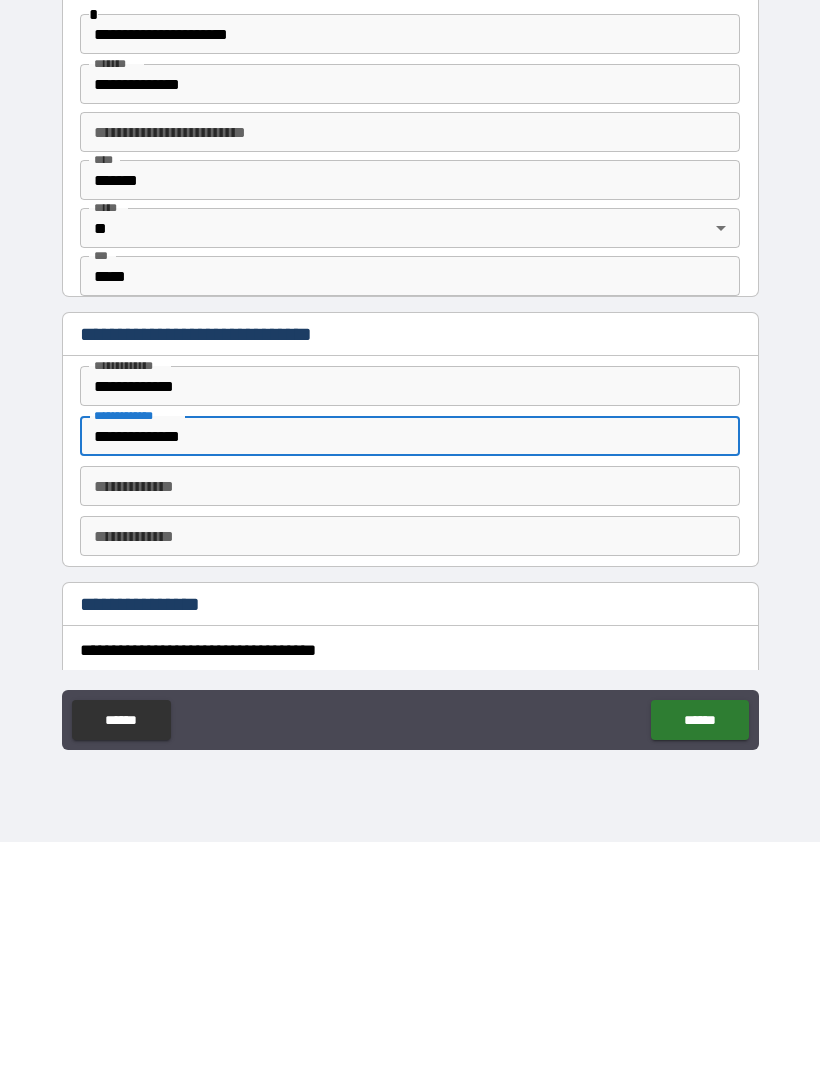 type on "**********" 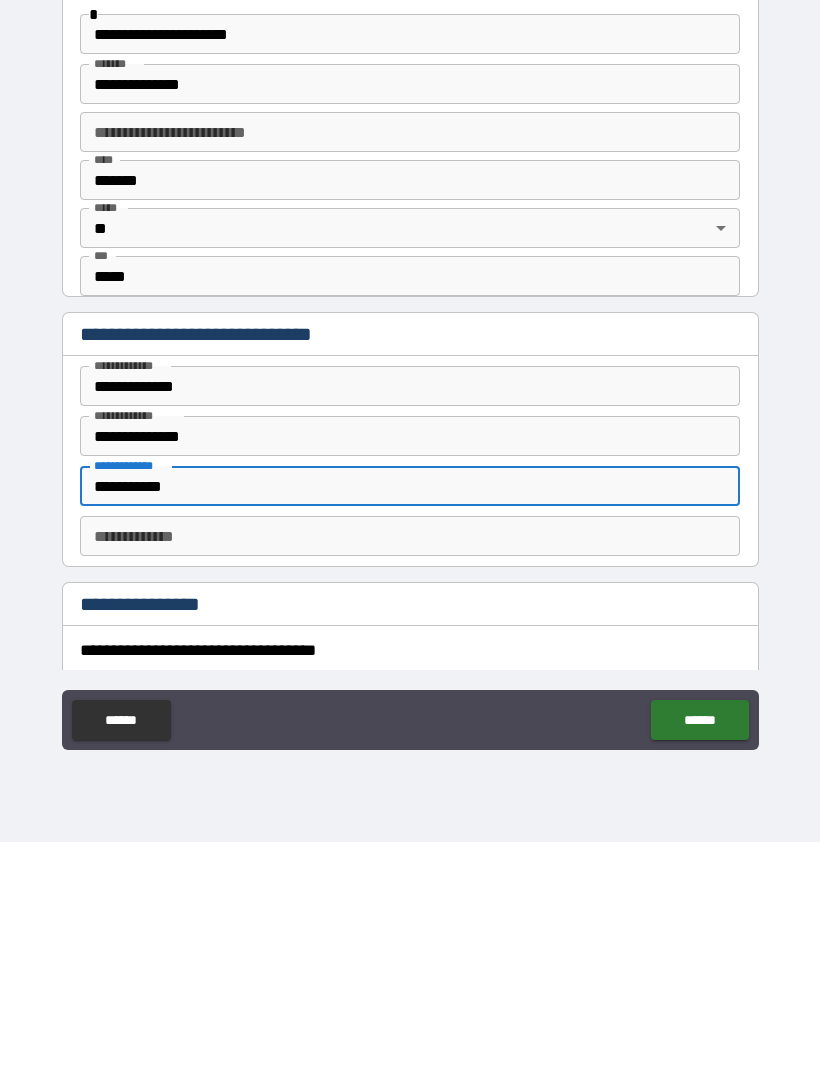 type on "**********" 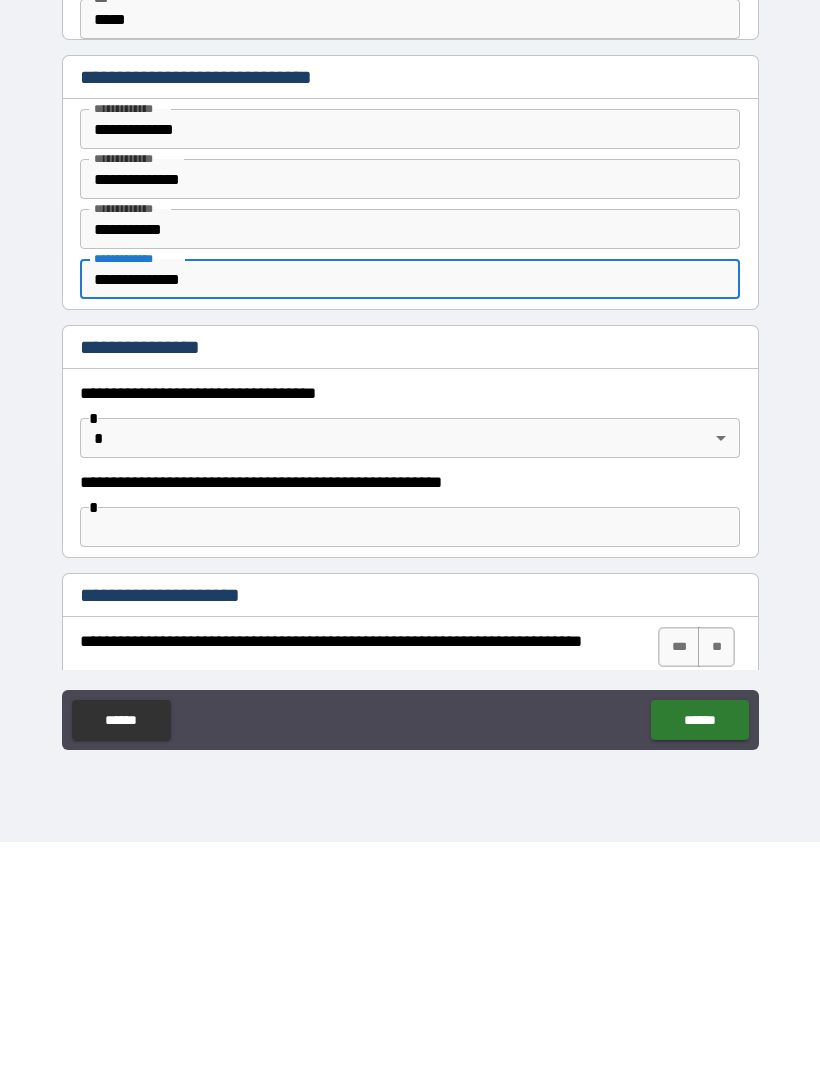 scroll, scrollTop: 768, scrollLeft: 0, axis: vertical 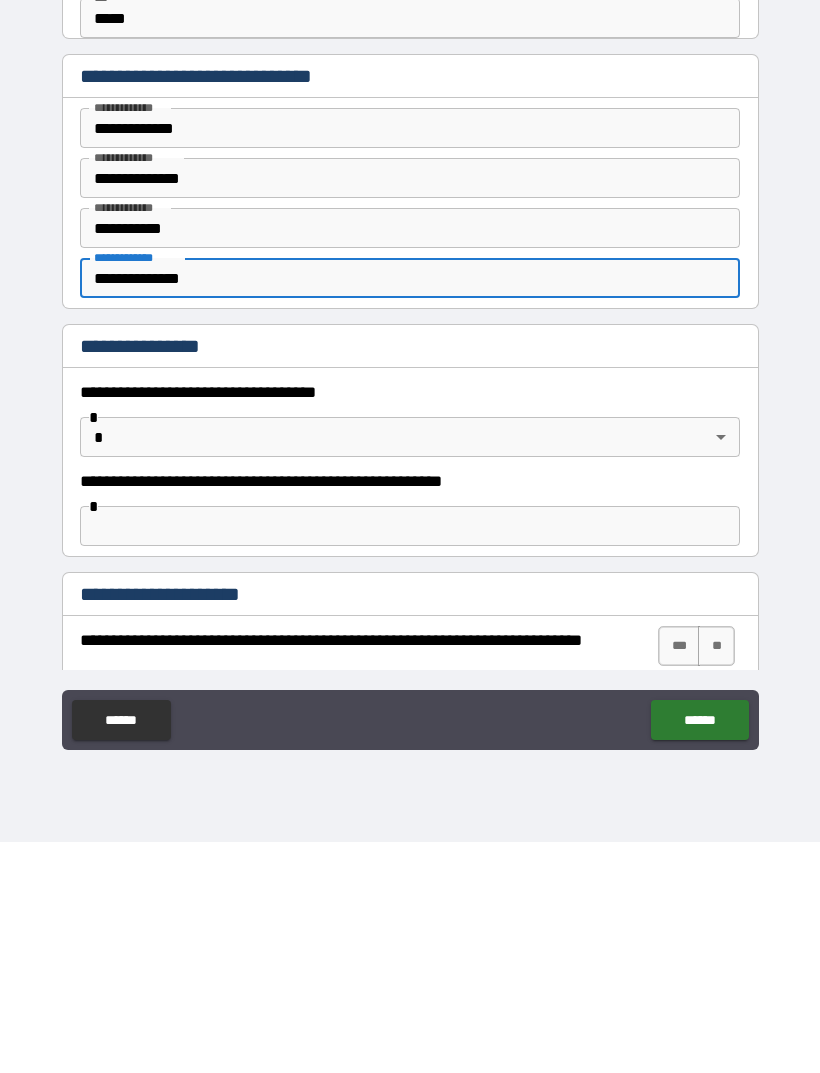 type on "**********" 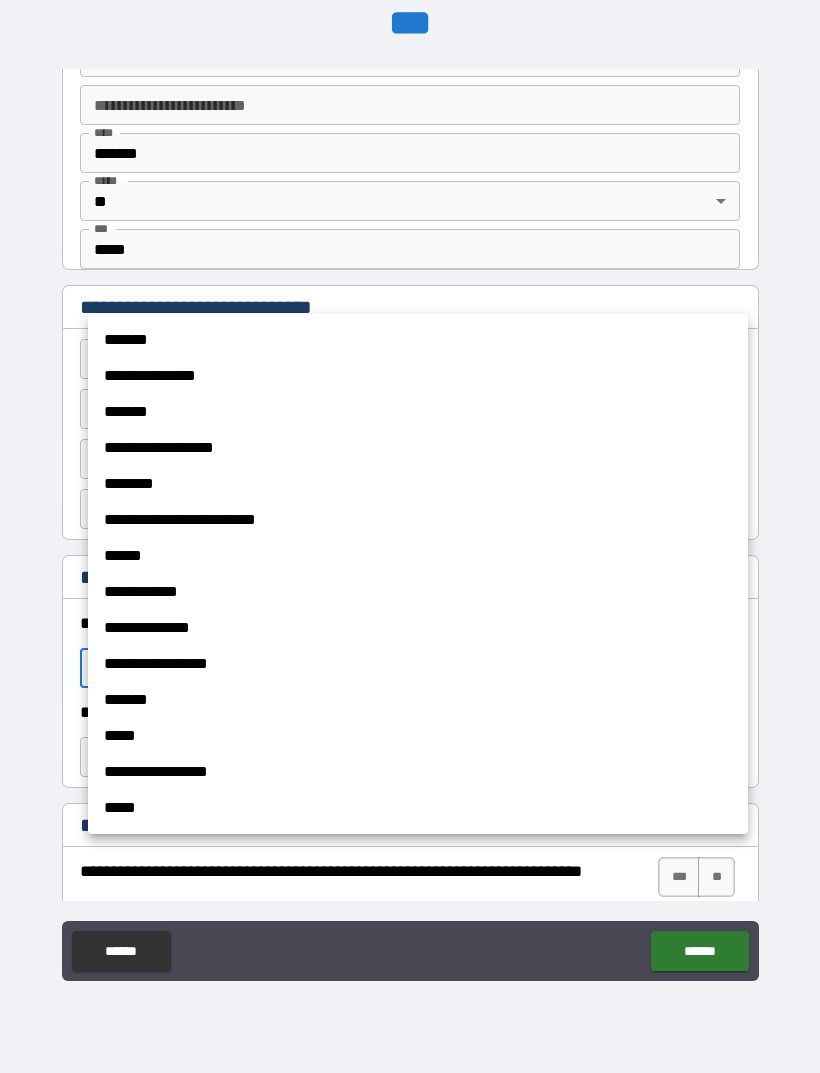 click on "**********" at bounding box center [418, 520] 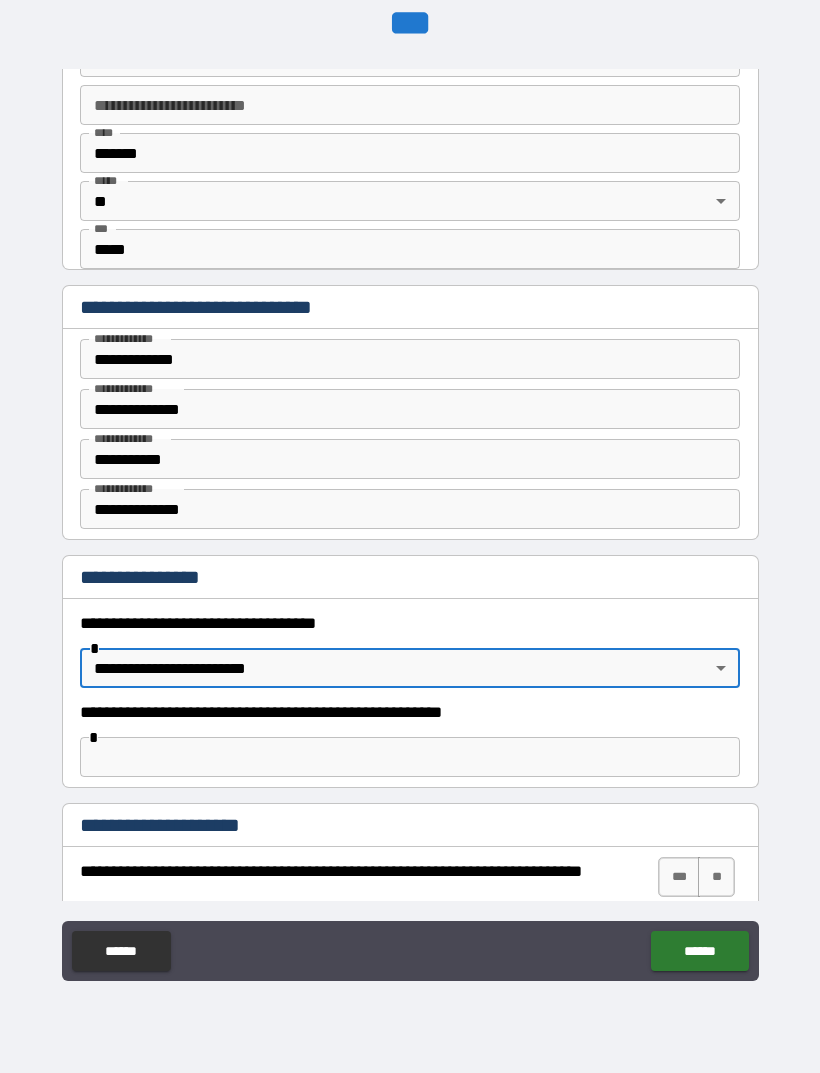 click at bounding box center [410, 757] 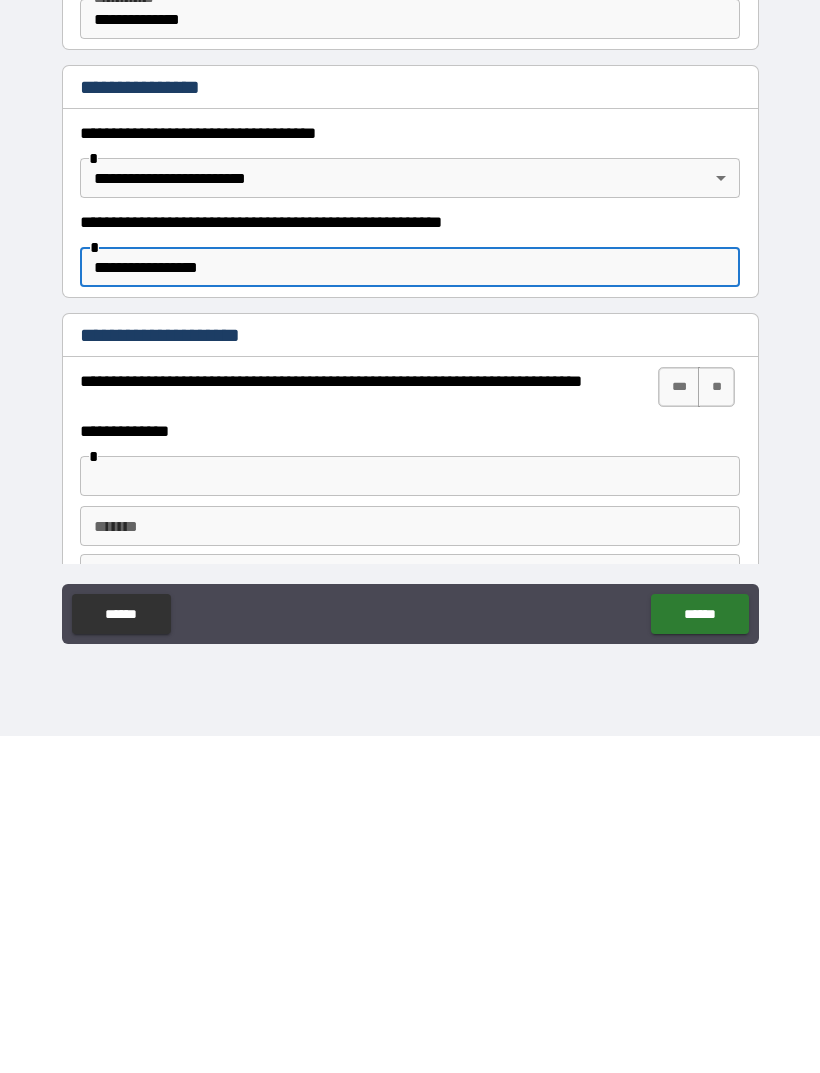 scroll, scrollTop: 925, scrollLeft: 0, axis: vertical 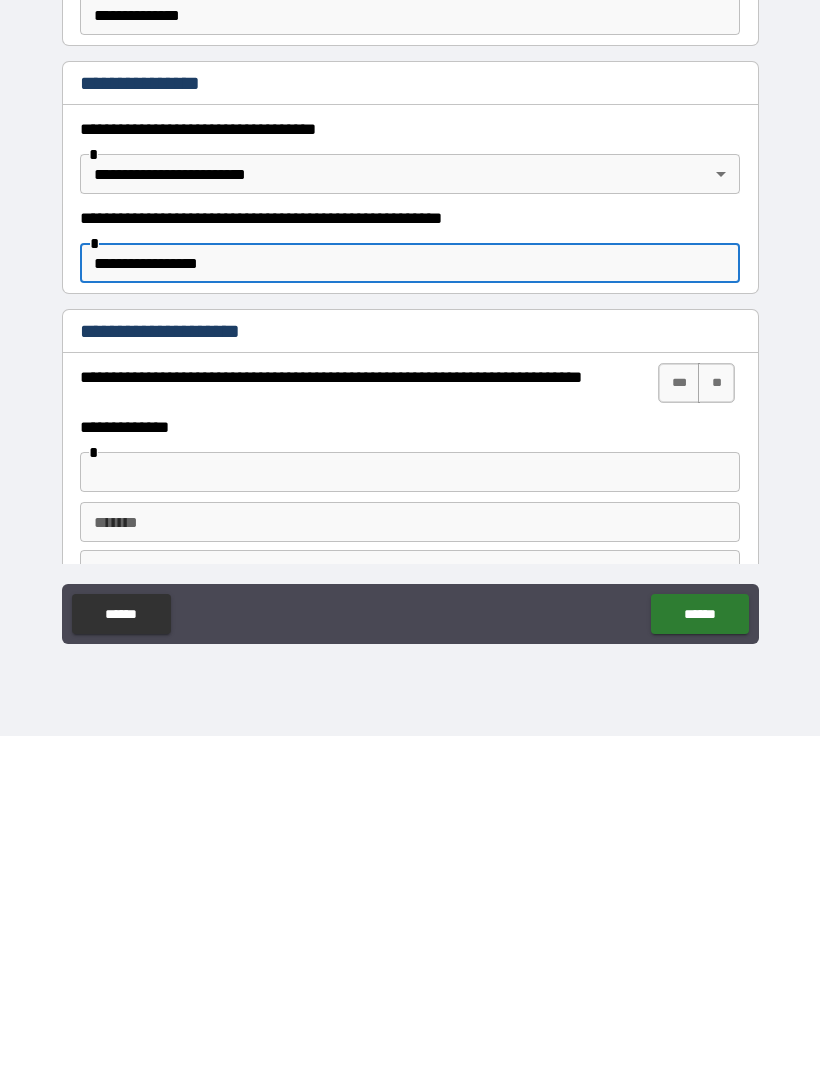 type on "**********" 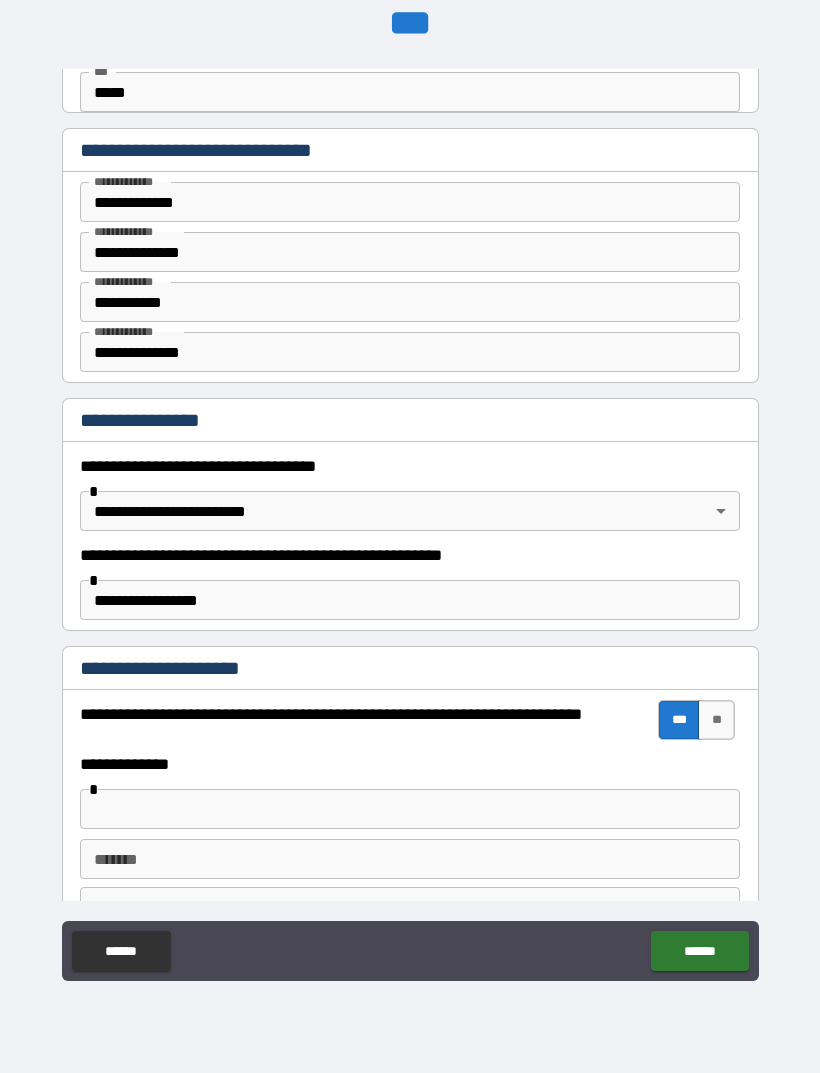 click at bounding box center [410, 809] 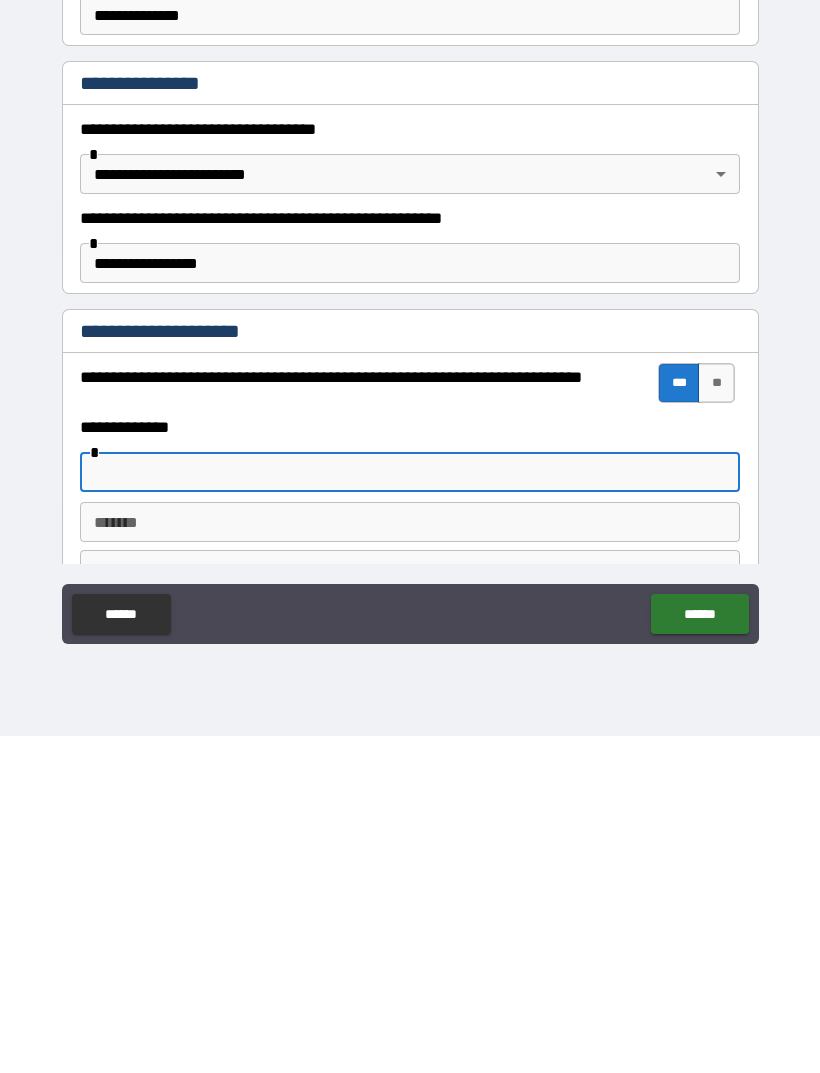 type on "*" 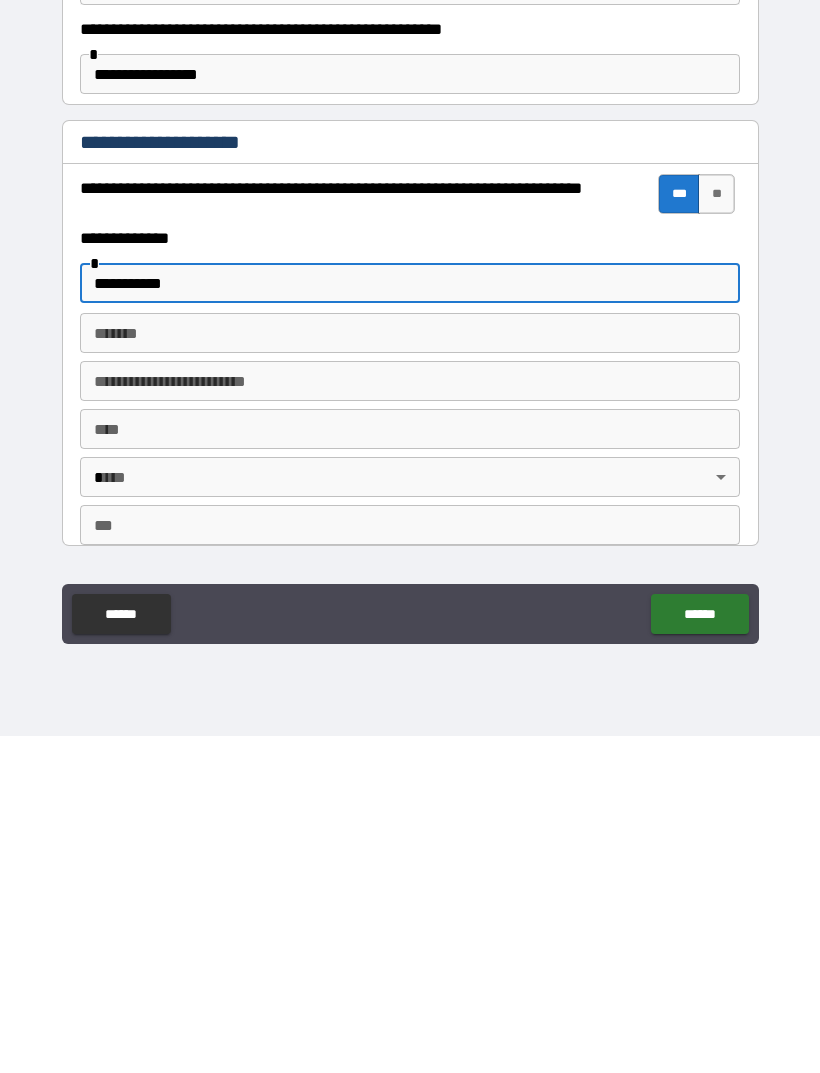 scroll, scrollTop: 1119, scrollLeft: 0, axis: vertical 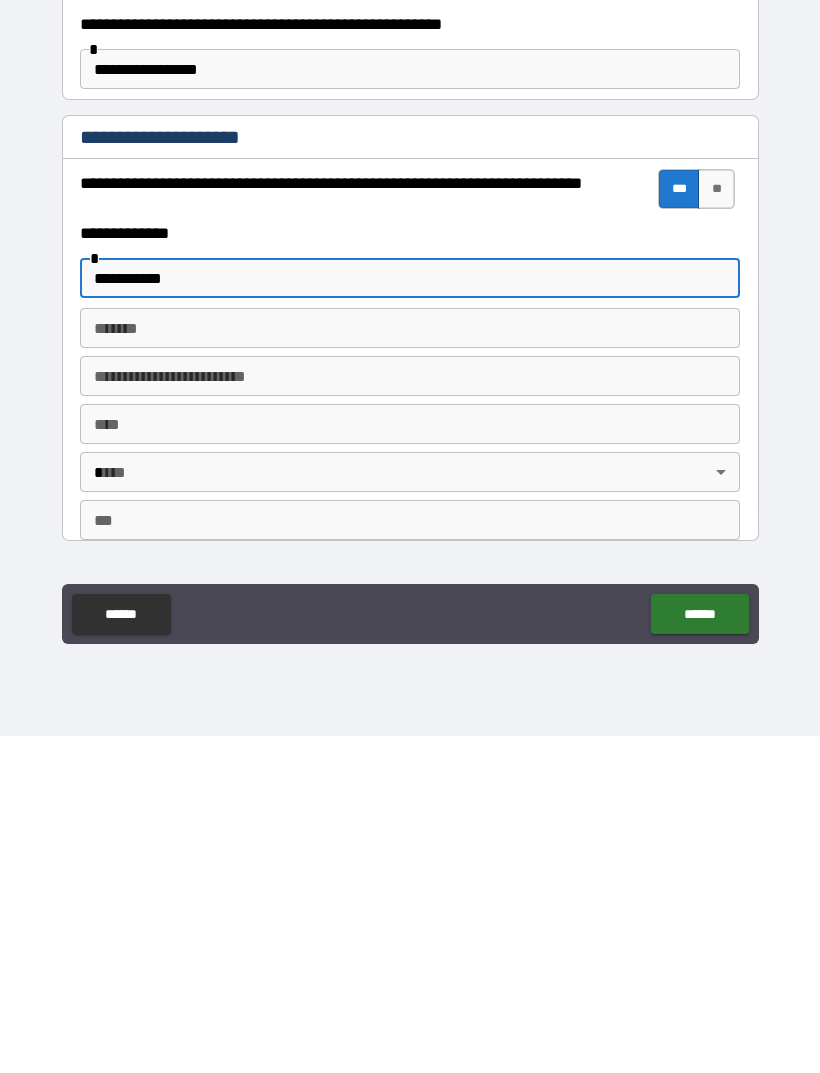 type on "**********" 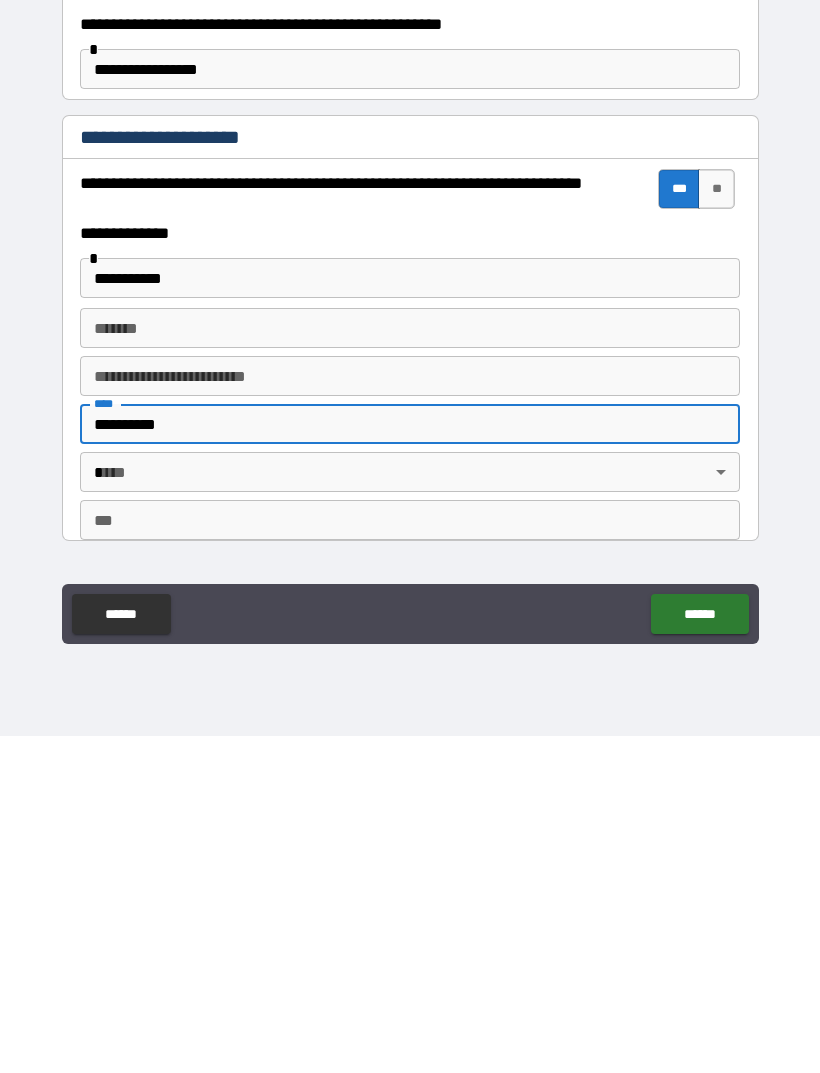 type on "**********" 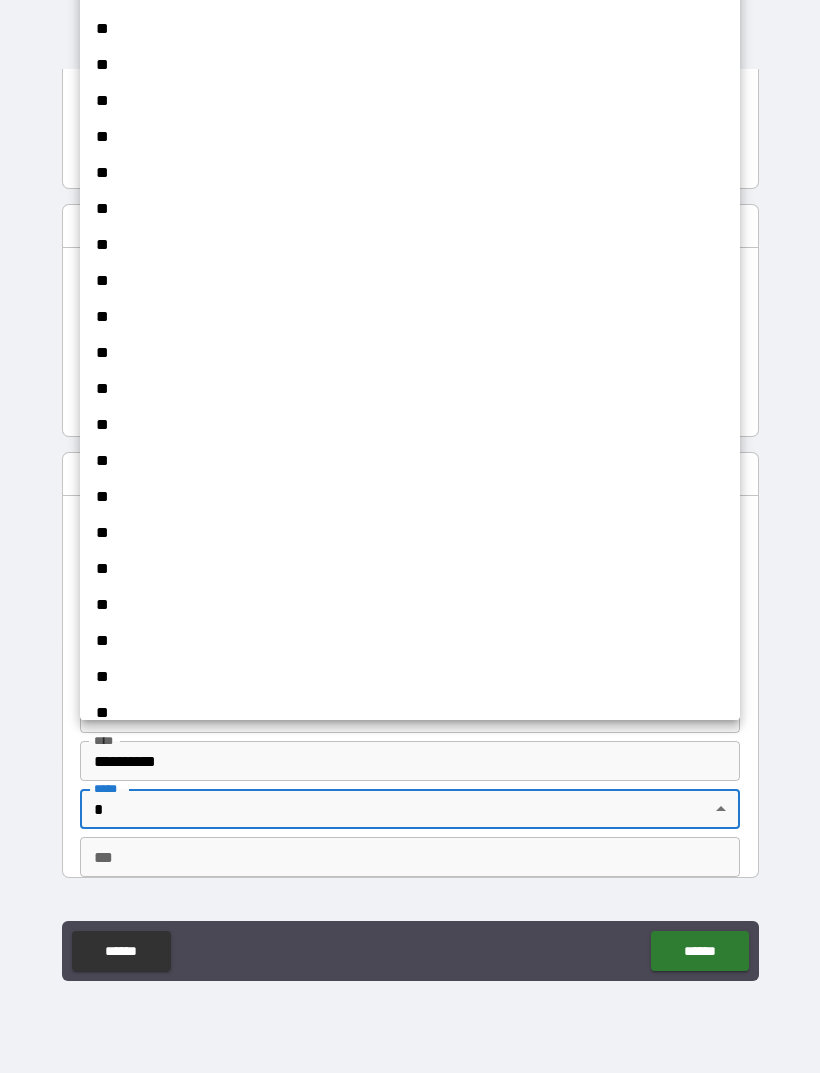 click on "**" at bounding box center [410, 317] 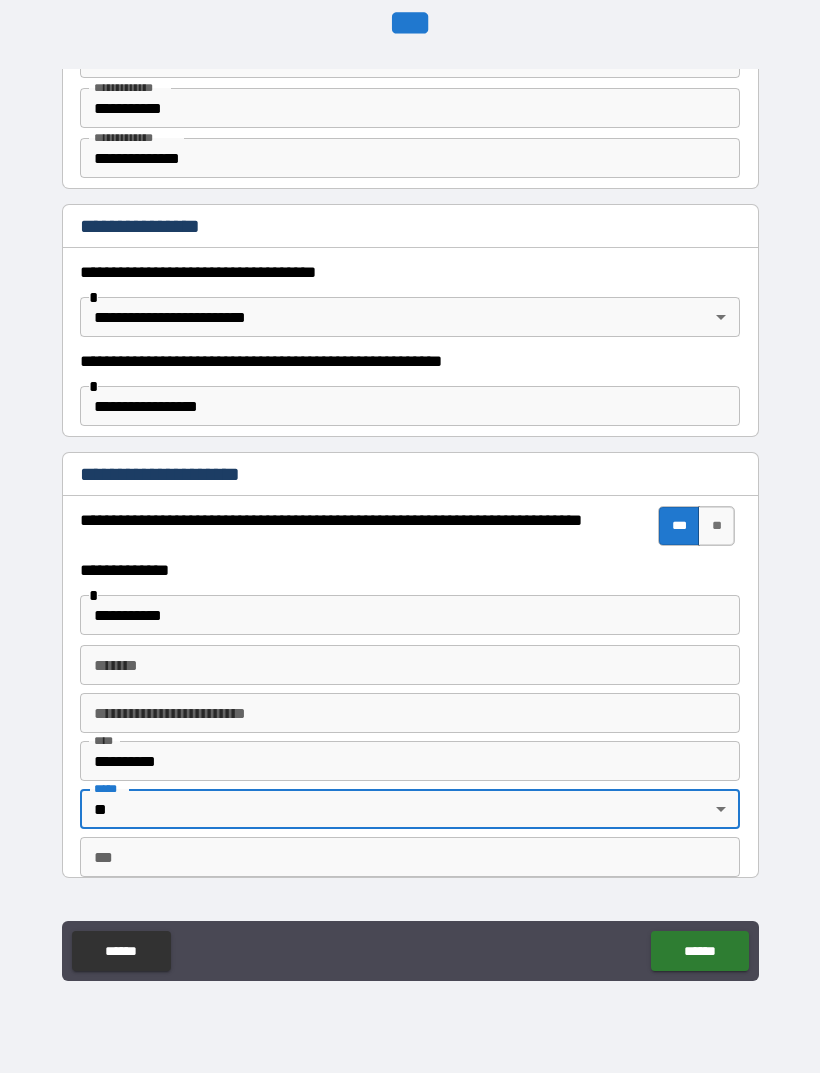 type on "**" 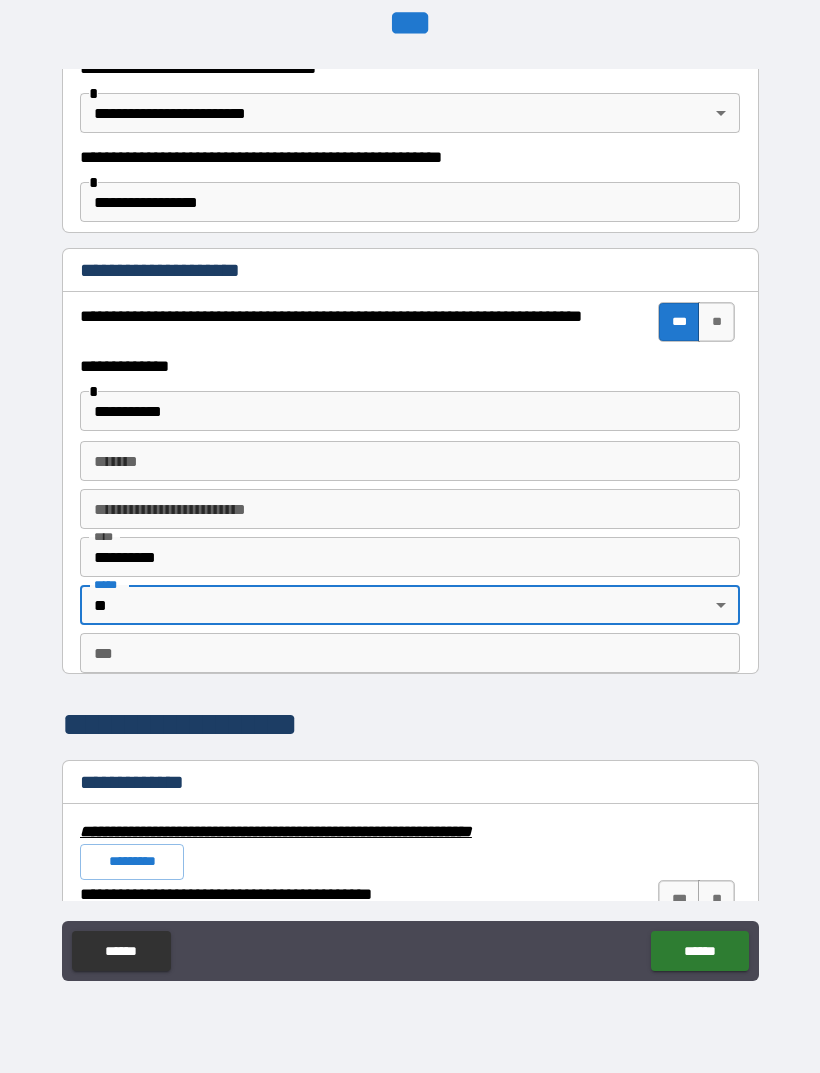 scroll, scrollTop: 1327, scrollLeft: 0, axis: vertical 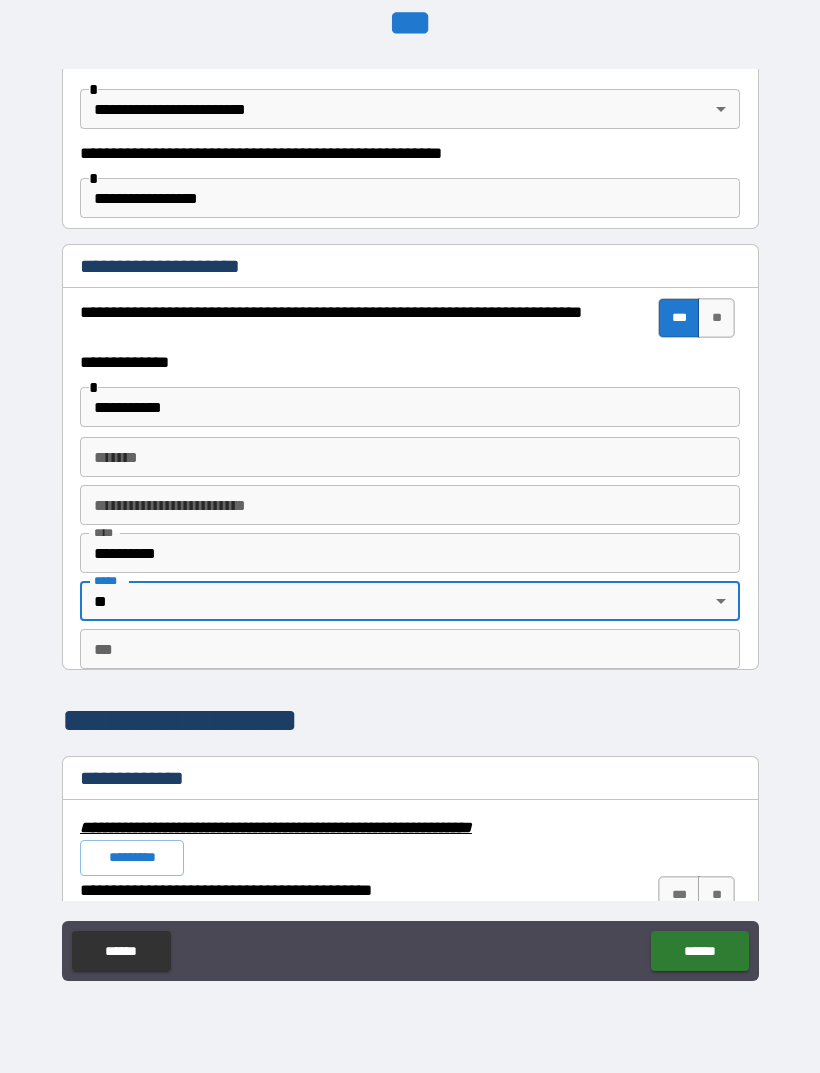 click on "***" at bounding box center (410, 649) 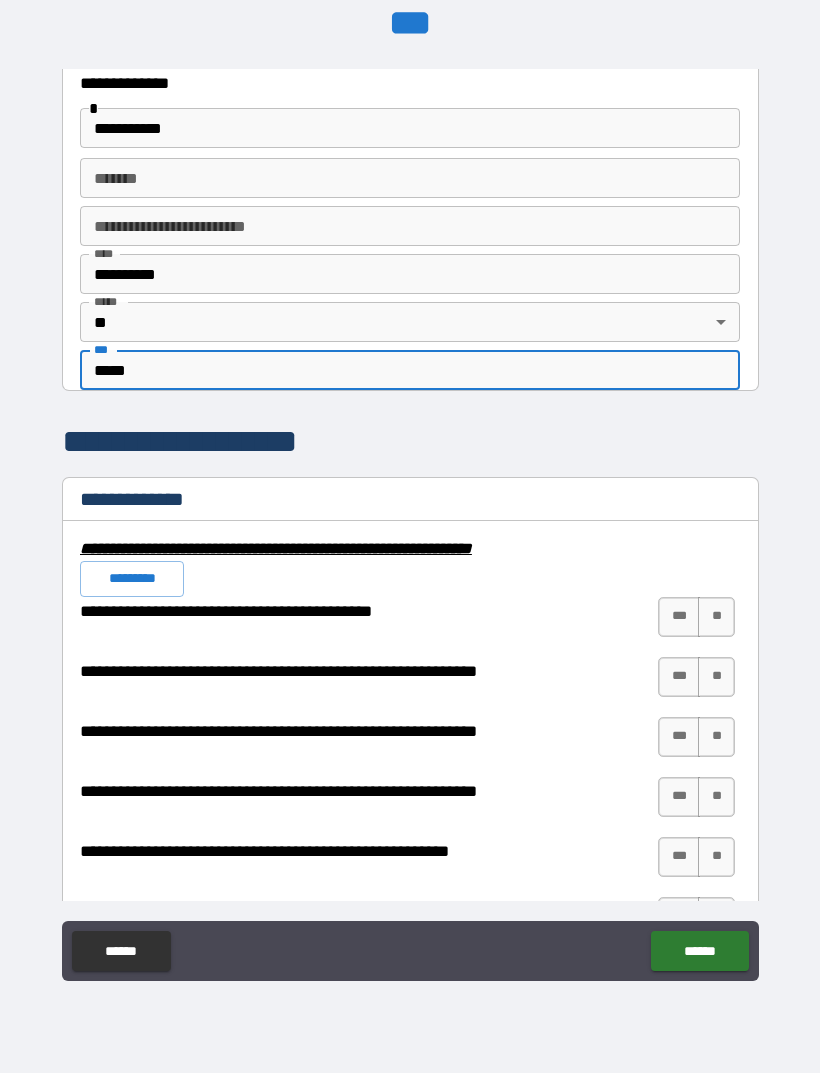 scroll, scrollTop: 1623, scrollLeft: 0, axis: vertical 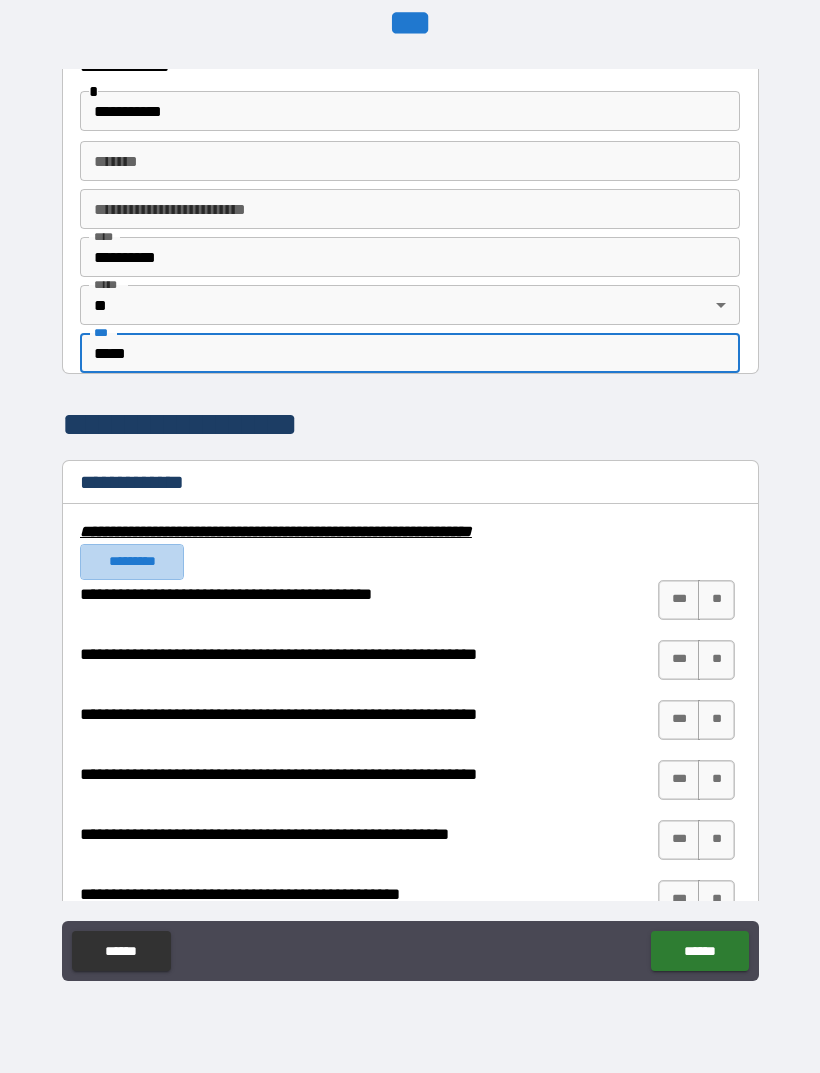 type on "*****" 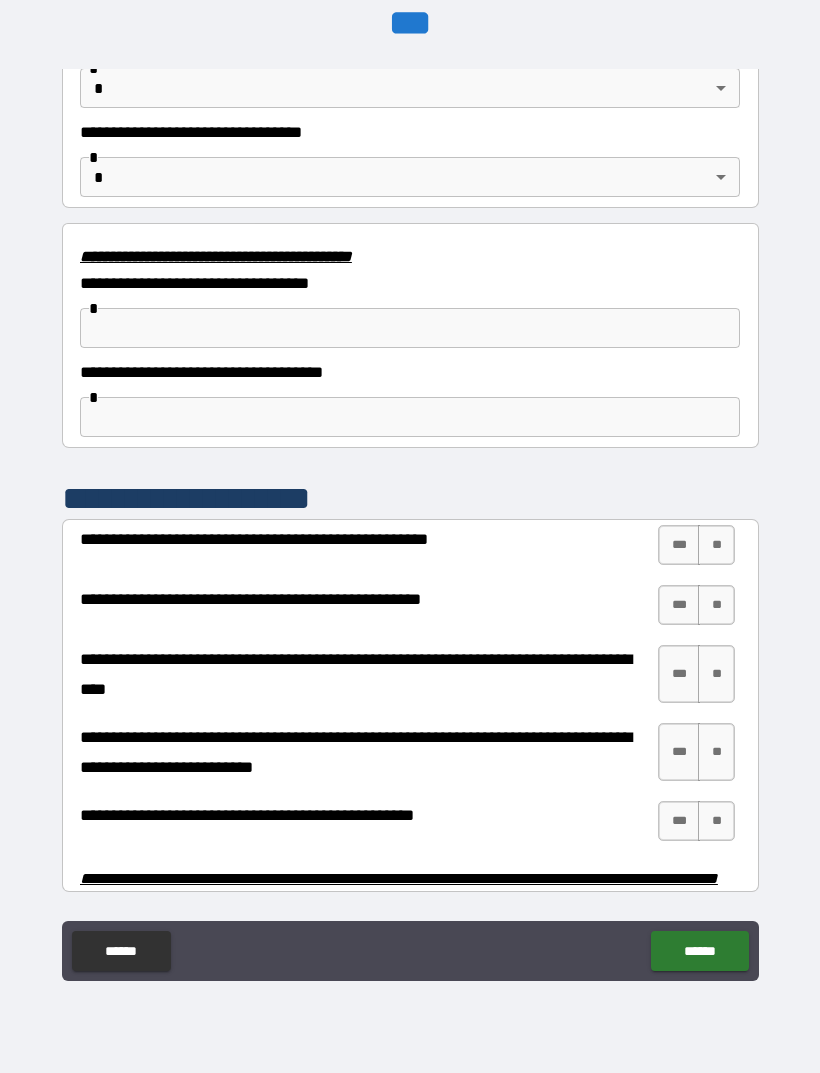 scroll, scrollTop: 3406, scrollLeft: 0, axis: vertical 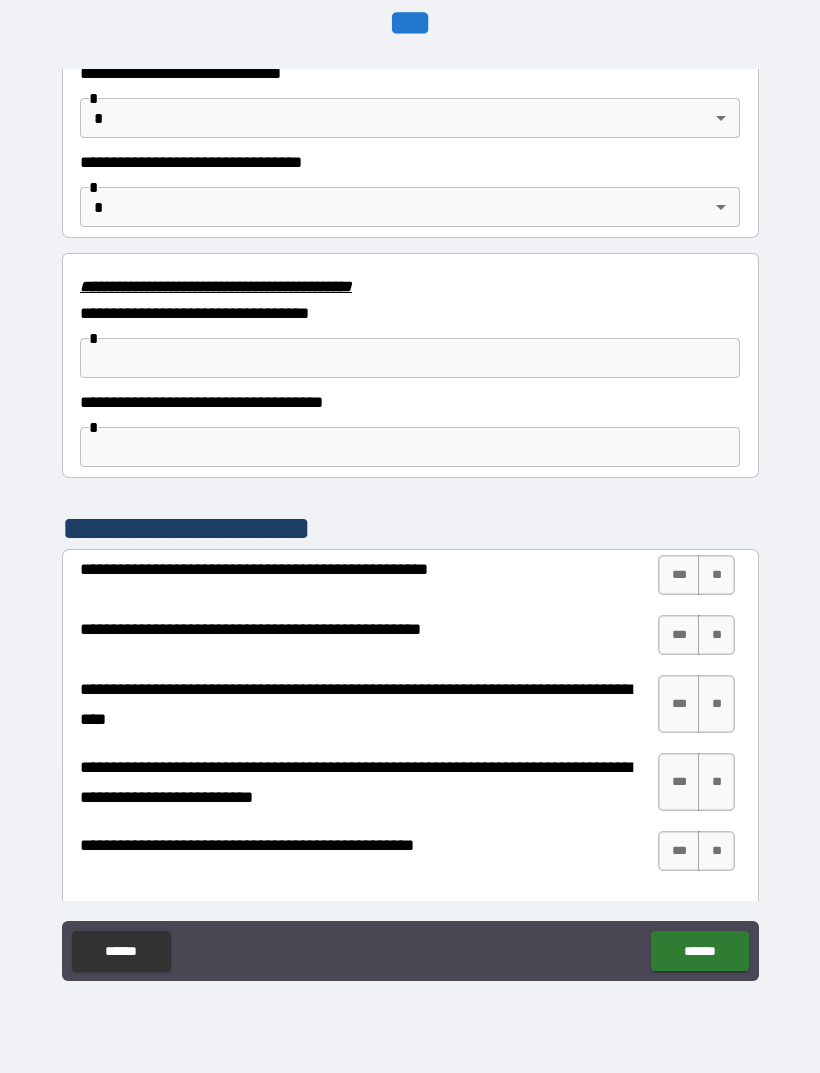 click on "**********" at bounding box center (410, 504) 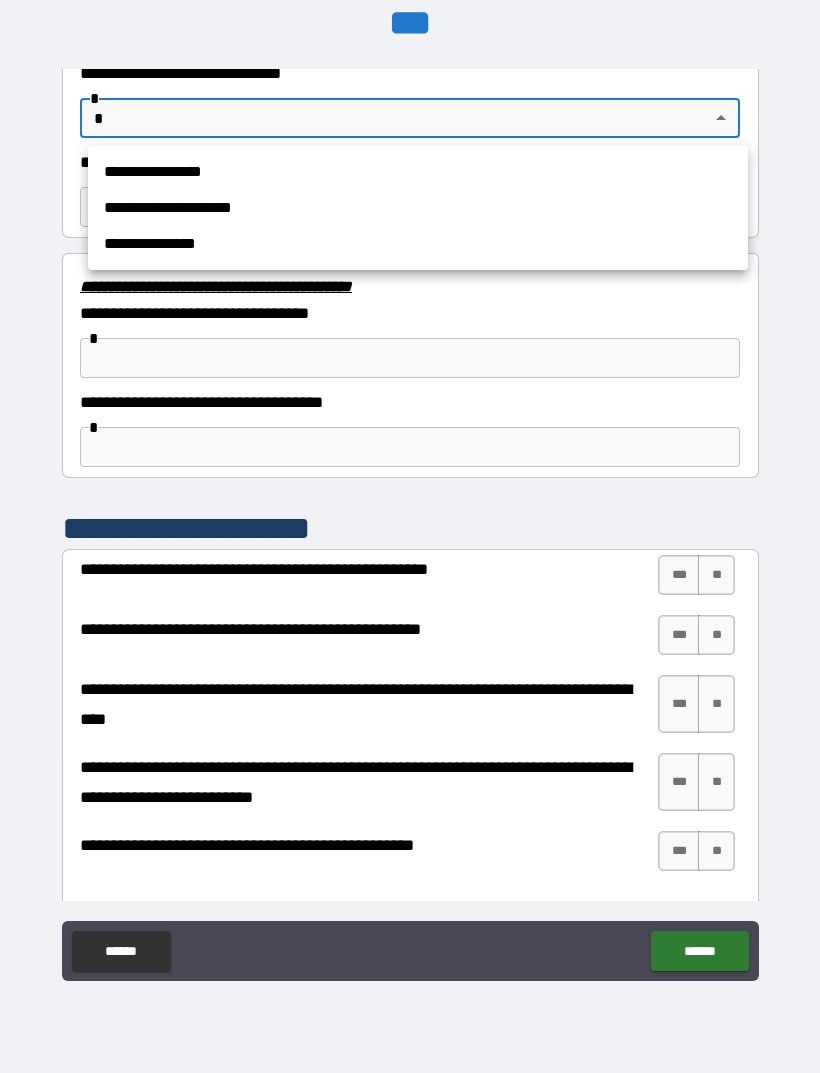 click on "**********" at bounding box center [418, 172] 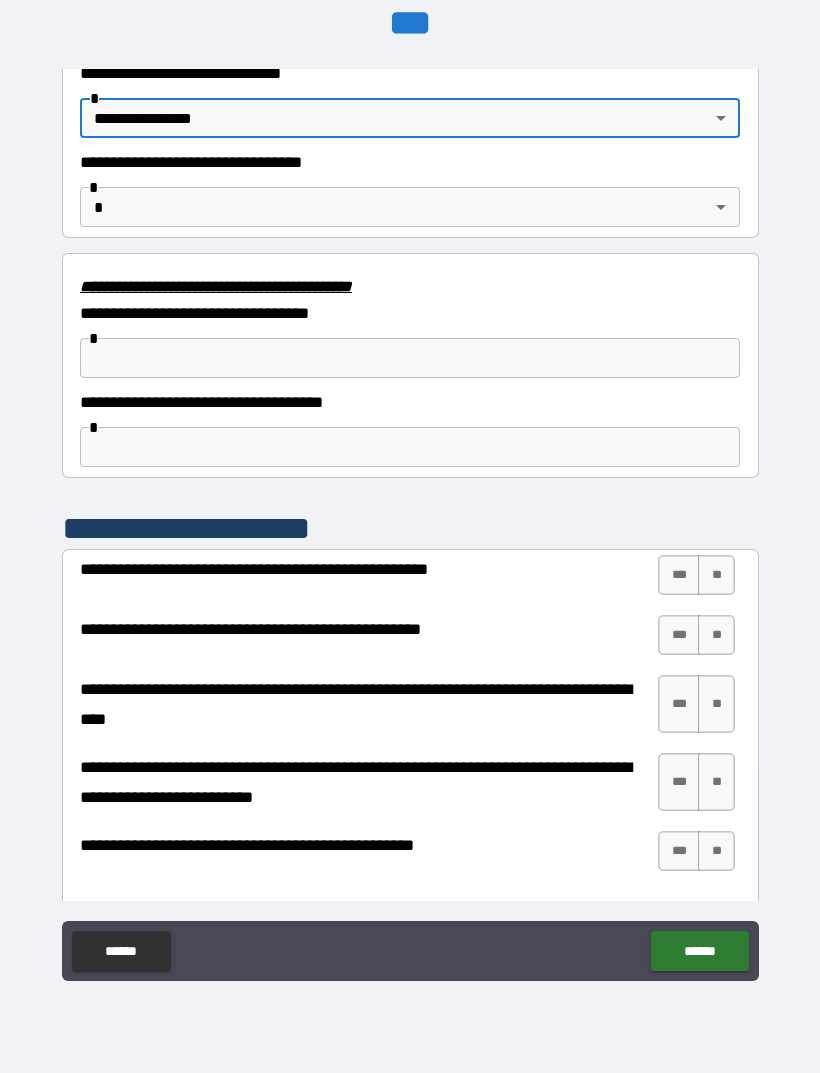click on "**" at bounding box center [716, 575] 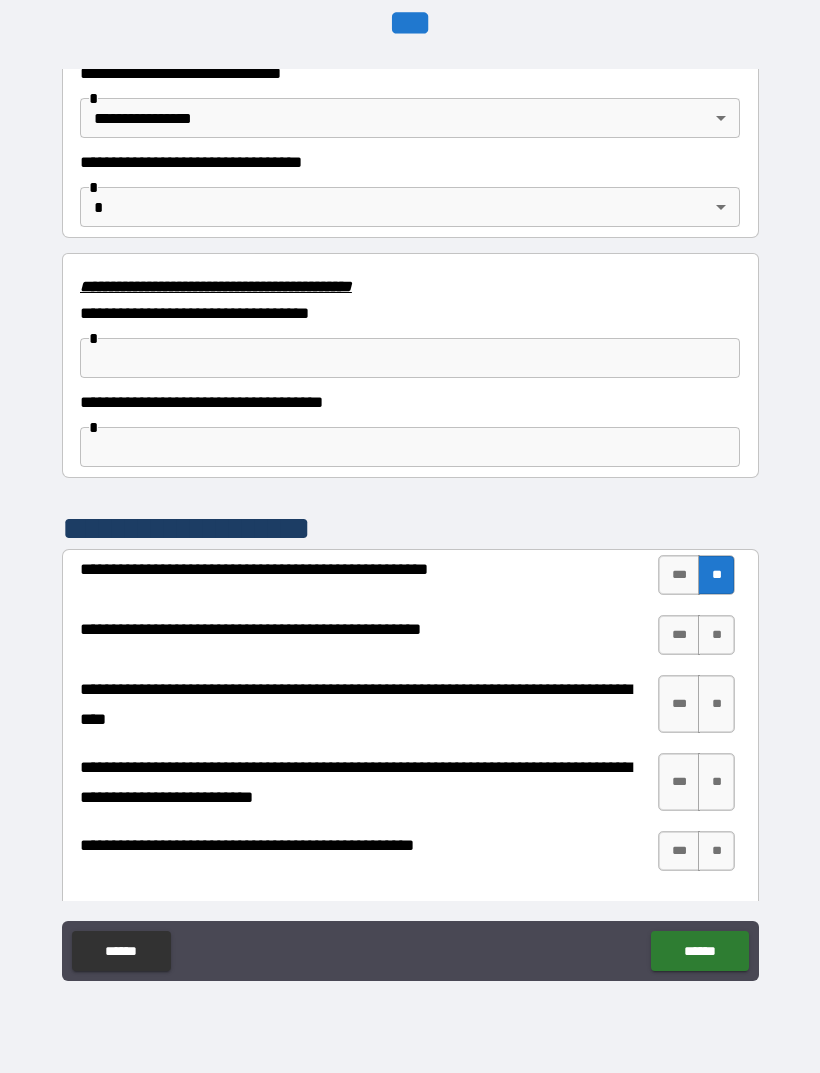 click on "**" at bounding box center [716, 635] 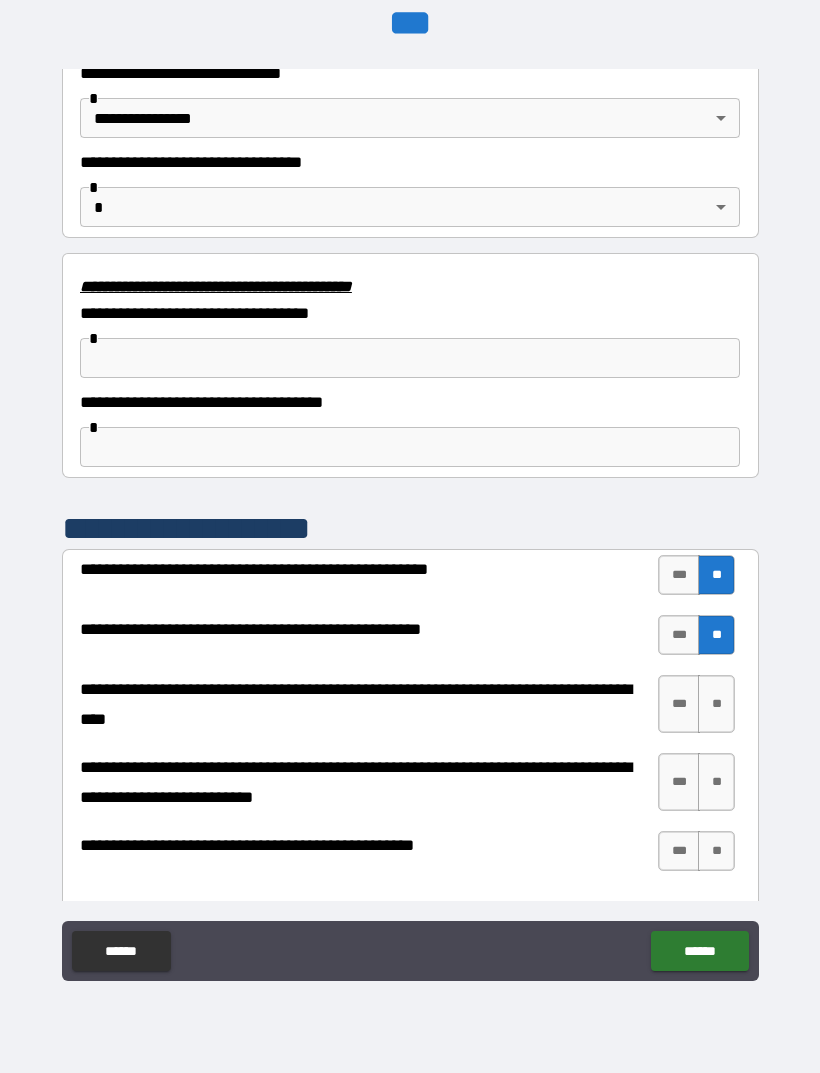 click on "**" at bounding box center [716, 704] 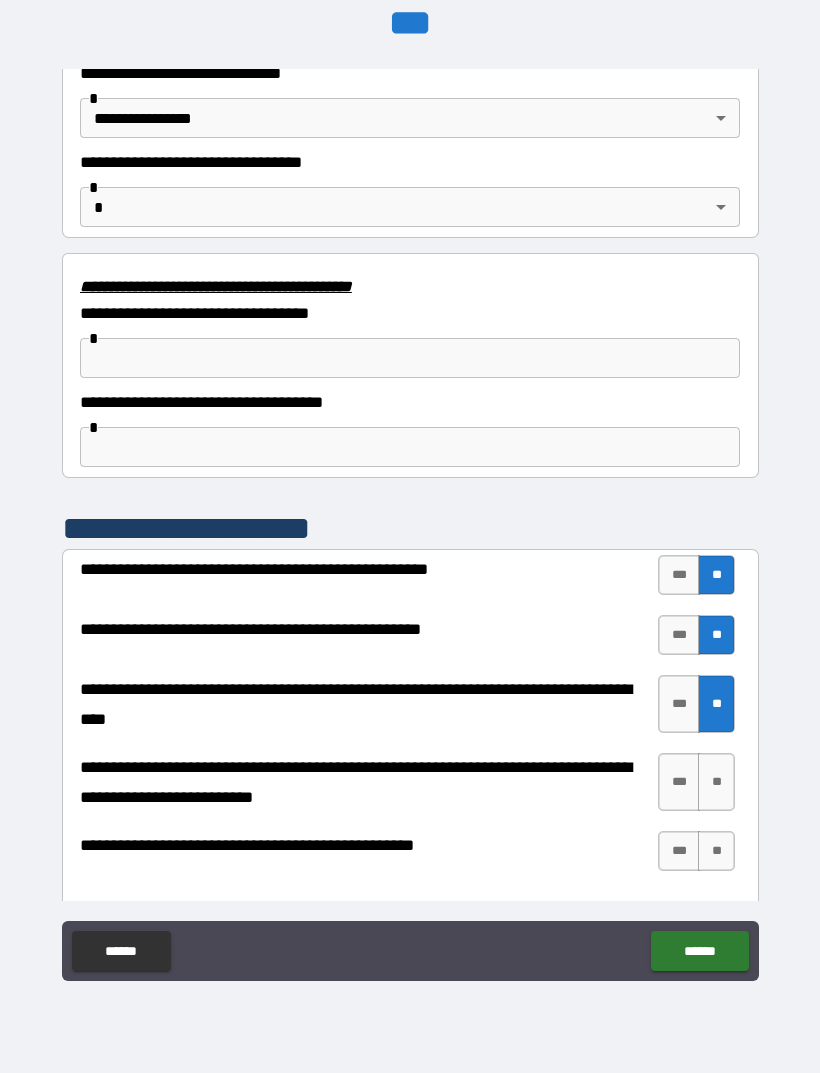 click on "**" at bounding box center (716, 782) 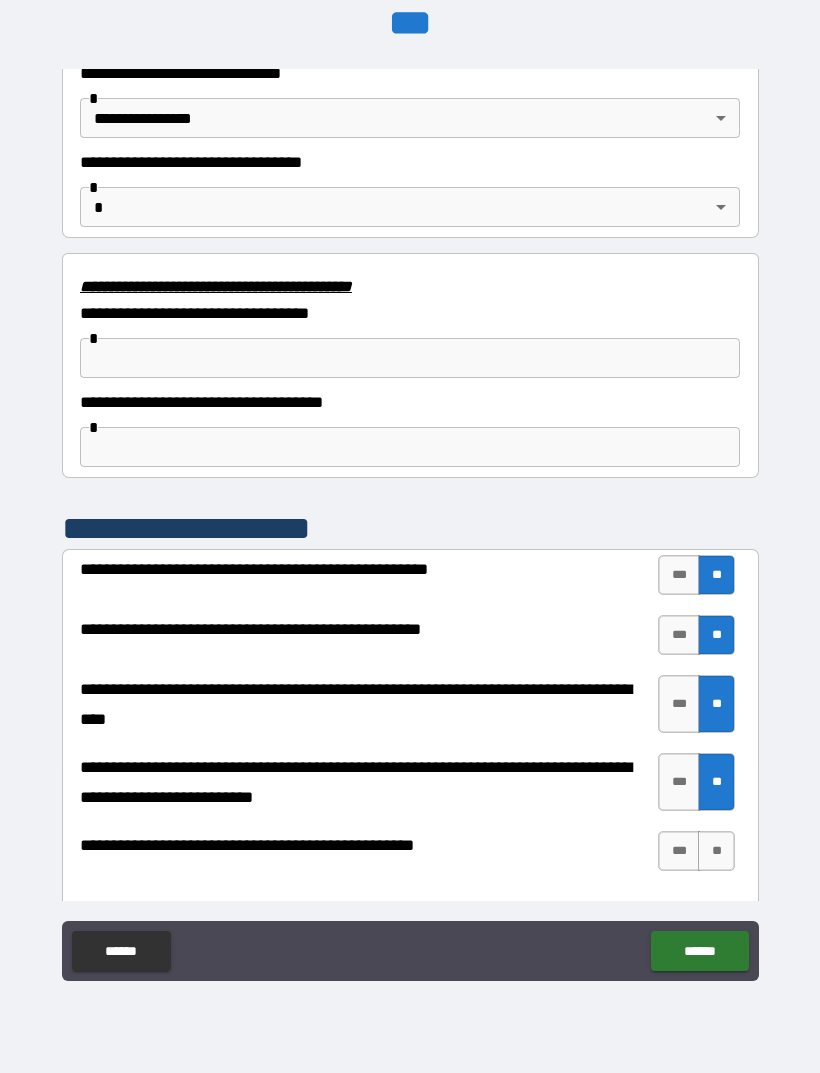 click on "**" at bounding box center [716, 851] 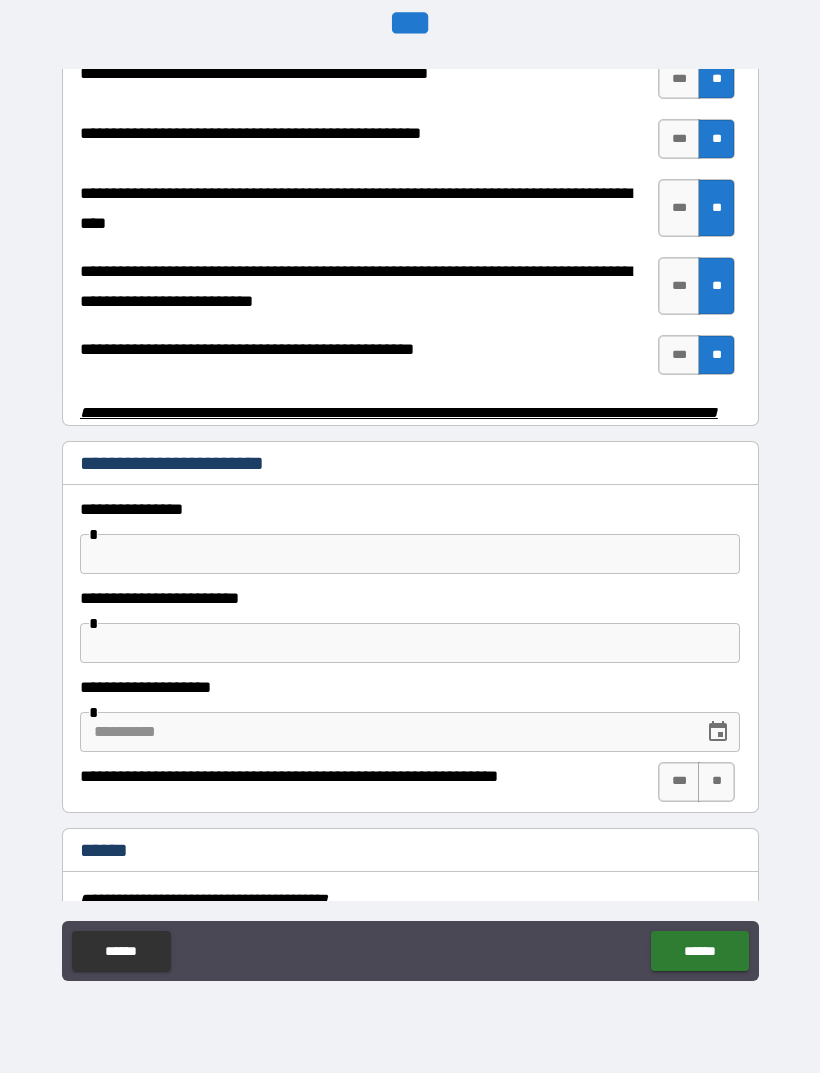 scroll, scrollTop: 3909, scrollLeft: 0, axis: vertical 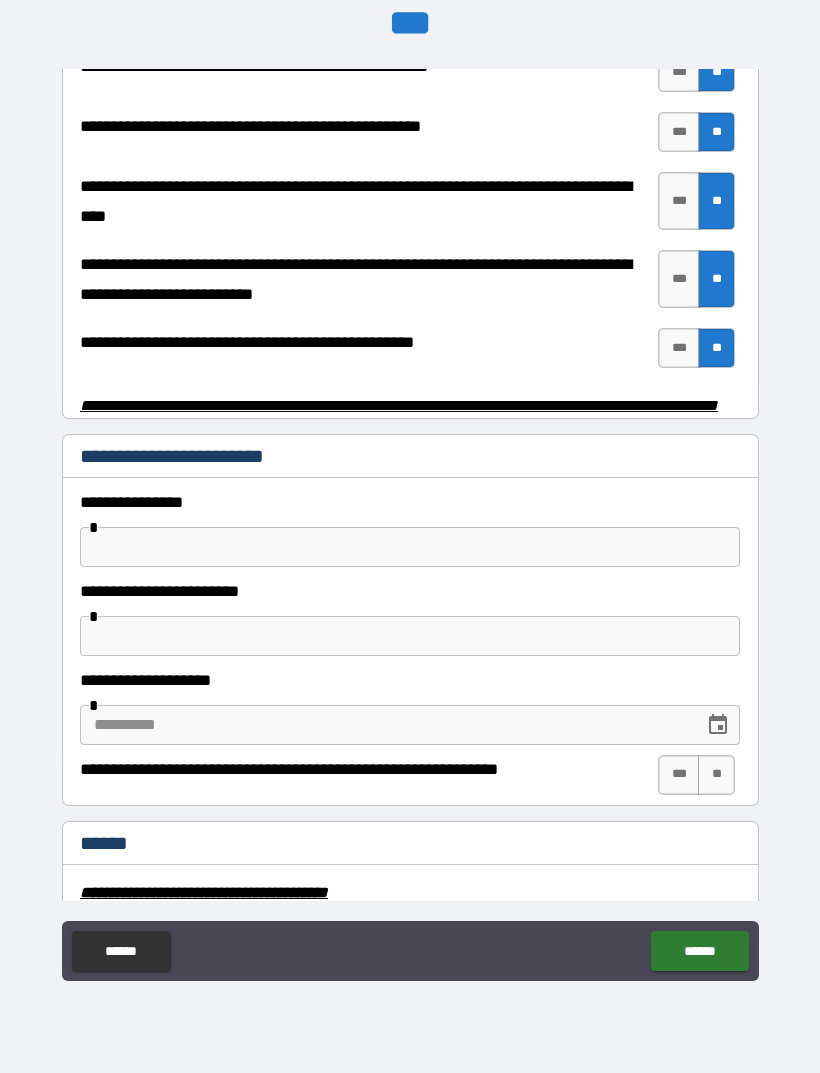 click at bounding box center [410, 547] 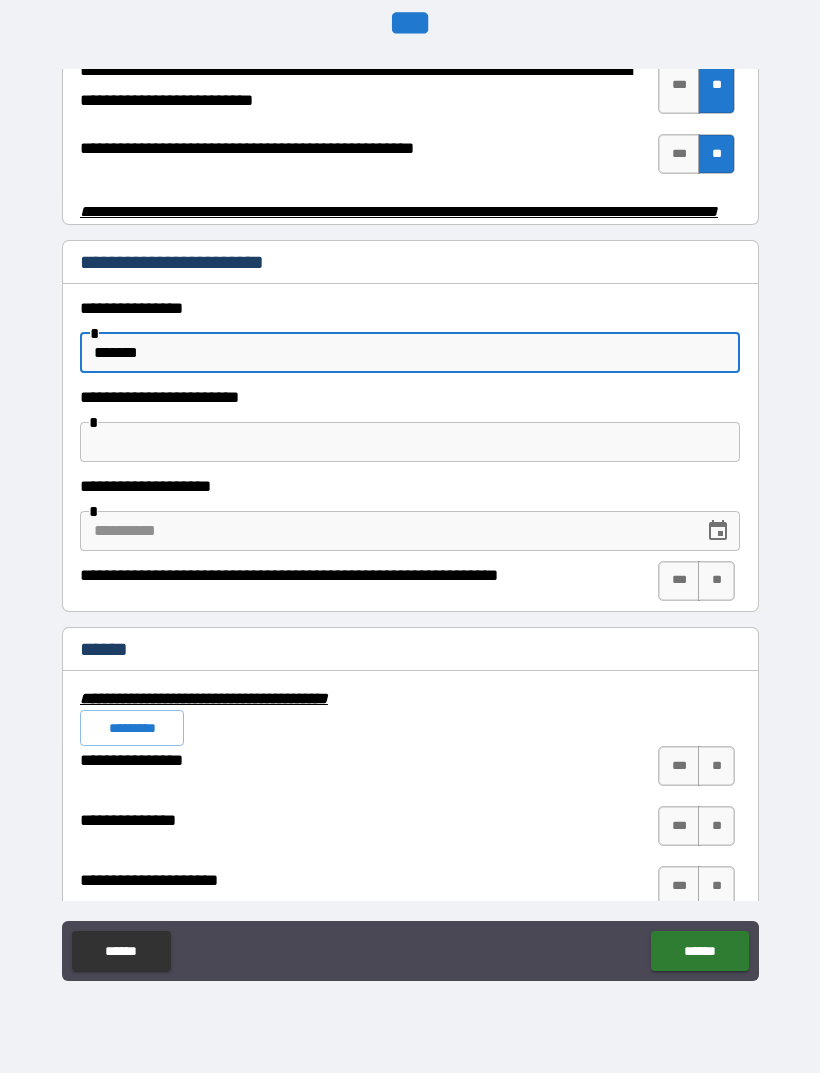 scroll, scrollTop: 4101, scrollLeft: 0, axis: vertical 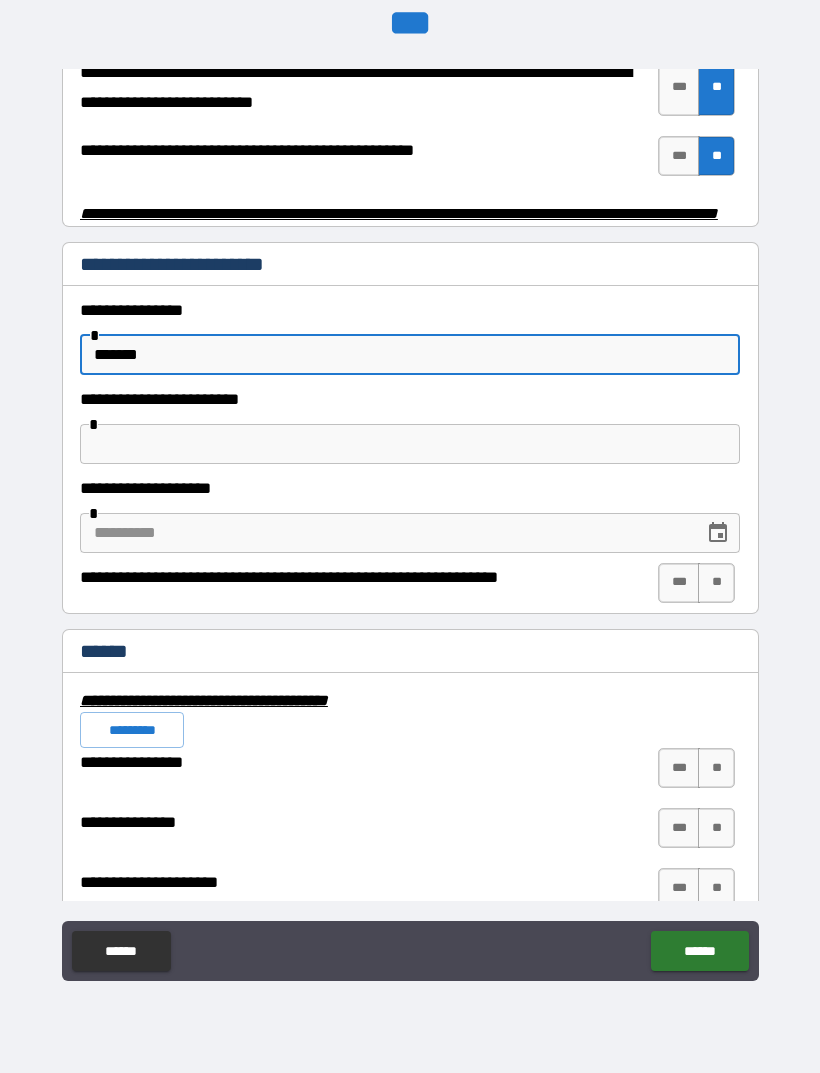 click at bounding box center (385, 533) 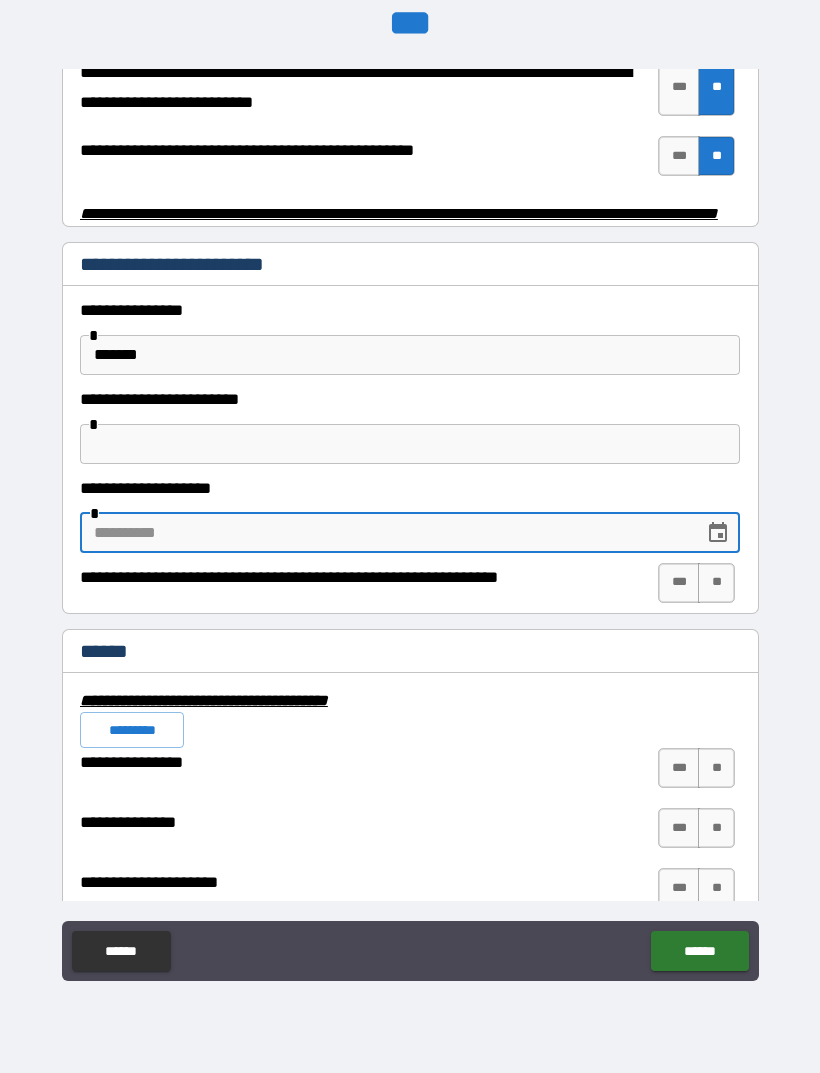 click on "*******" at bounding box center [410, 355] 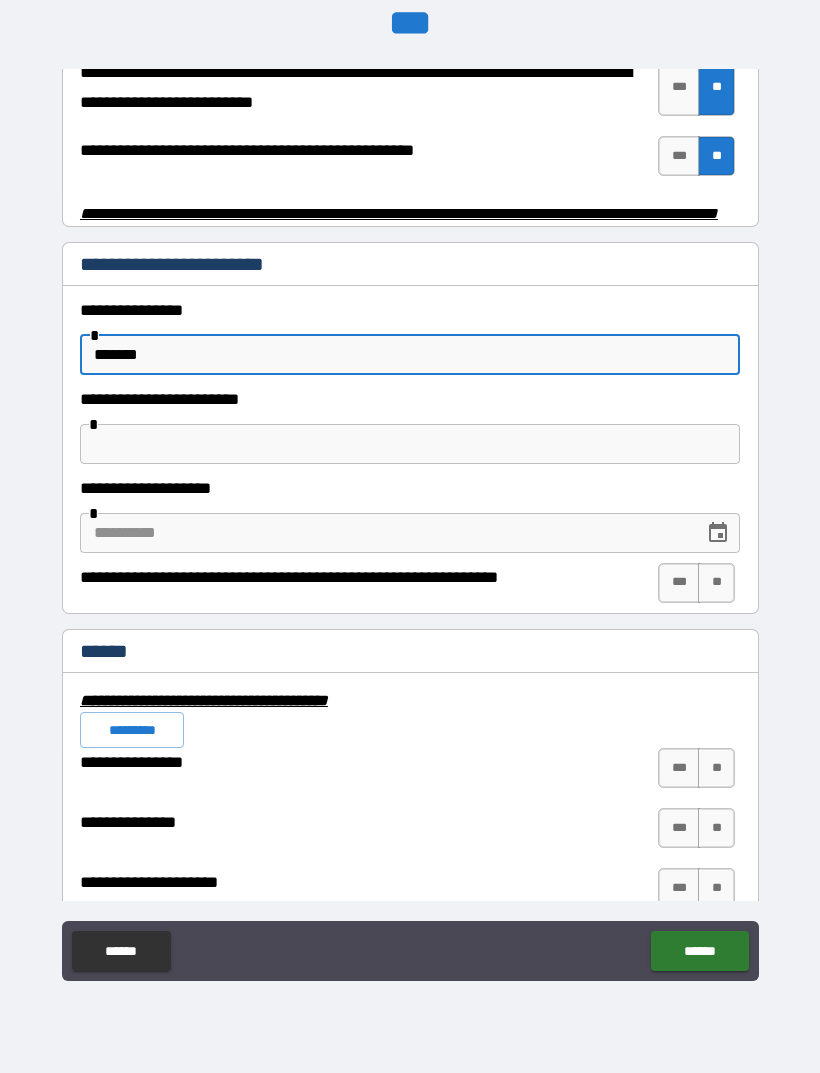 type on "*******" 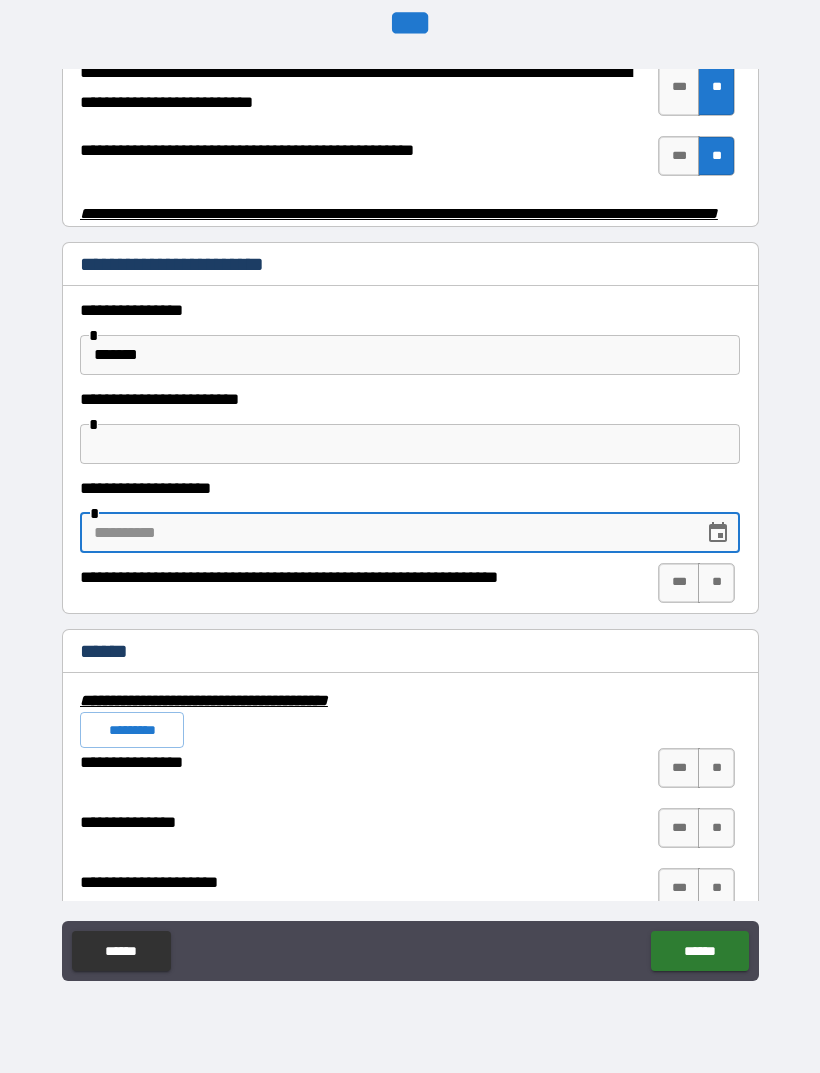 click 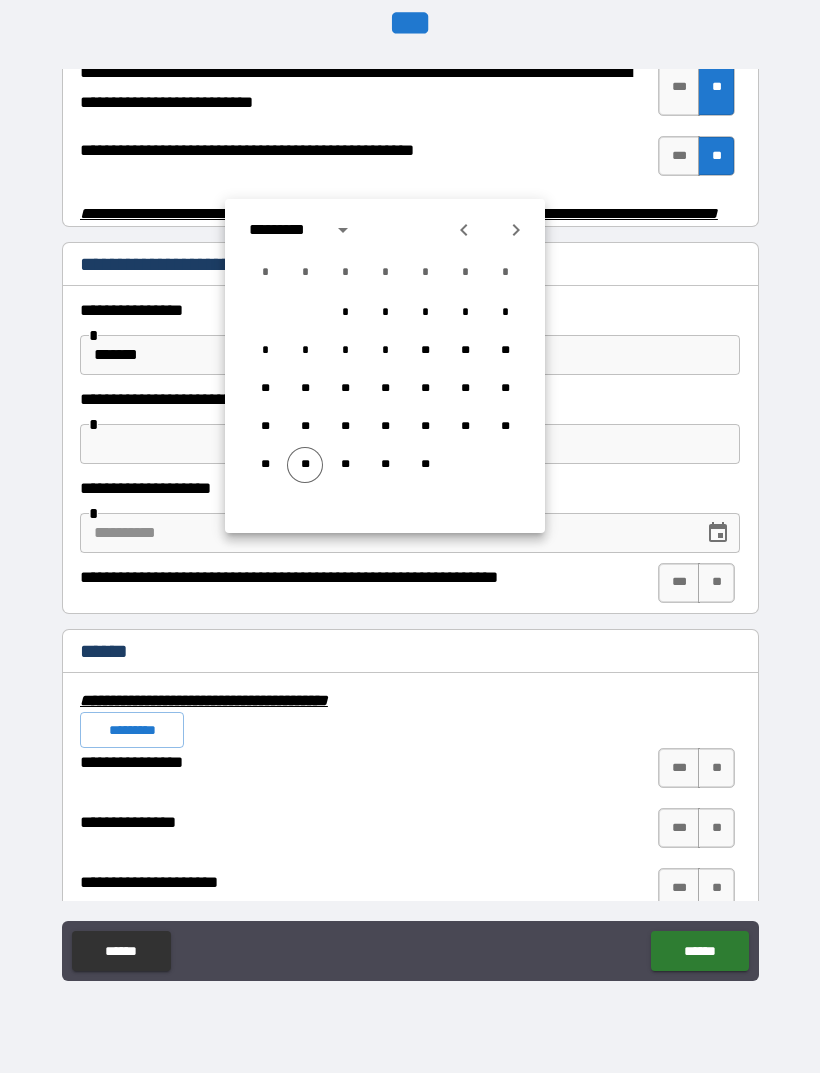 click 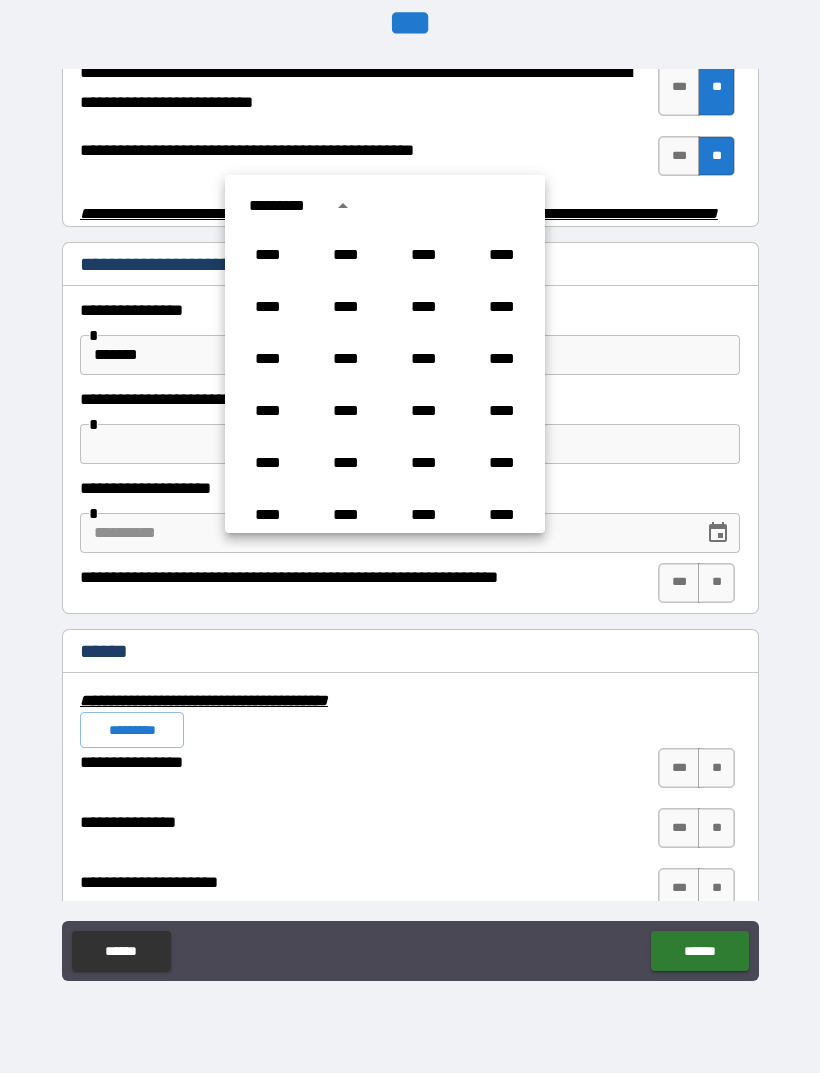 scroll, scrollTop: 1486, scrollLeft: 0, axis: vertical 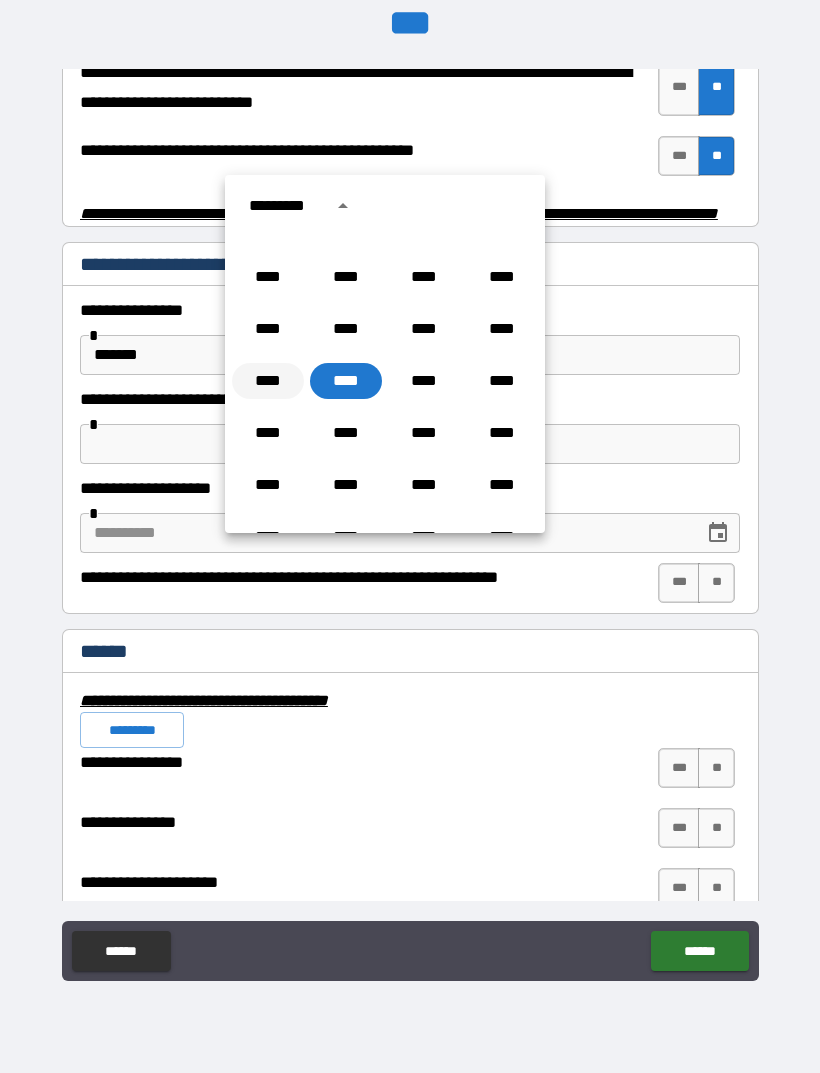 click on "****" at bounding box center [268, 381] 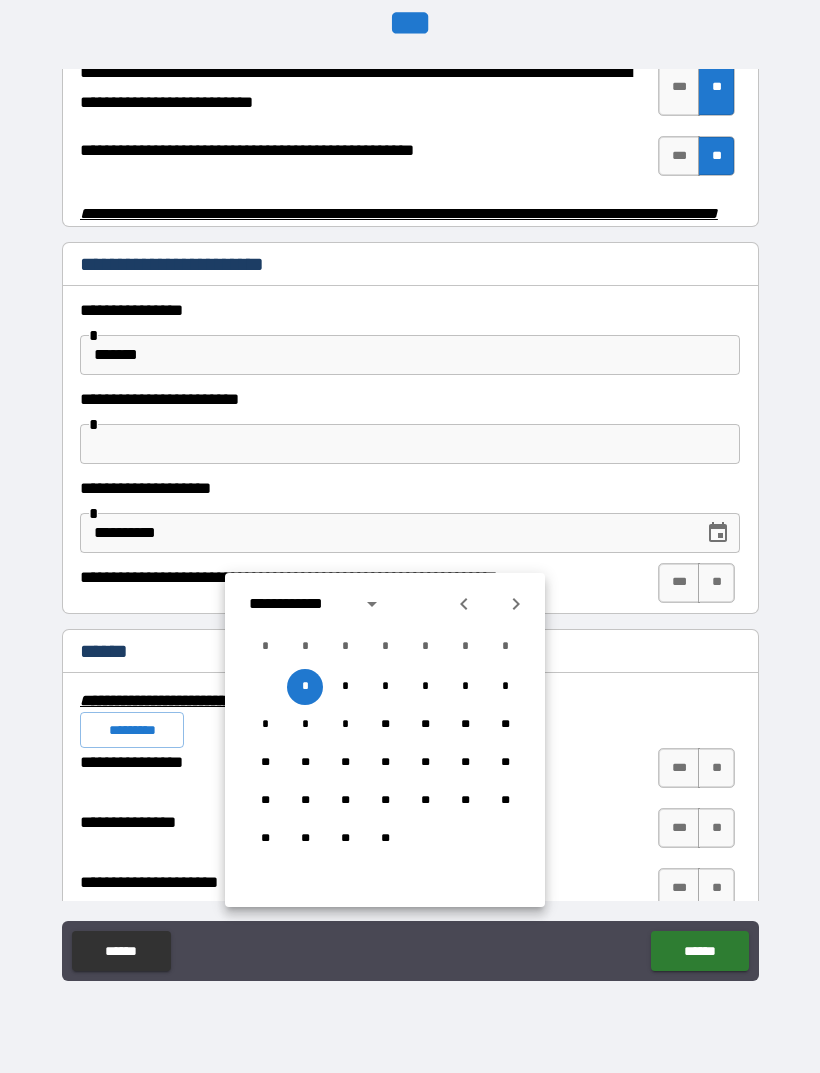 click at bounding box center [464, 604] 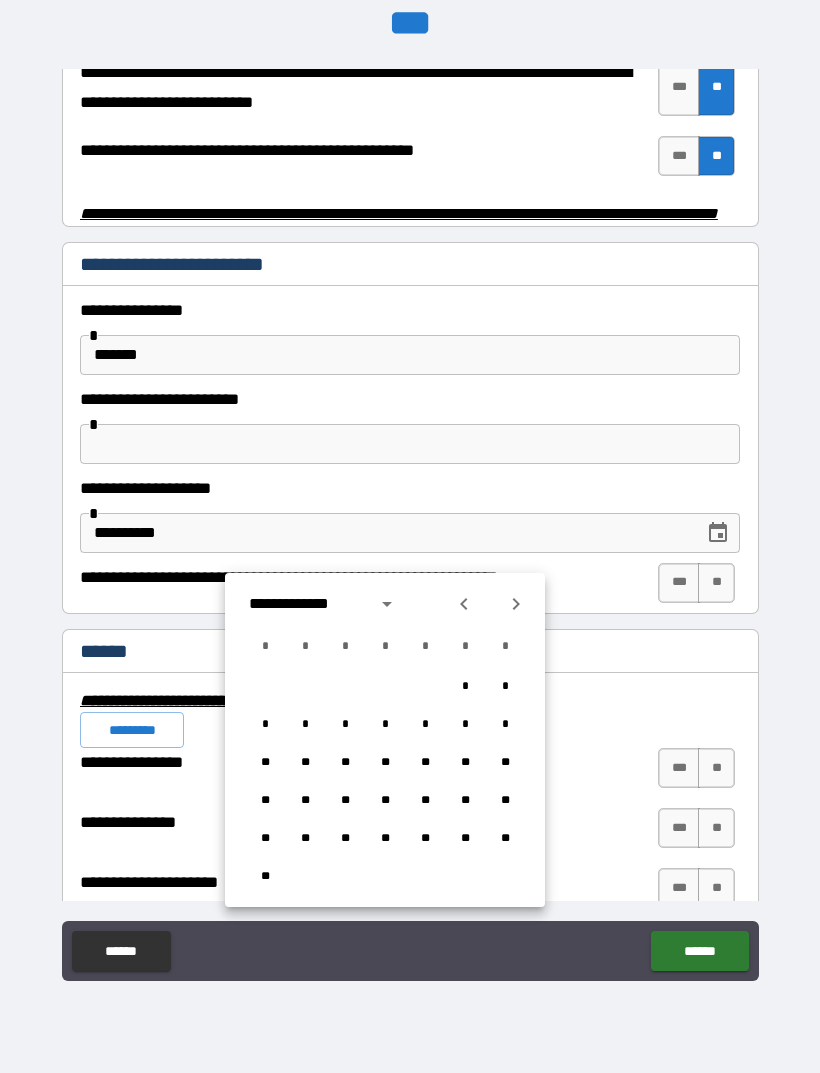 click 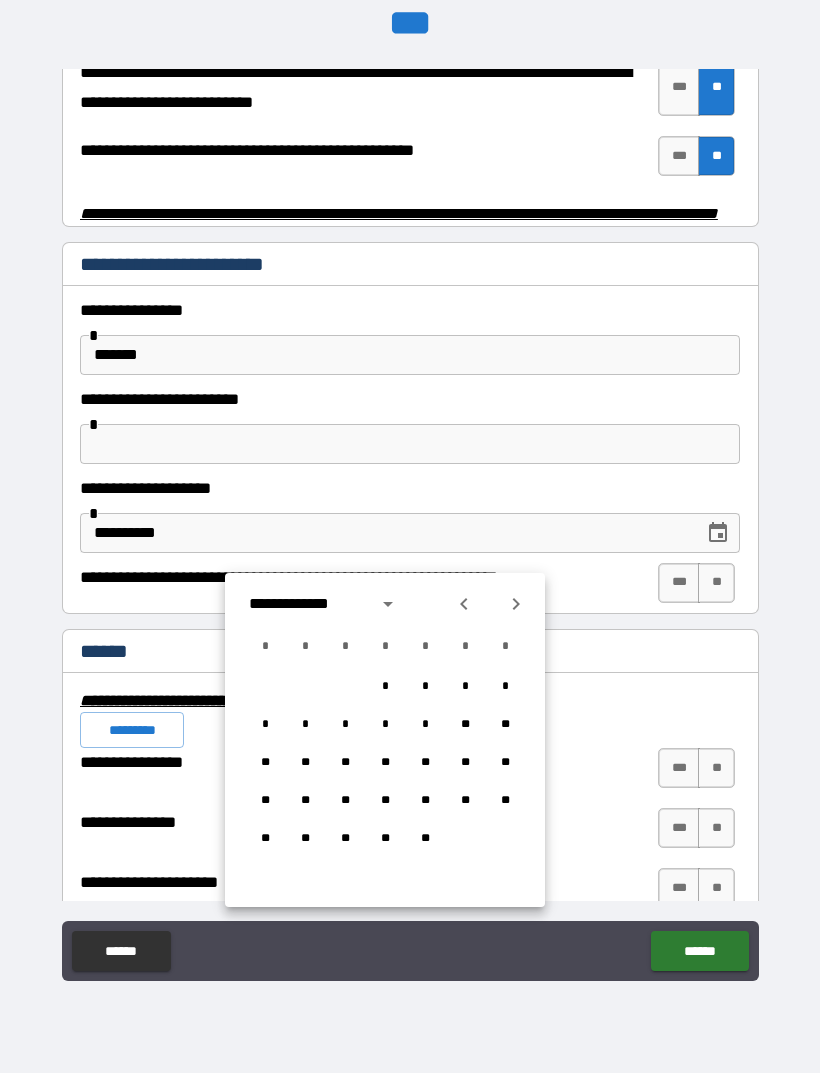 click 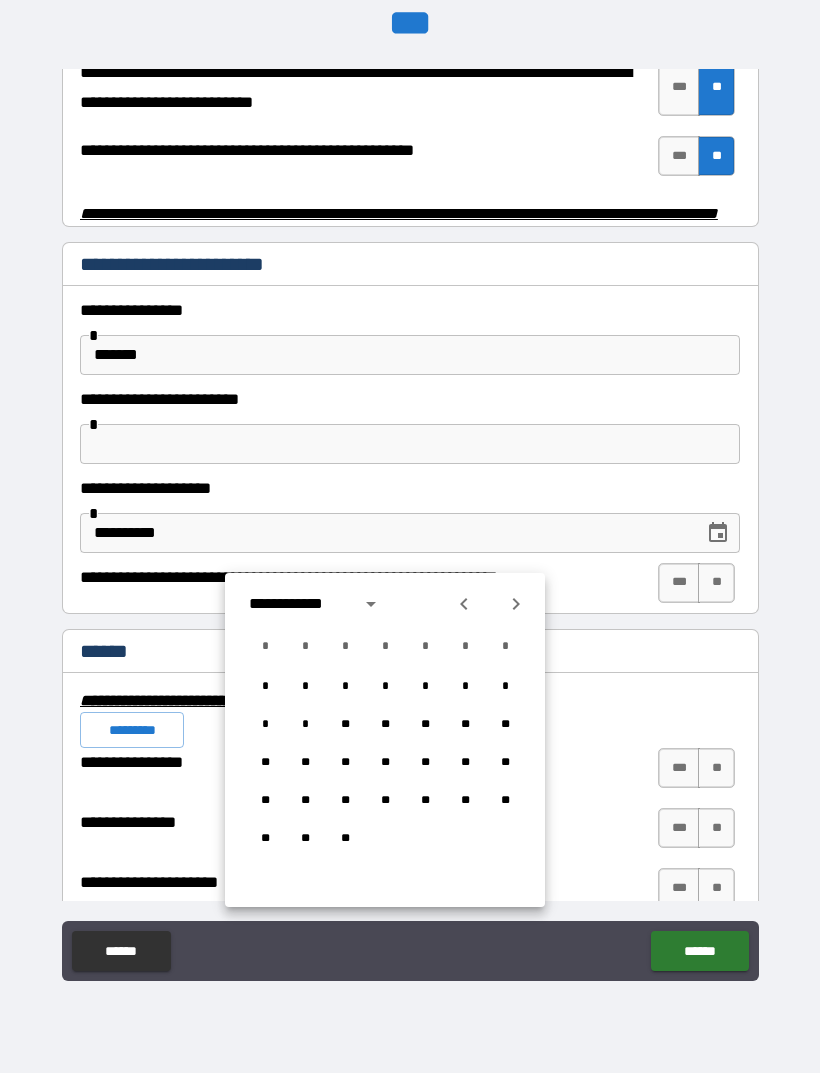 click 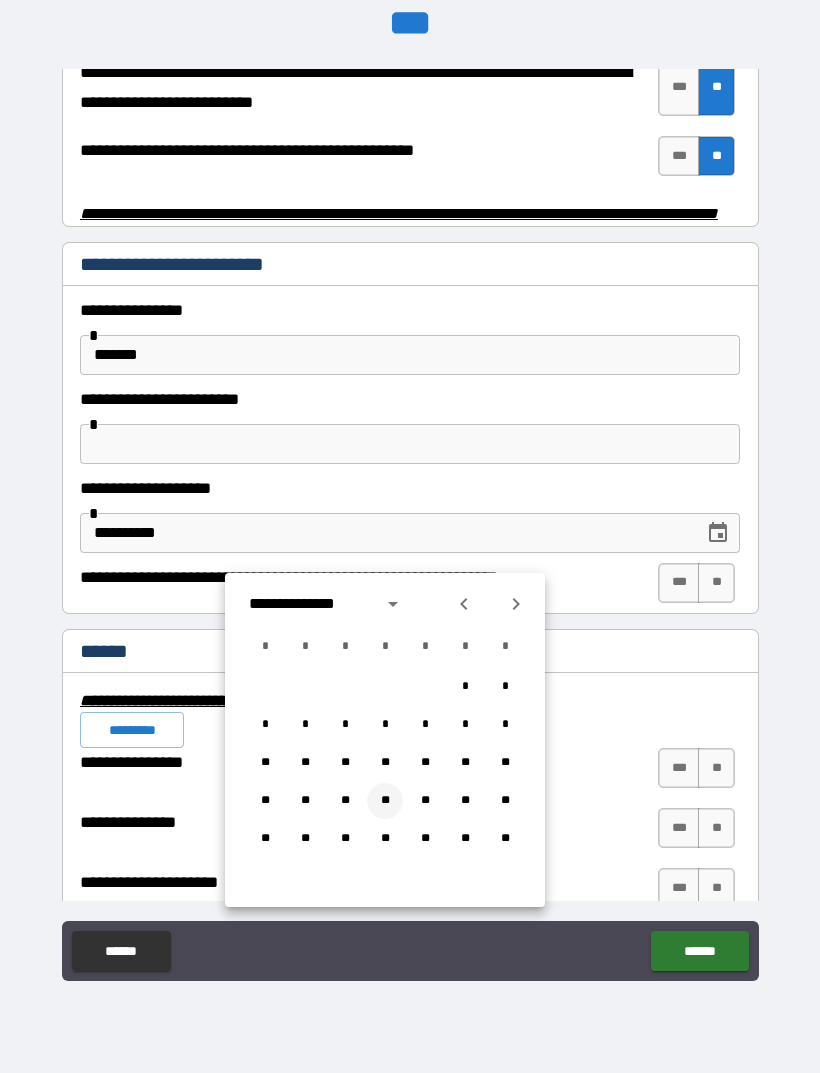 click on "**" at bounding box center [385, 801] 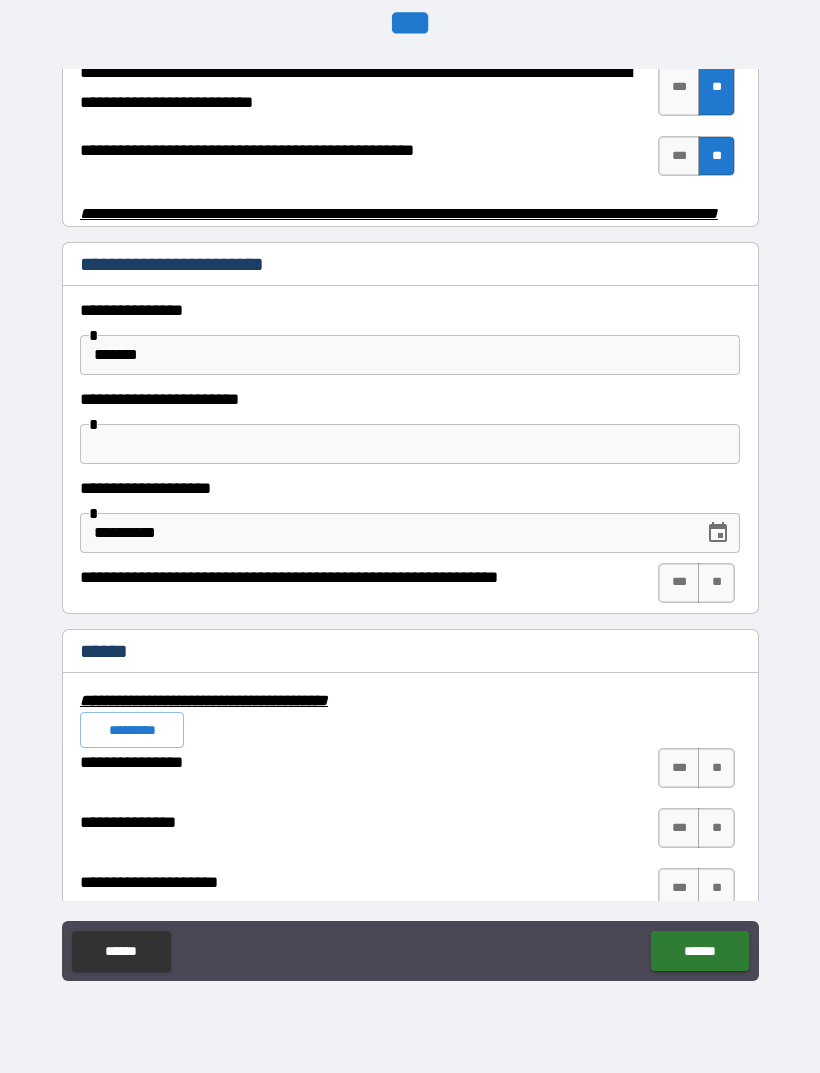 type on "**********" 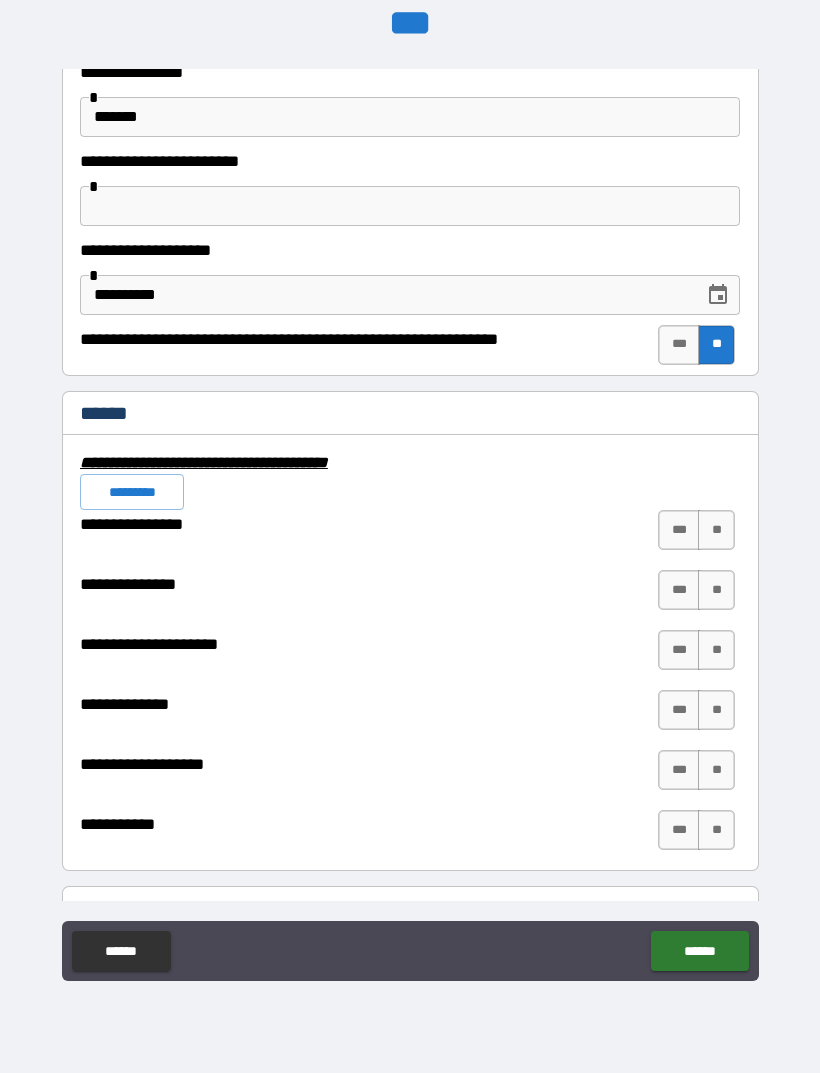 scroll, scrollTop: 4347, scrollLeft: 0, axis: vertical 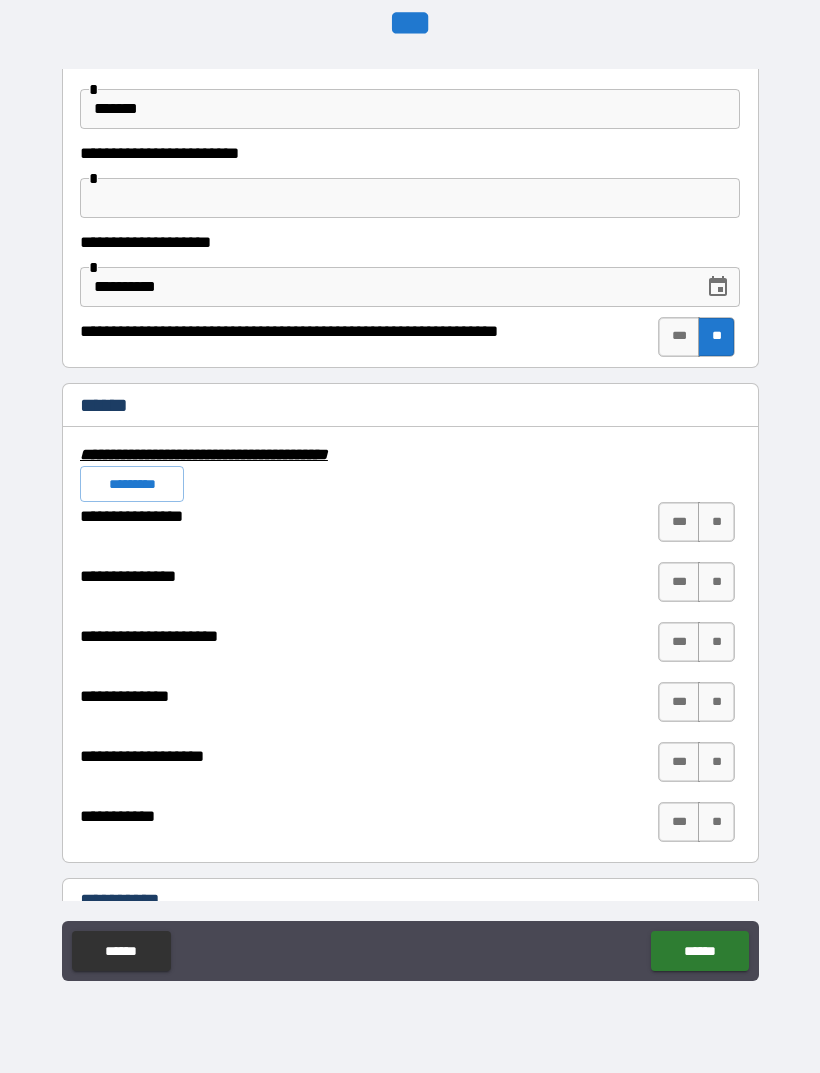 click on "*********" at bounding box center [132, 484] 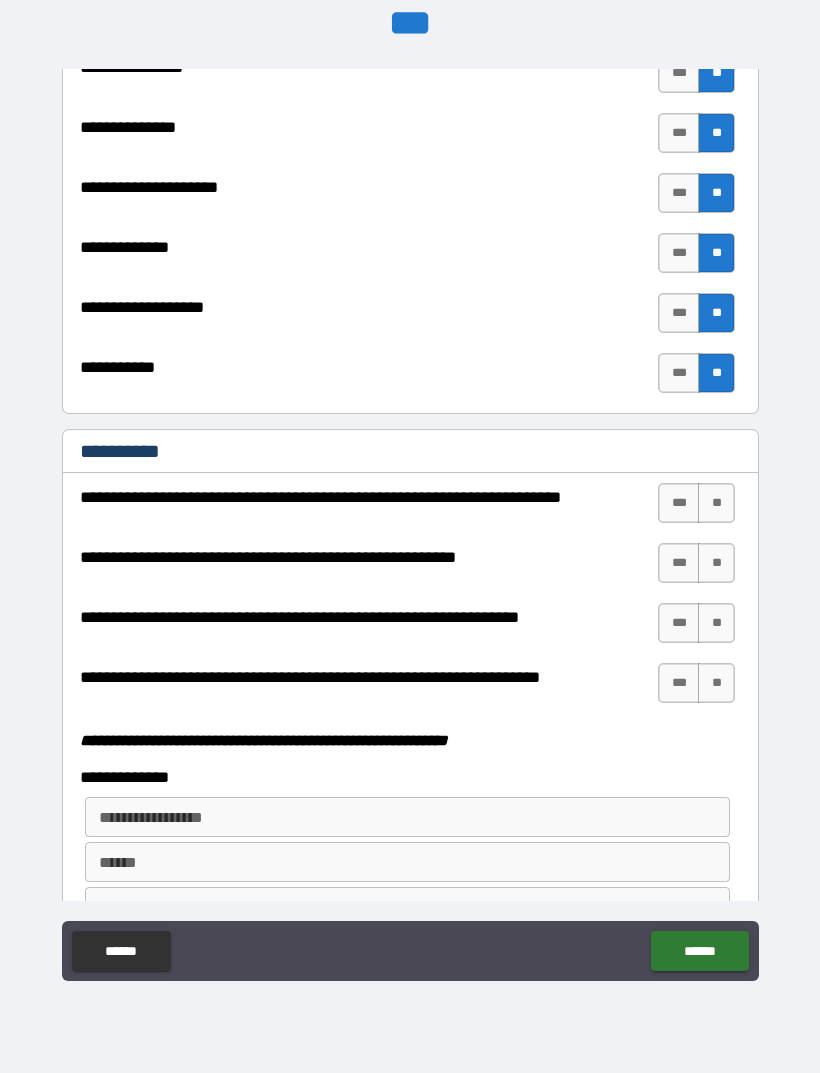 scroll, scrollTop: 4811, scrollLeft: 0, axis: vertical 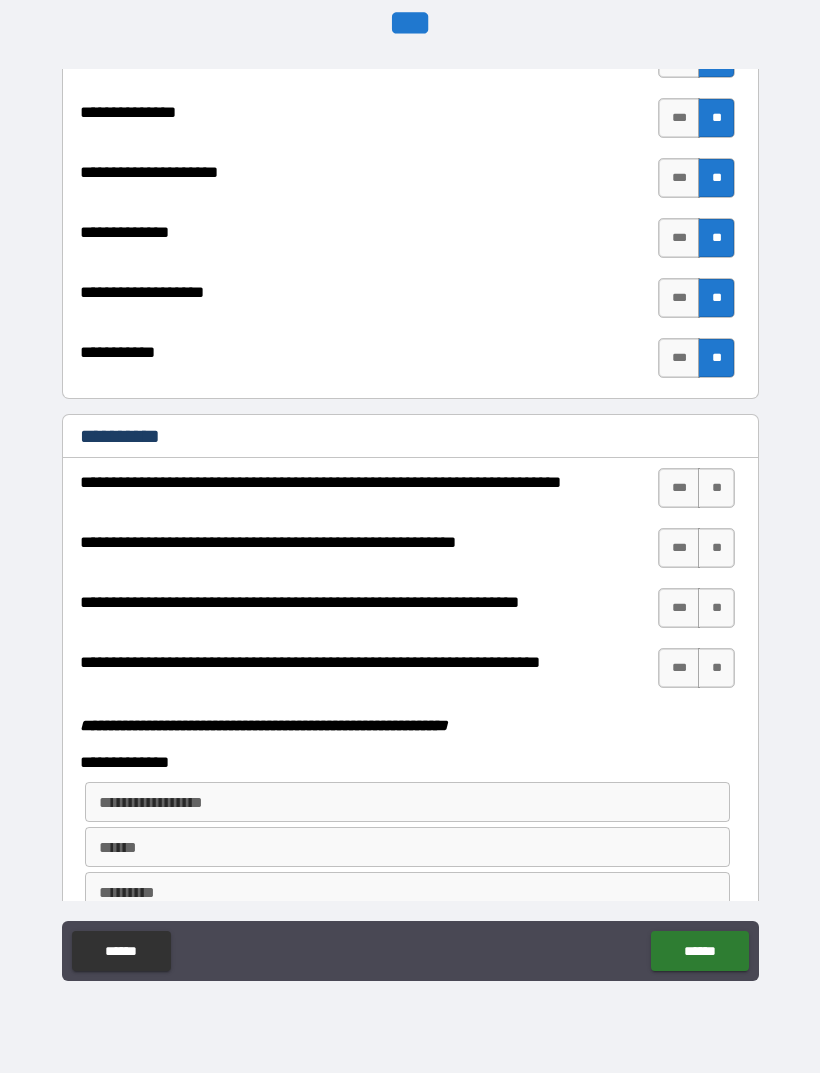 click on "**" at bounding box center (716, 488) 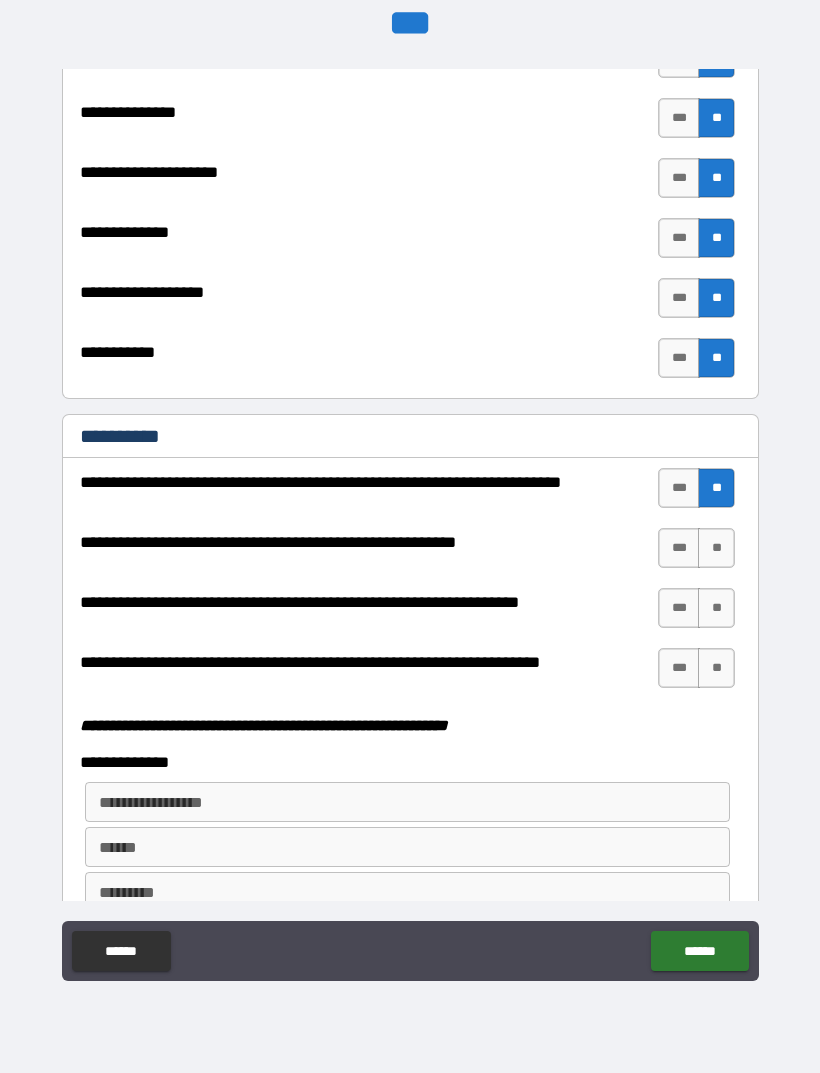 click on "**" at bounding box center (716, 548) 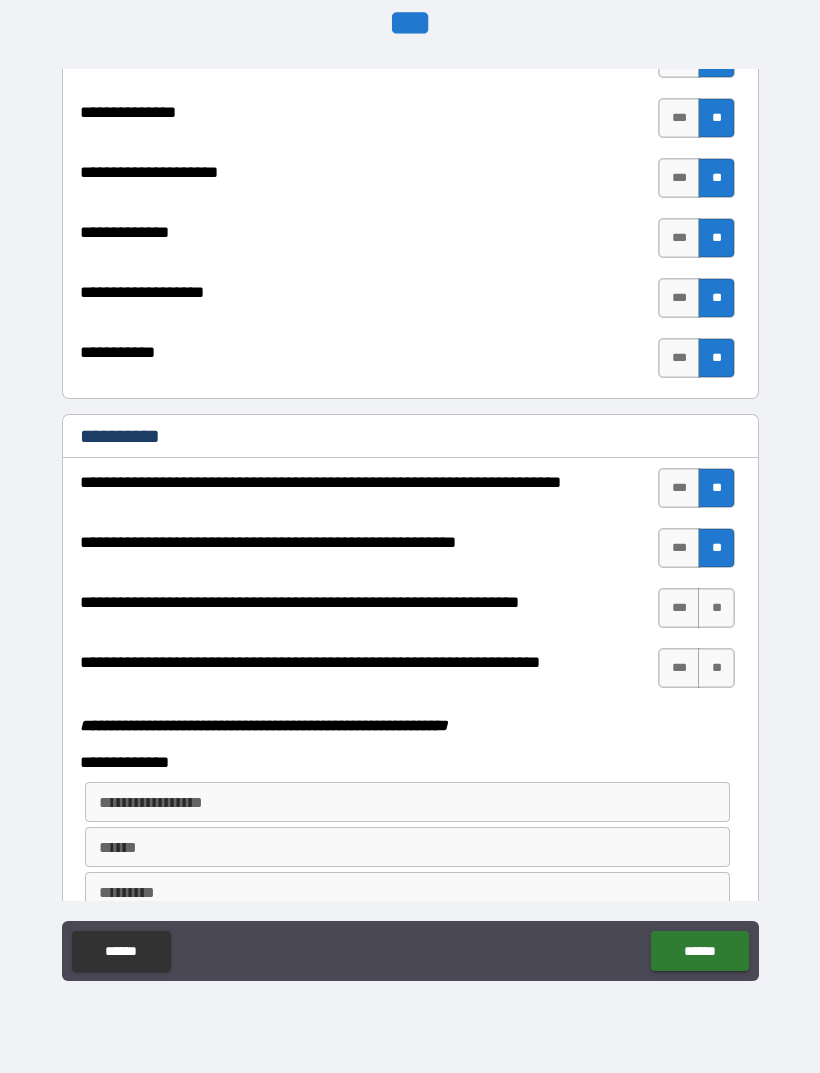 click on "**" at bounding box center (716, 608) 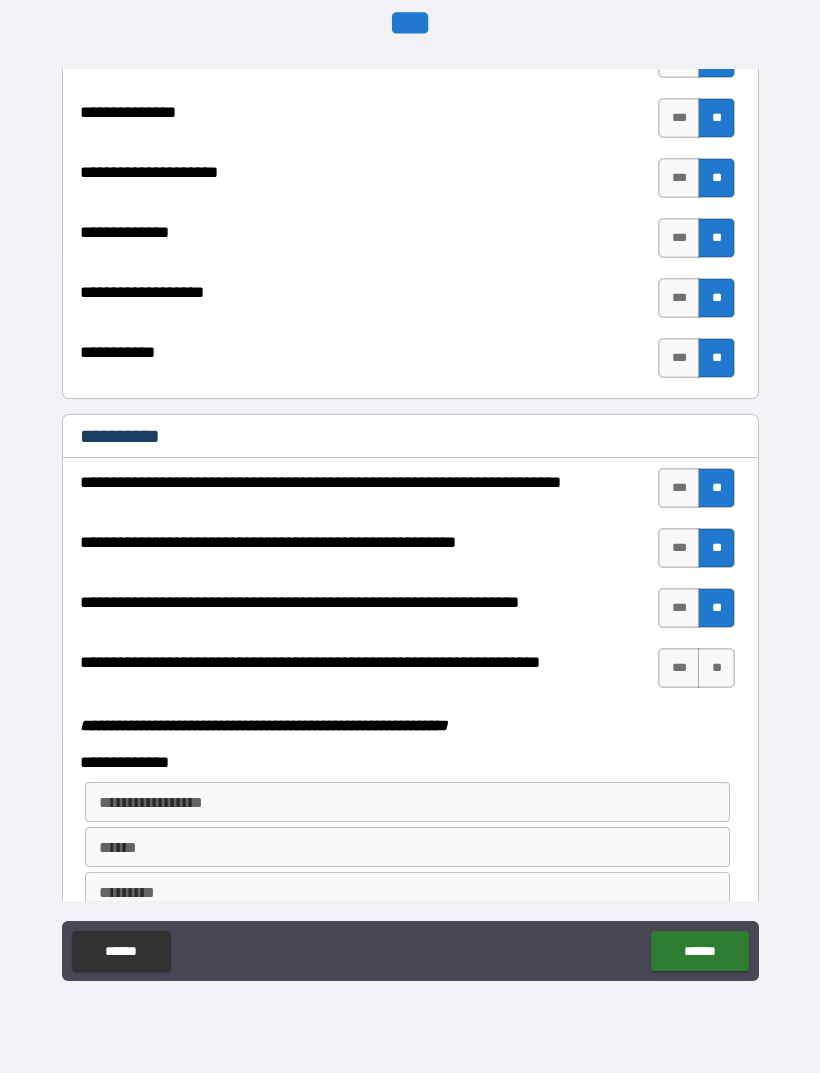 click on "**" at bounding box center (716, 668) 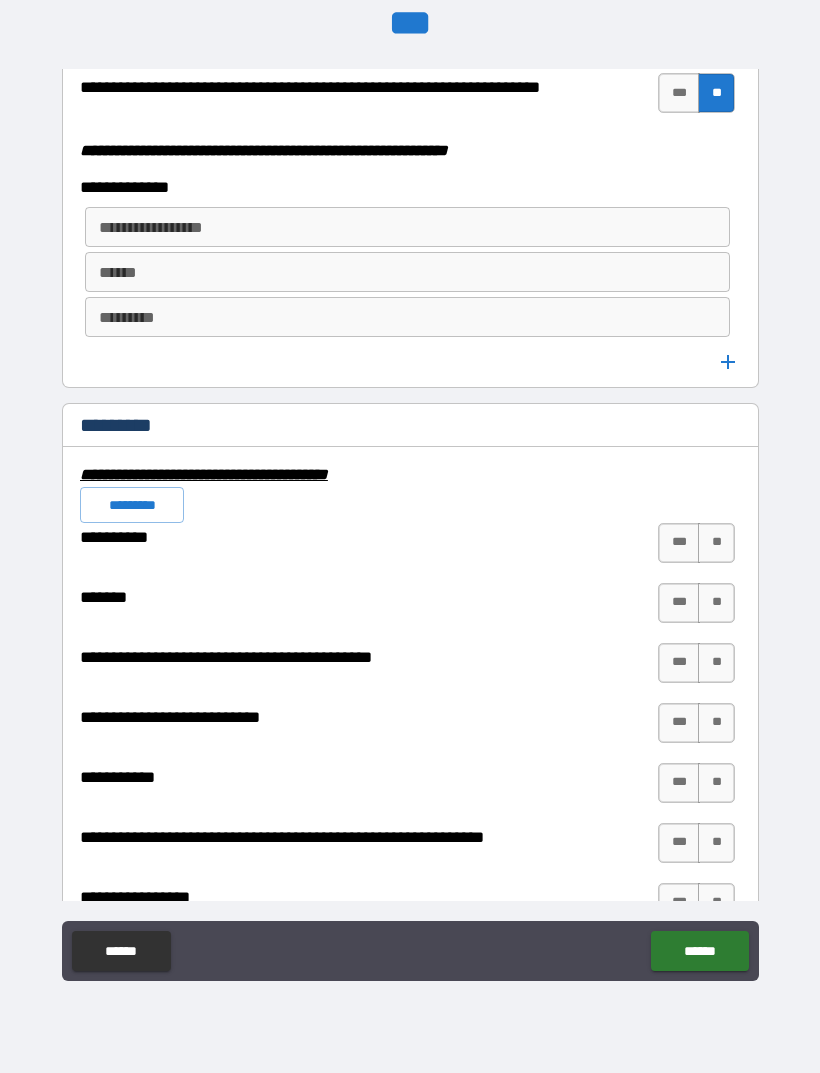 scroll, scrollTop: 5438, scrollLeft: 0, axis: vertical 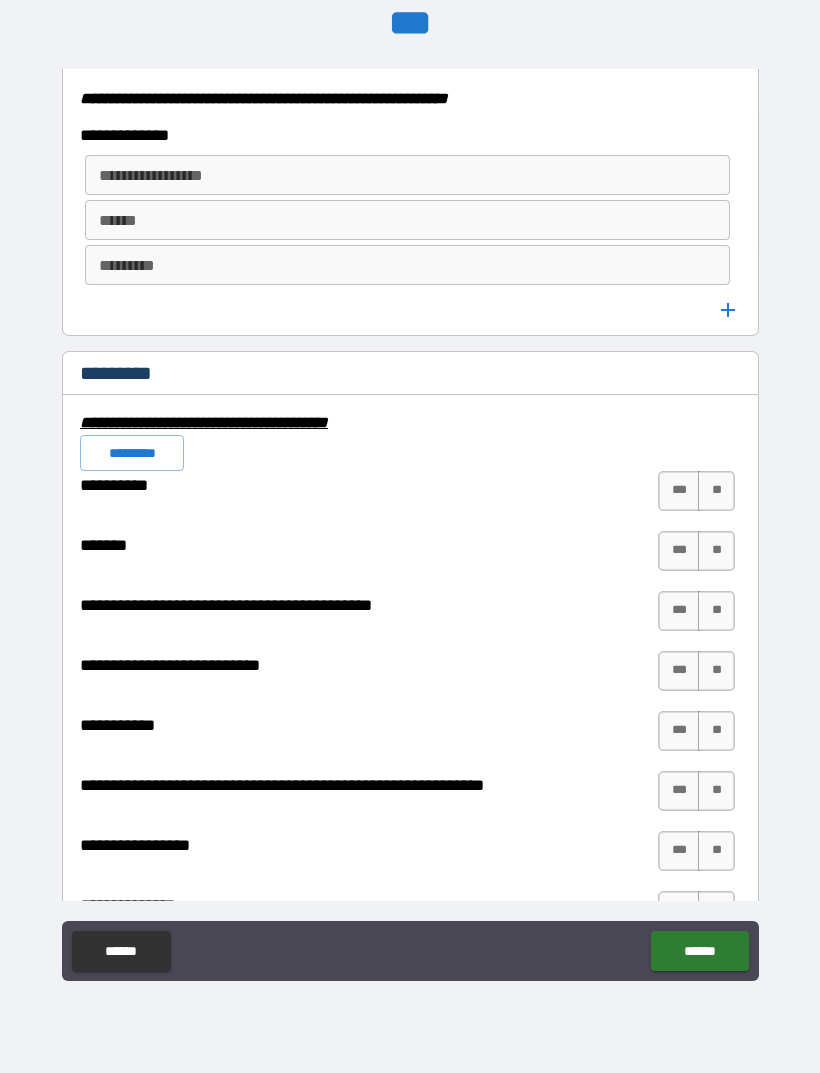 click on "*********" at bounding box center (132, 453) 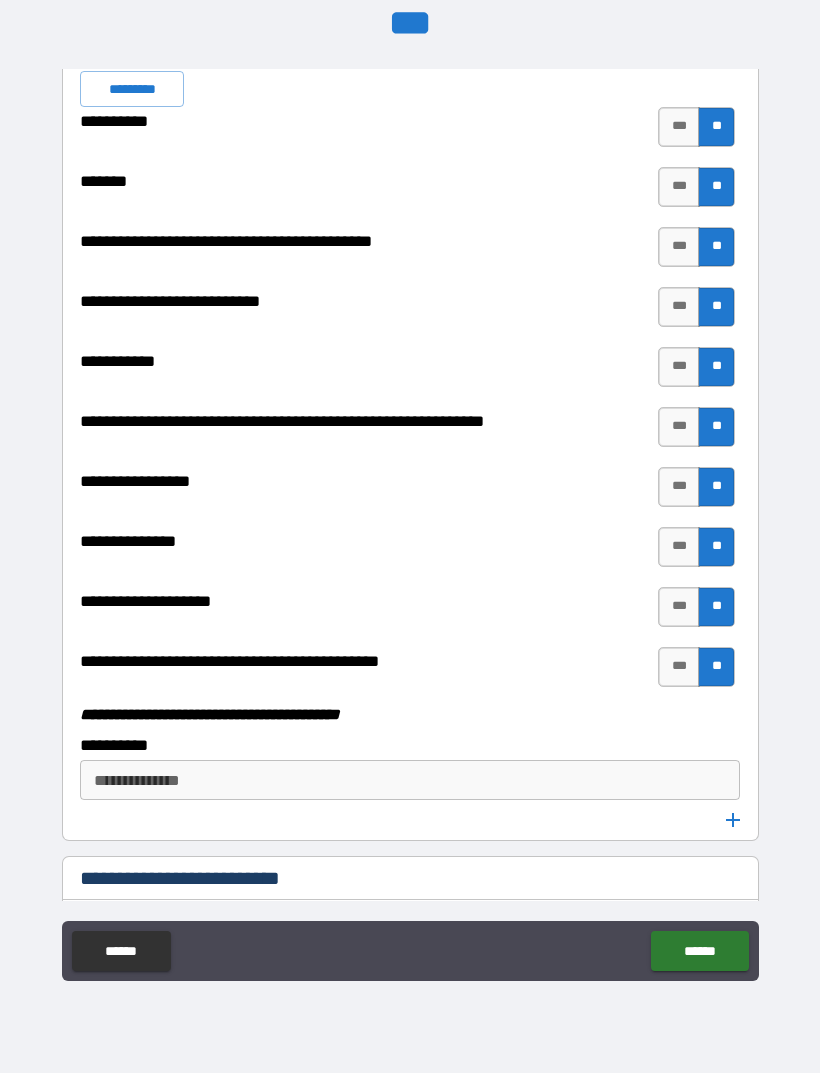 scroll, scrollTop: 5820, scrollLeft: 0, axis: vertical 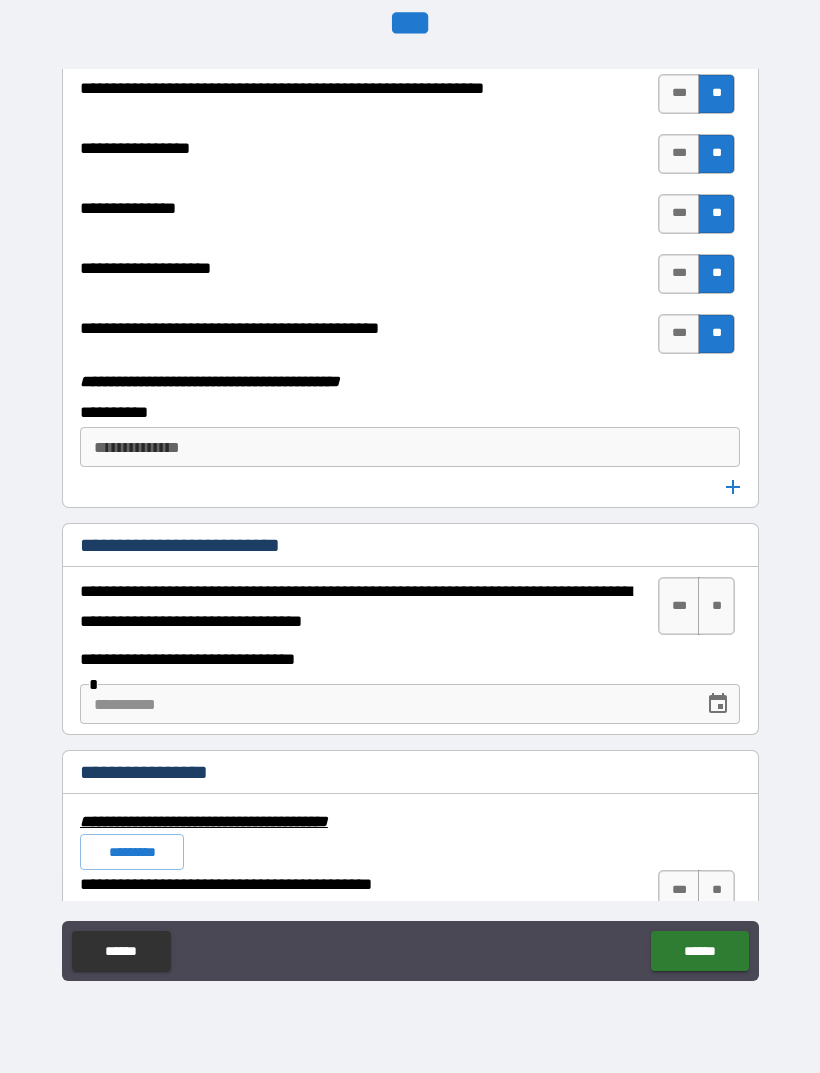 click on "**" at bounding box center [716, 606] 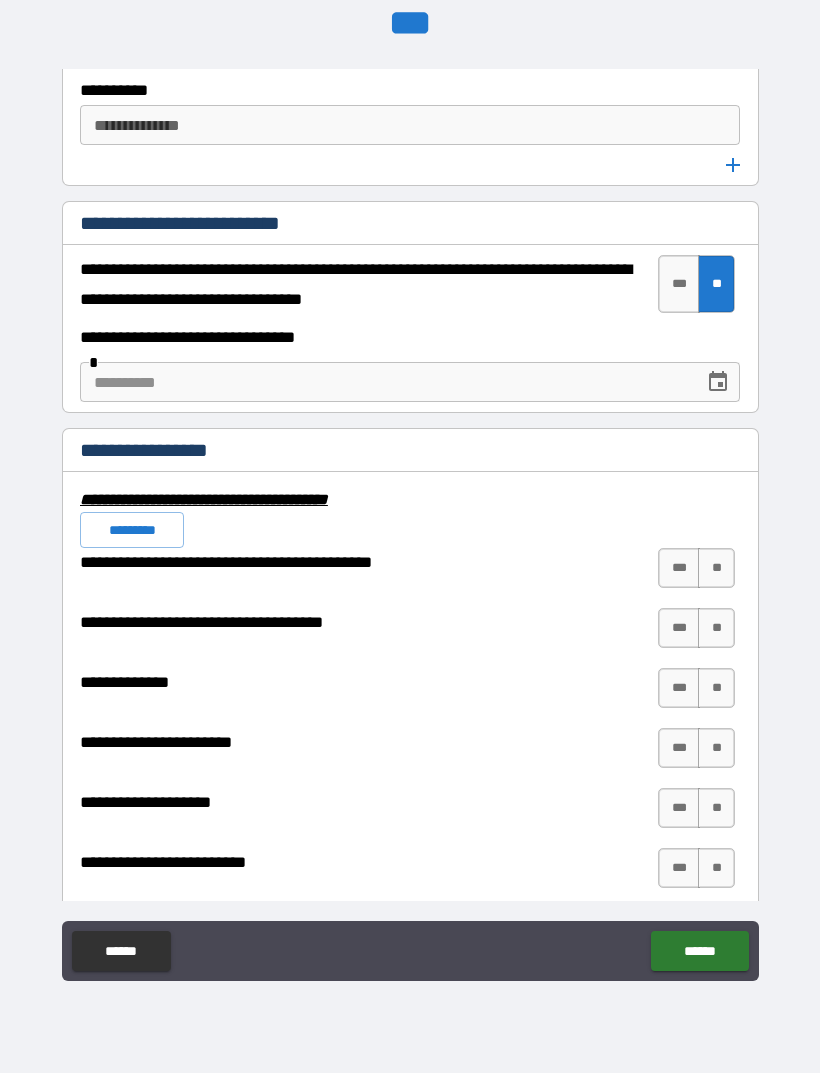 scroll, scrollTop: 6463, scrollLeft: 0, axis: vertical 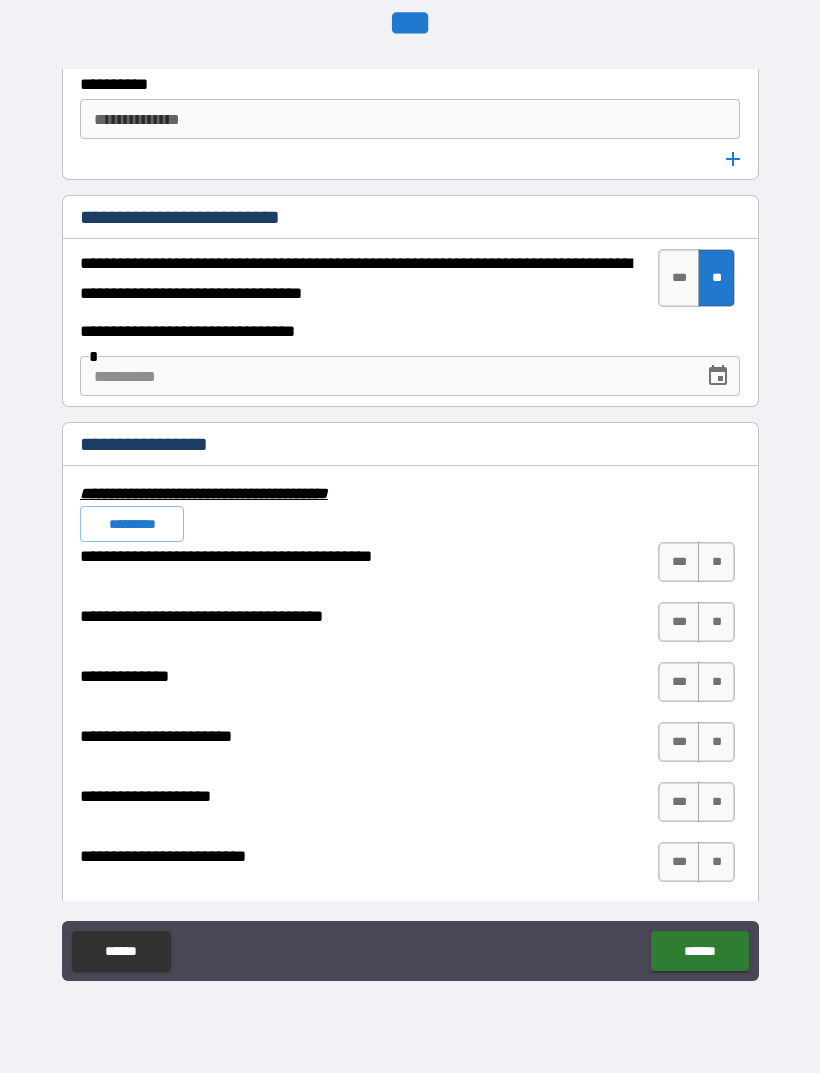 click on "*********" at bounding box center [132, 524] 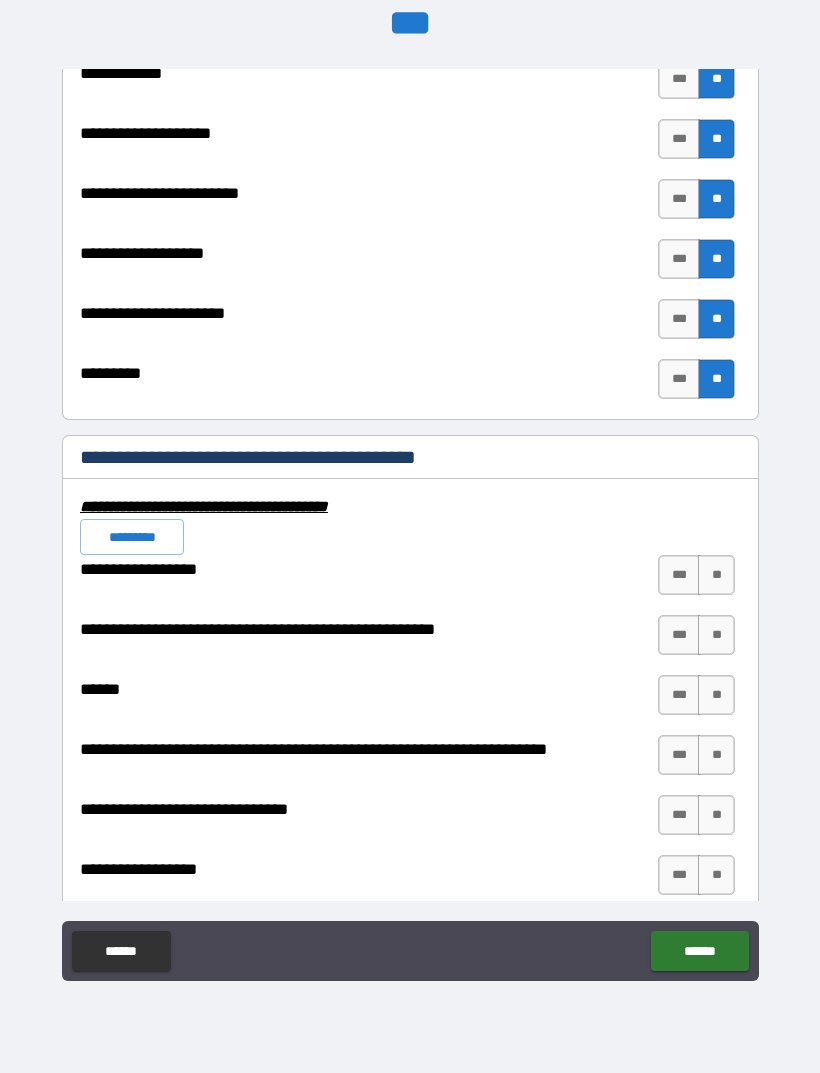 scroll, scrollTop: 7428, scrollLeft: 0, axis: vertical 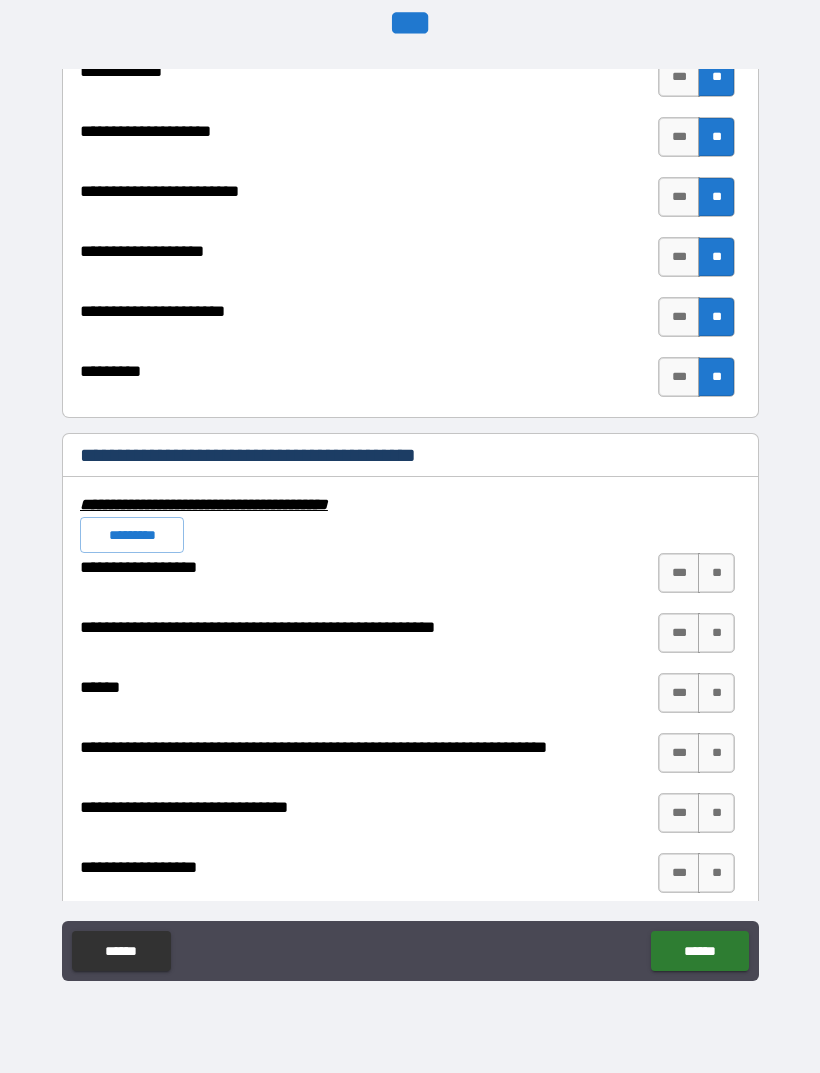 click on "*********" at bounding box center [132, 535] 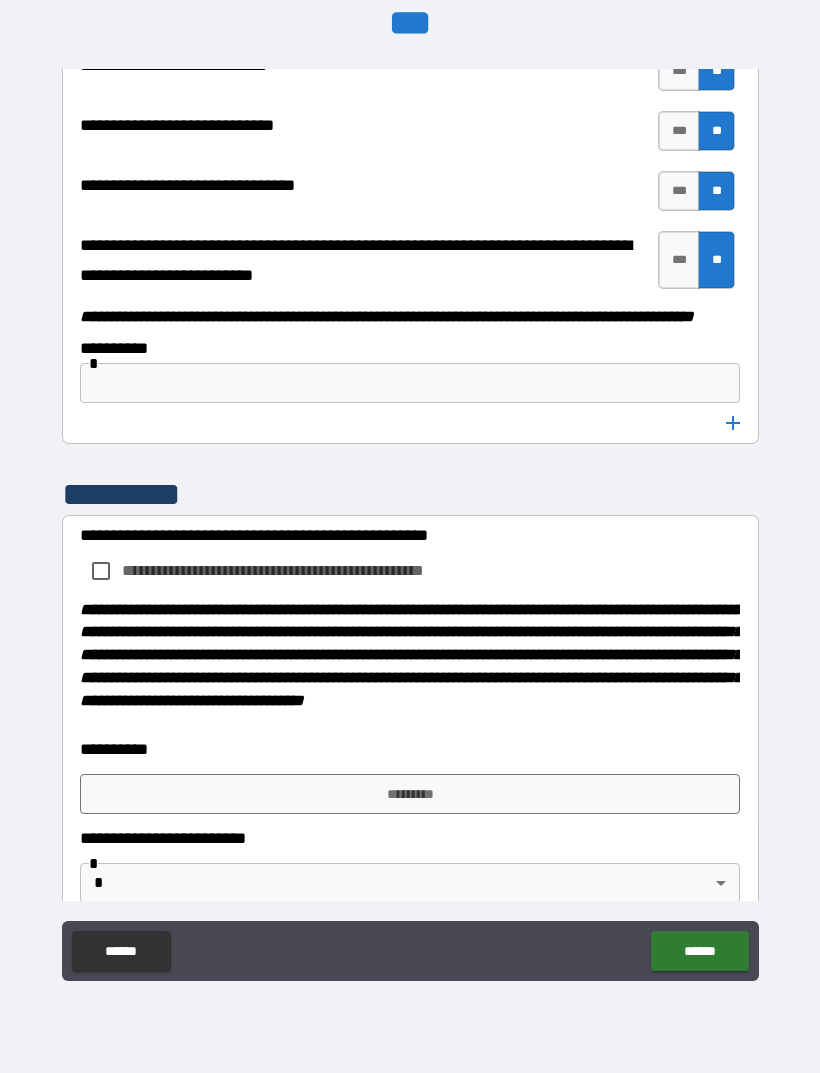 scroll, scrollTop: 10184, scrollLeft: 0, axis: vertical 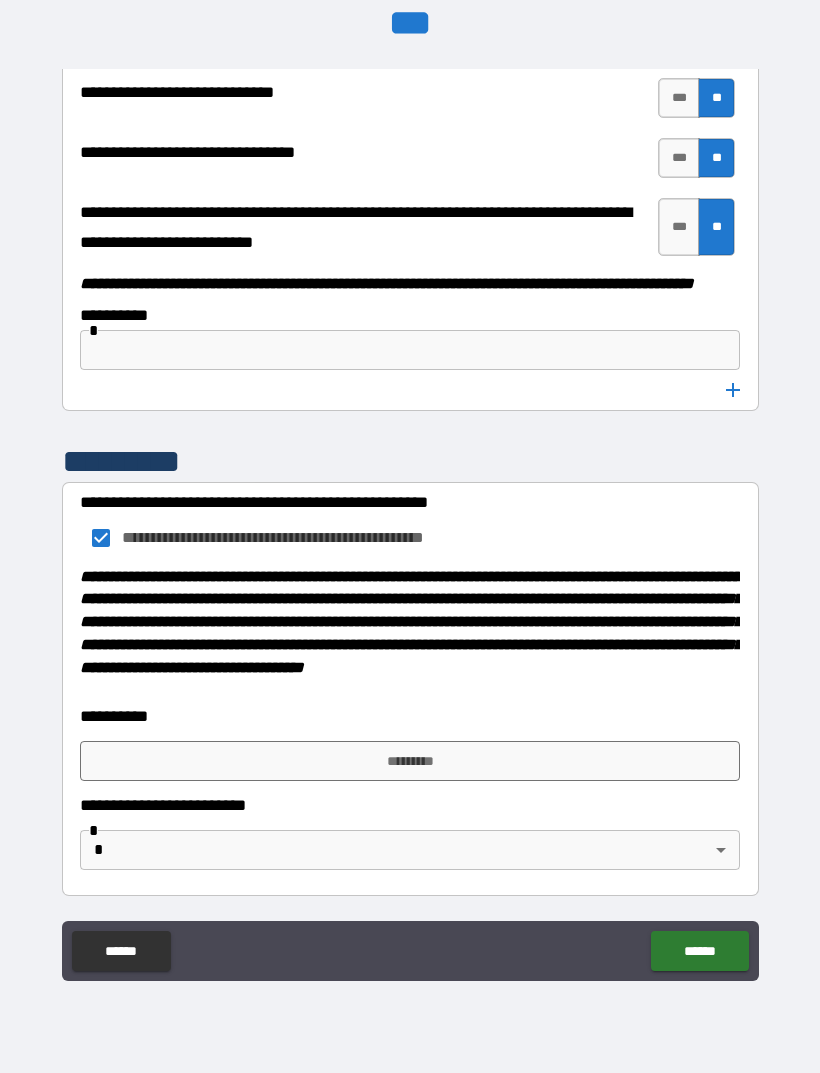 click on "*********" at bounding box center (410, 761) 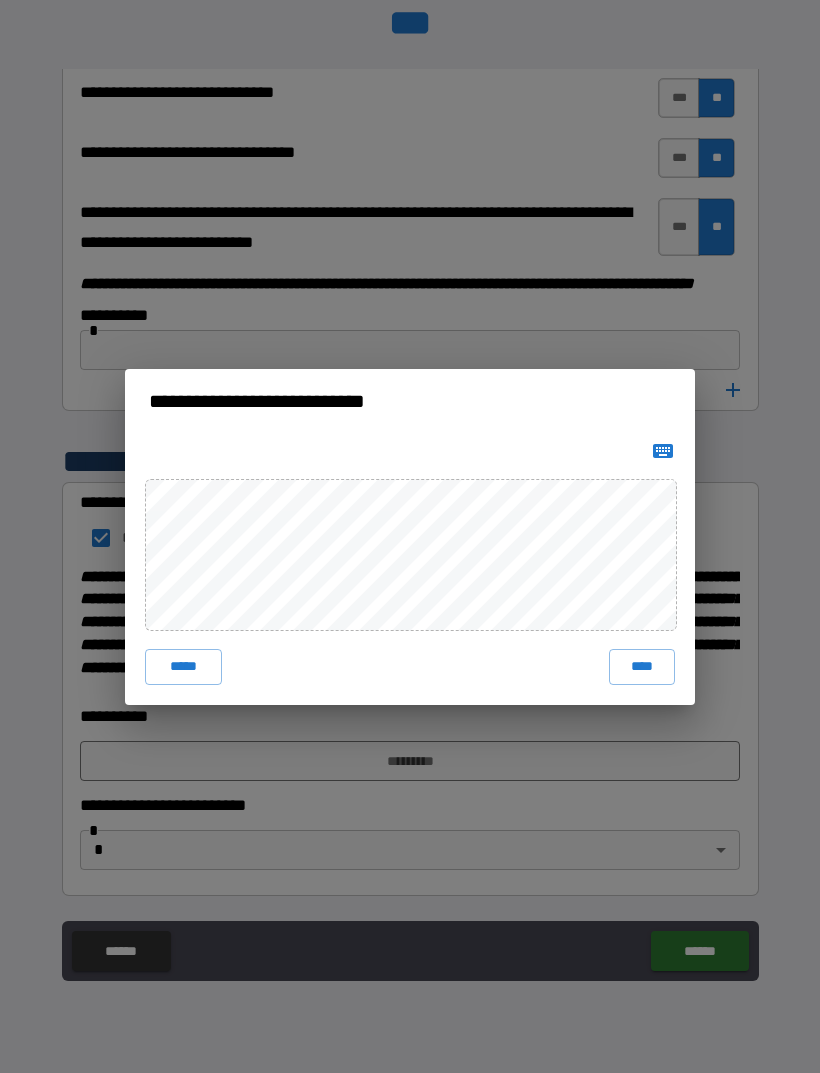 click on "****" at bounding box center (642, 667) 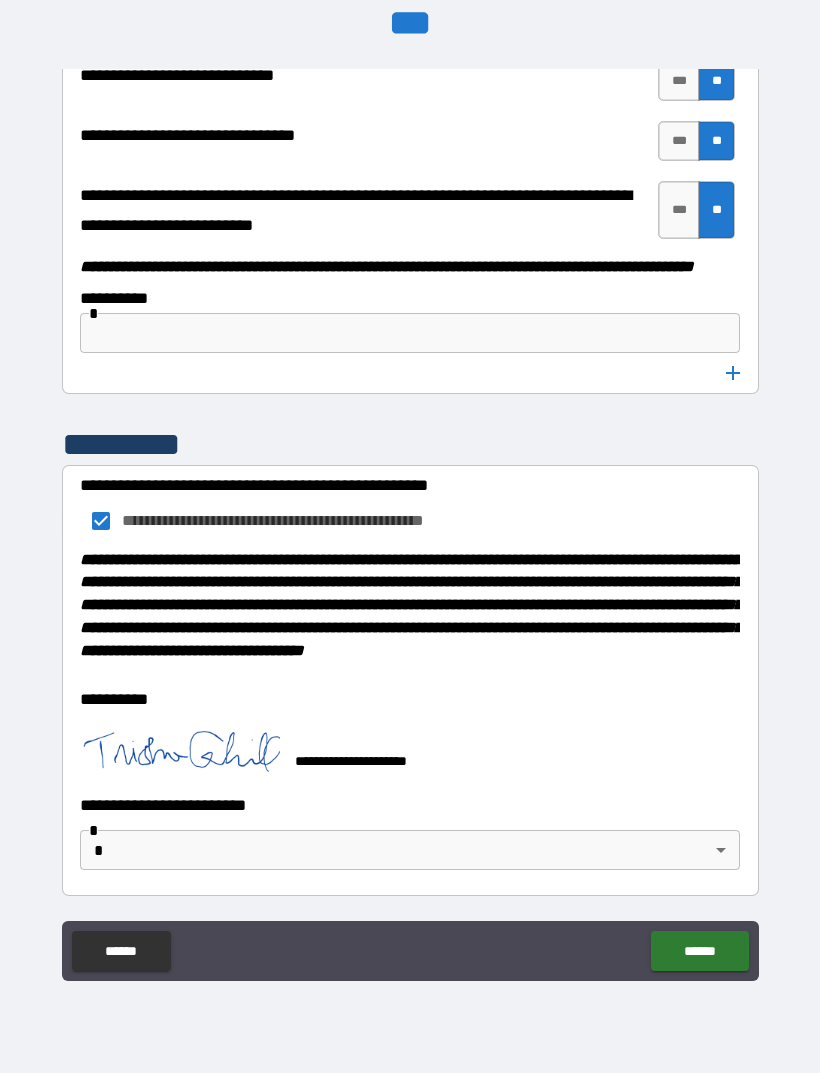 scroll, scrollTop: 10253, scrollLeft: 0, axis: vertical 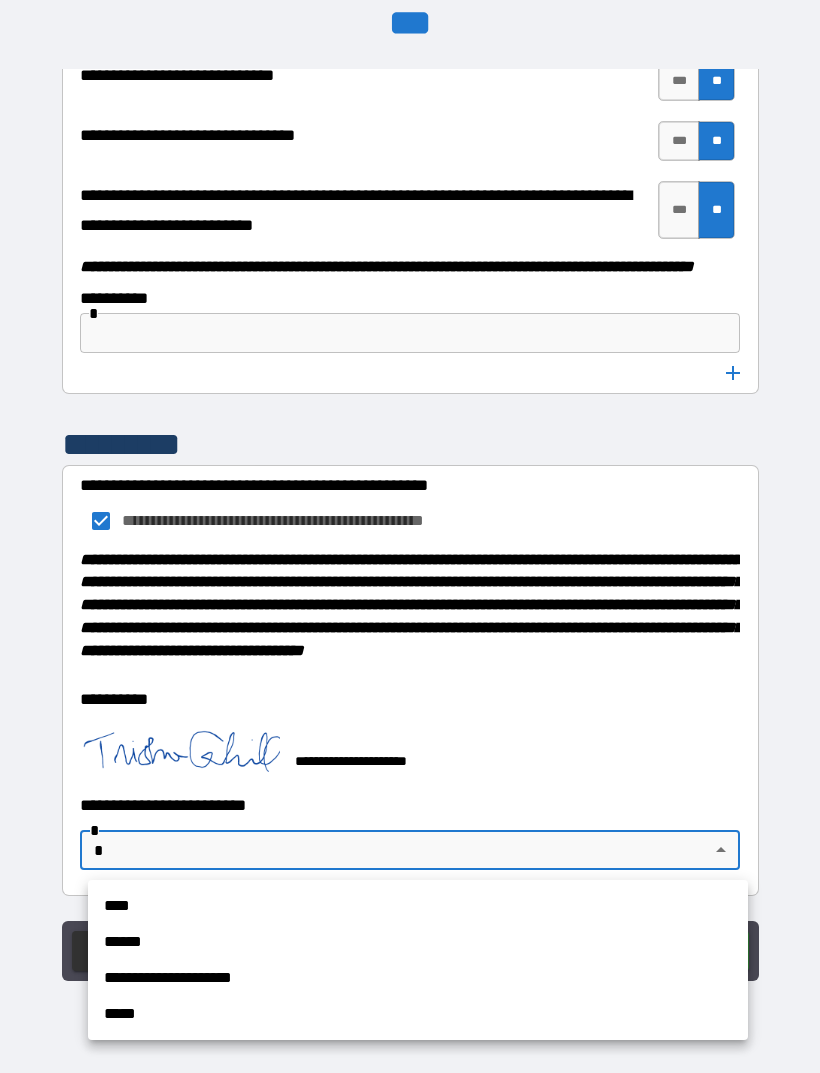 click on "**********" at bounding box center (418, 978) 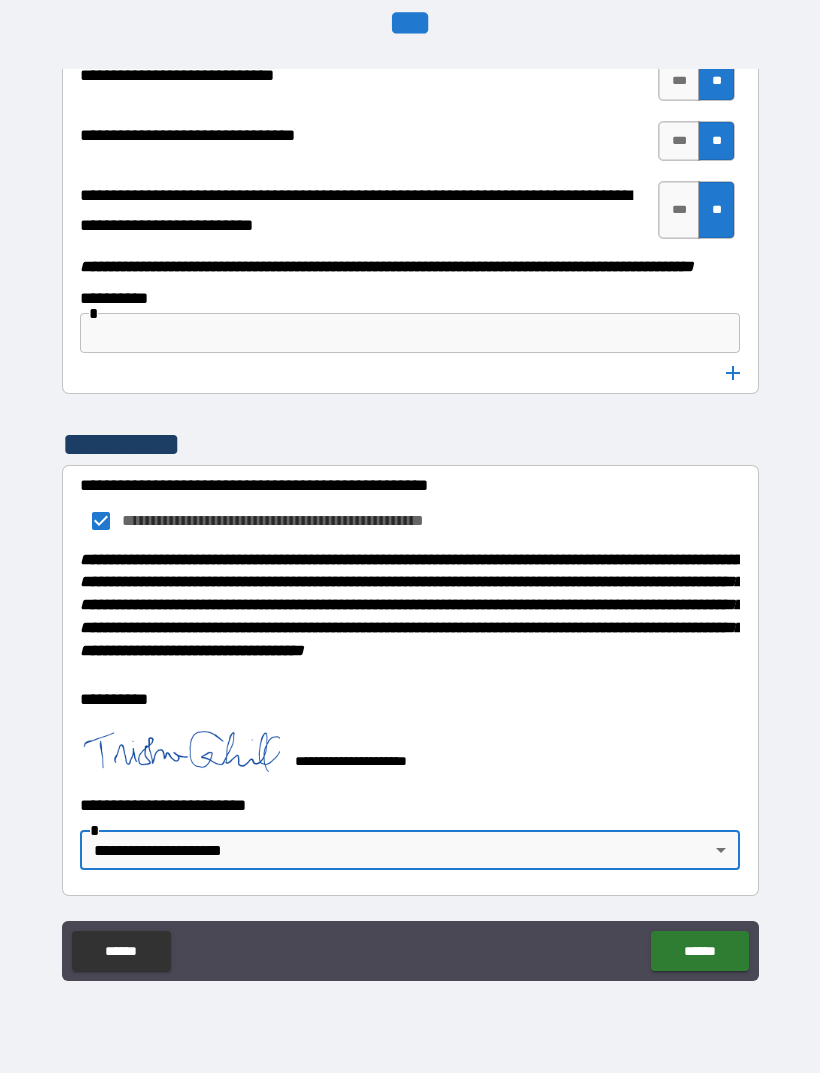 click on "******" at bounding box center [699, 951] 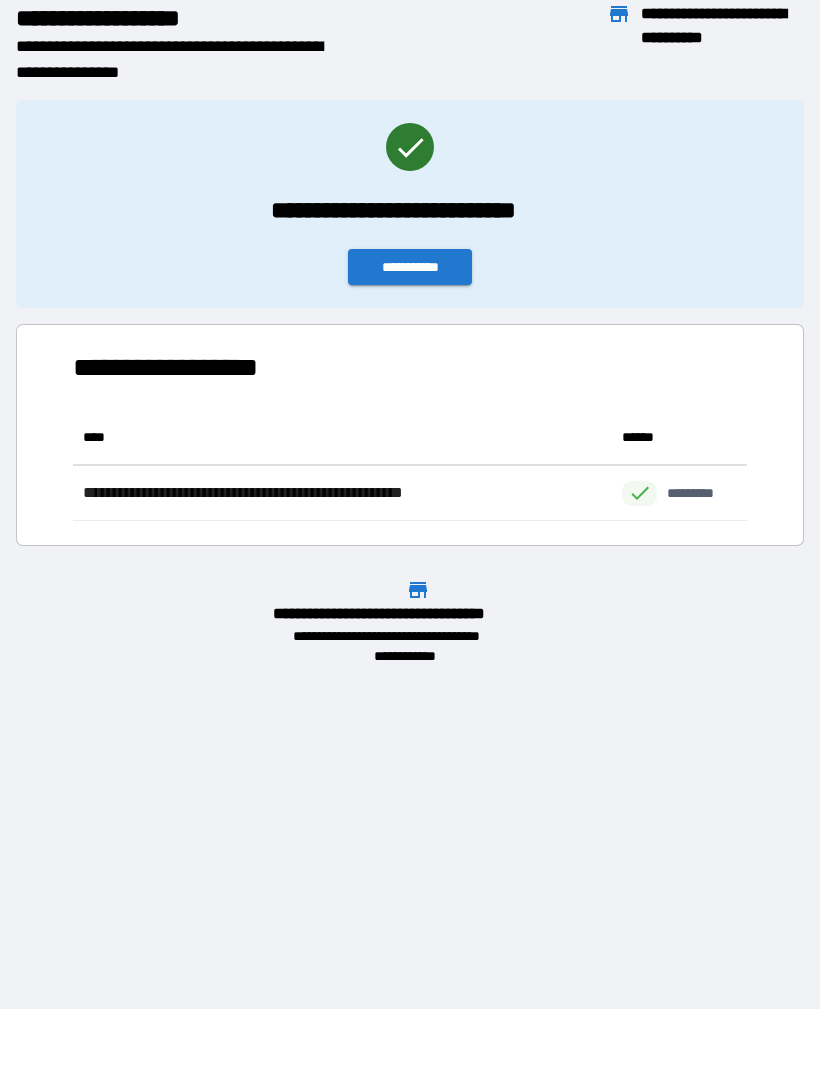 scroll, scrollTop: 111, scrollLeft: 674, axis: both 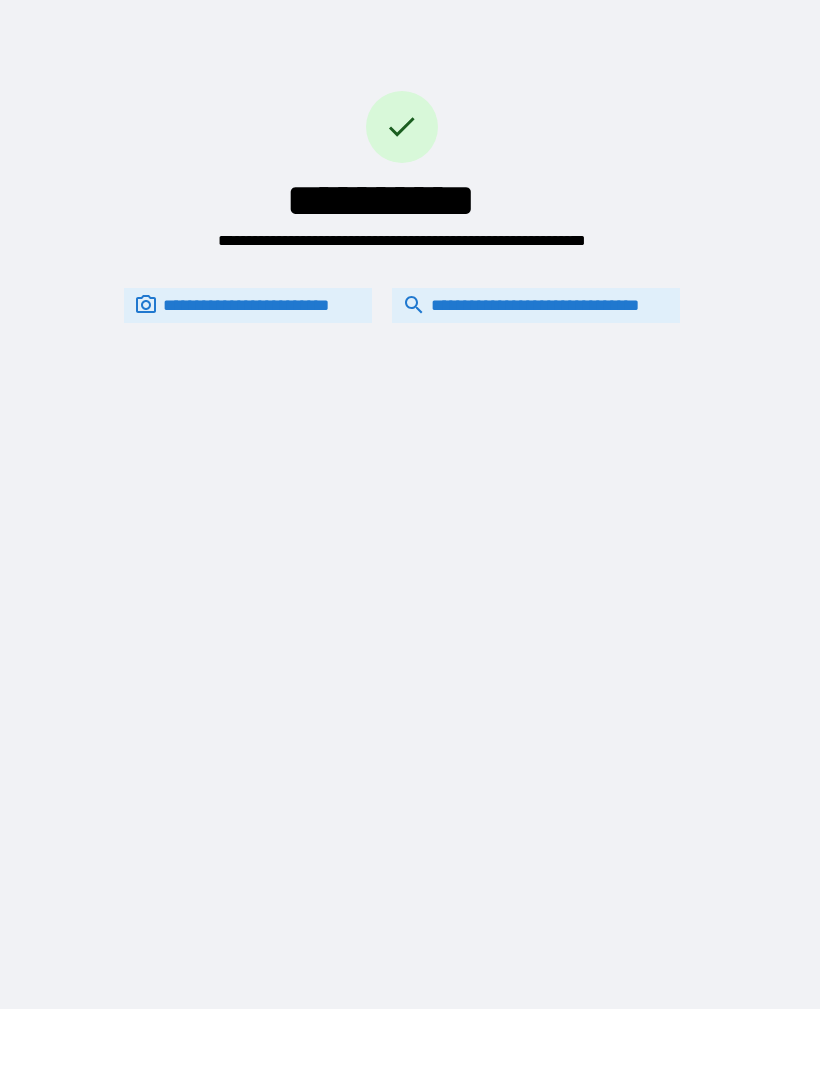 click on "**********" at bounding box center [536, 305] 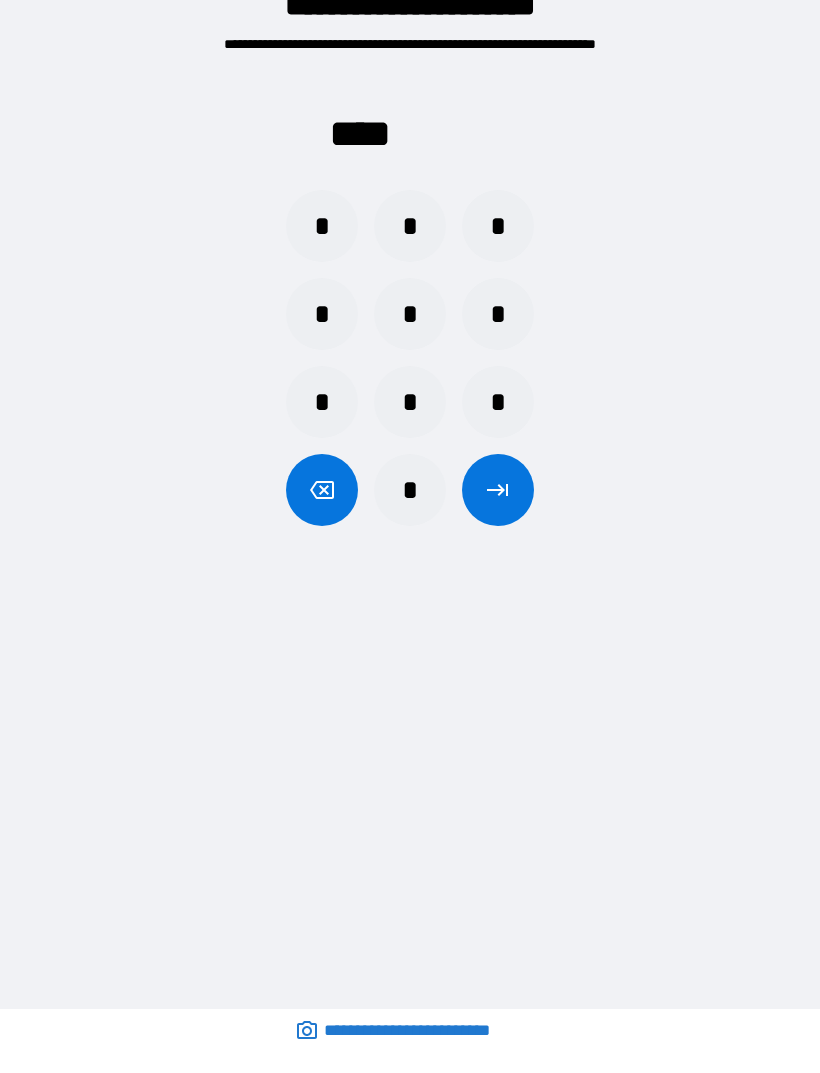 click on "*" at bounding box center (322, 226) 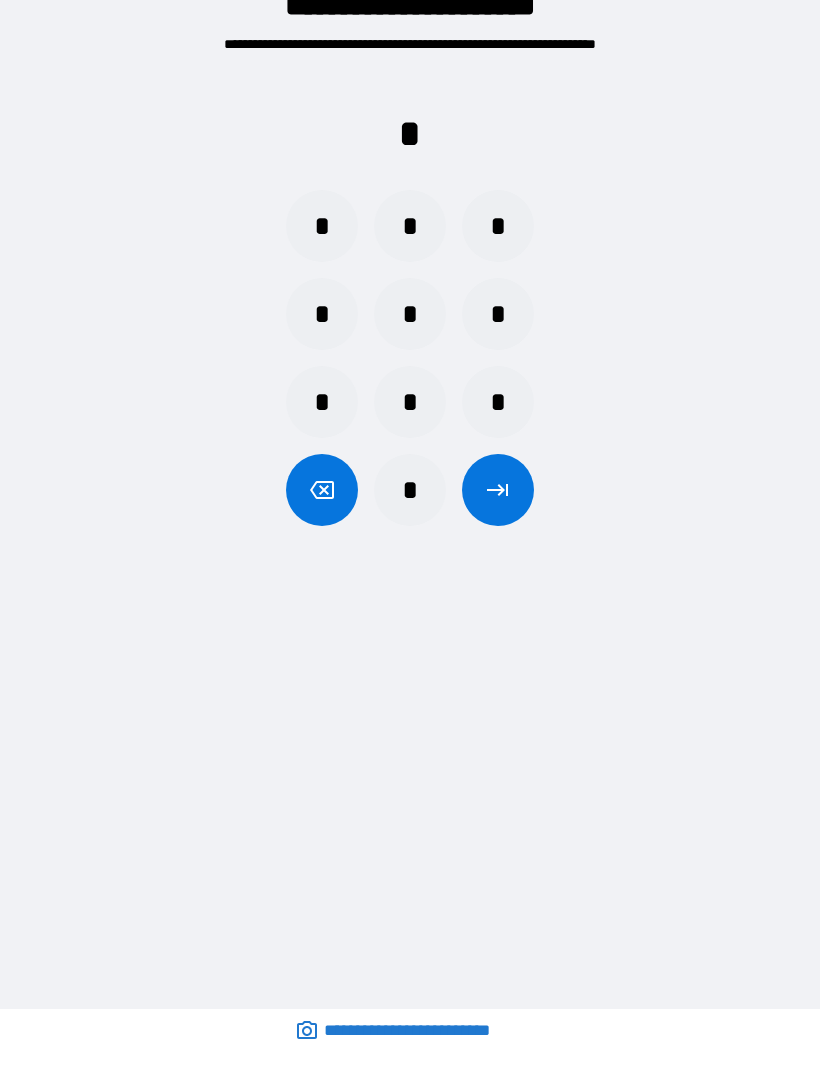 click on "*" at bounding box center [322, 226] 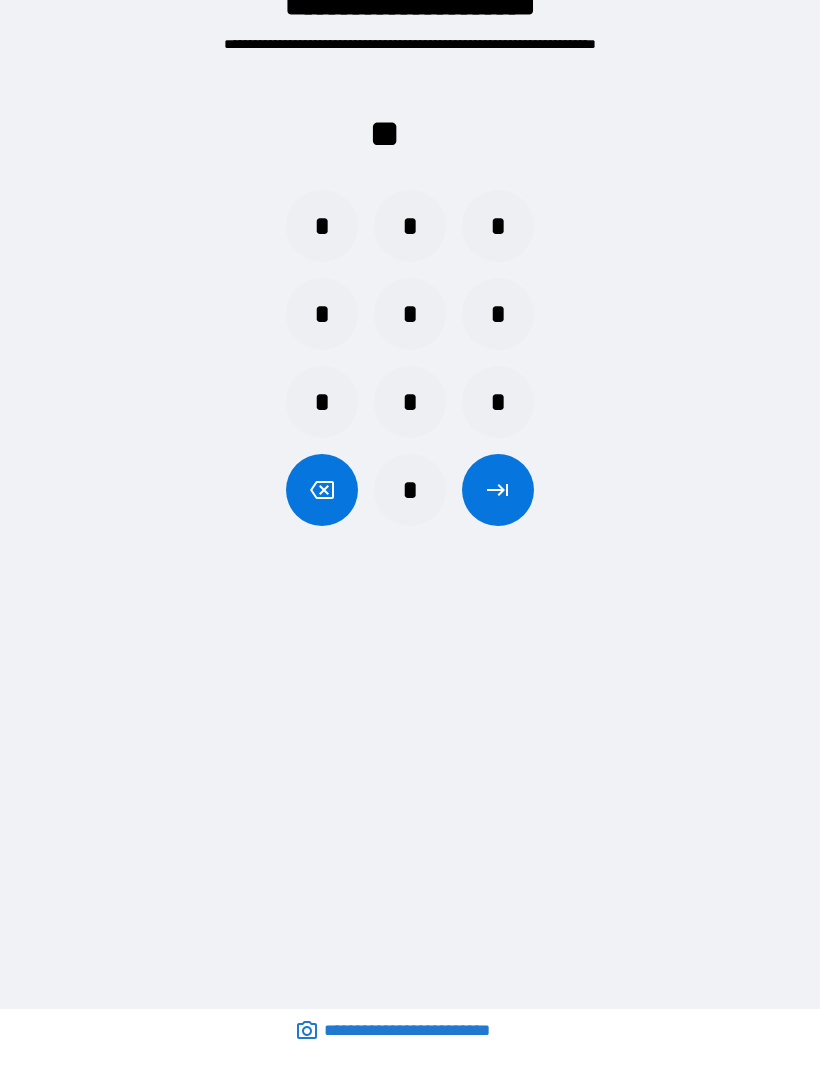 click on "*" at bounding box center (322, 226) 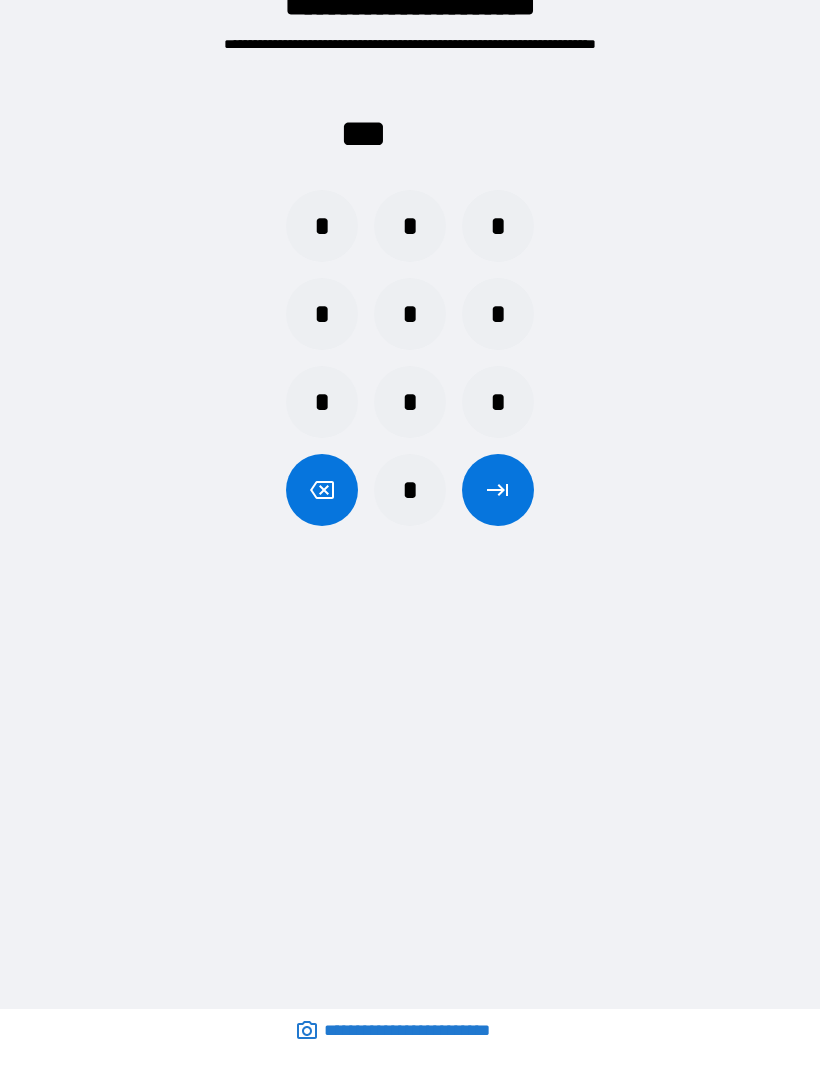click on "*" at bounding box center [322, 226] 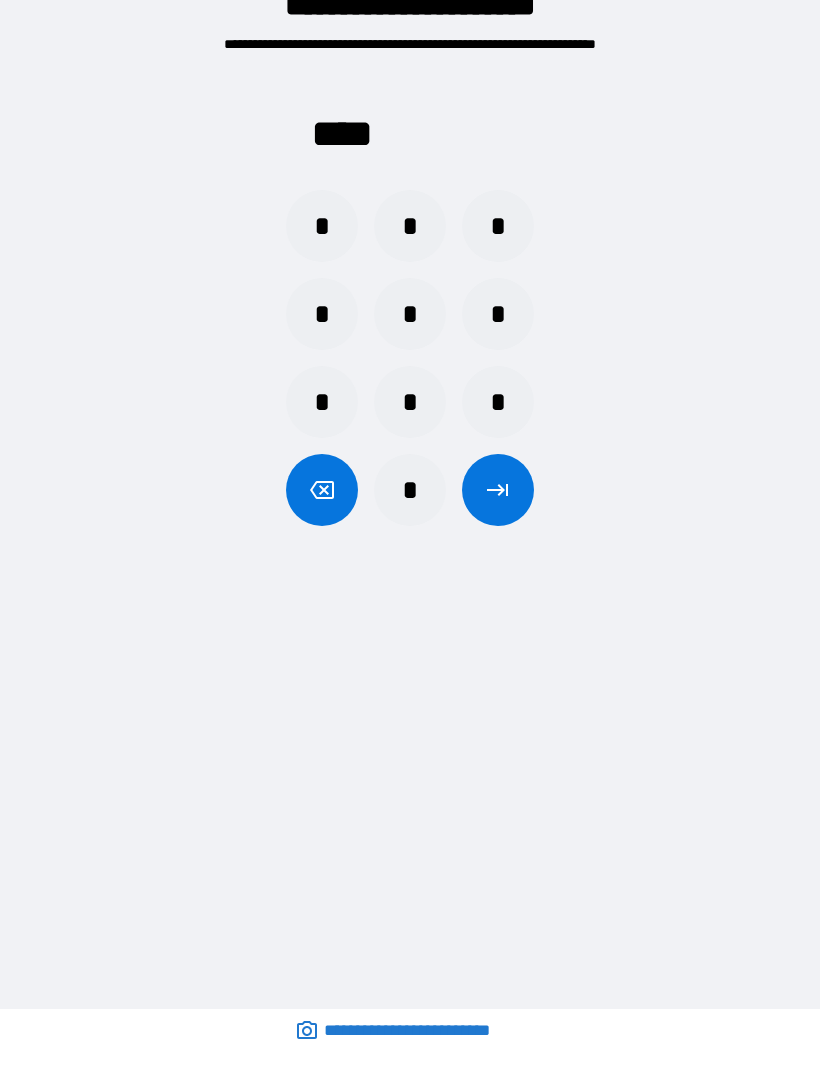 click at bounding box center (498, 490) 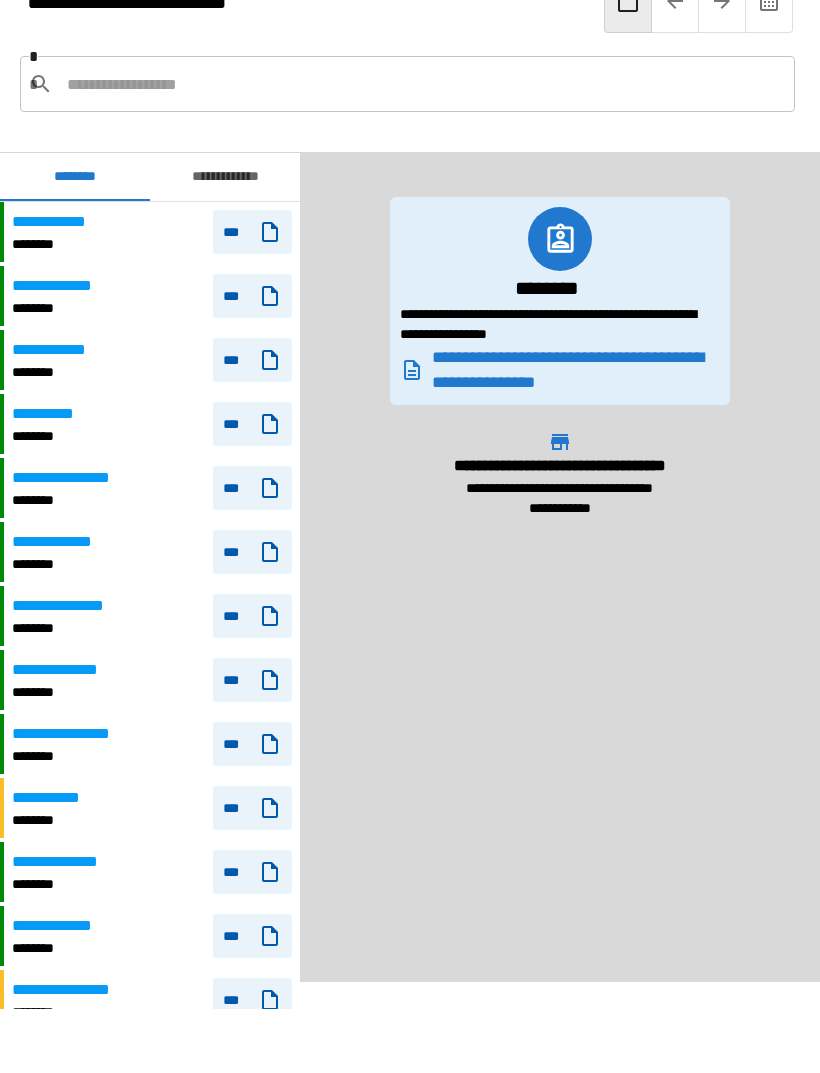 scroll, scrollTop: 756, scrollLeft: 0, axis: vertical 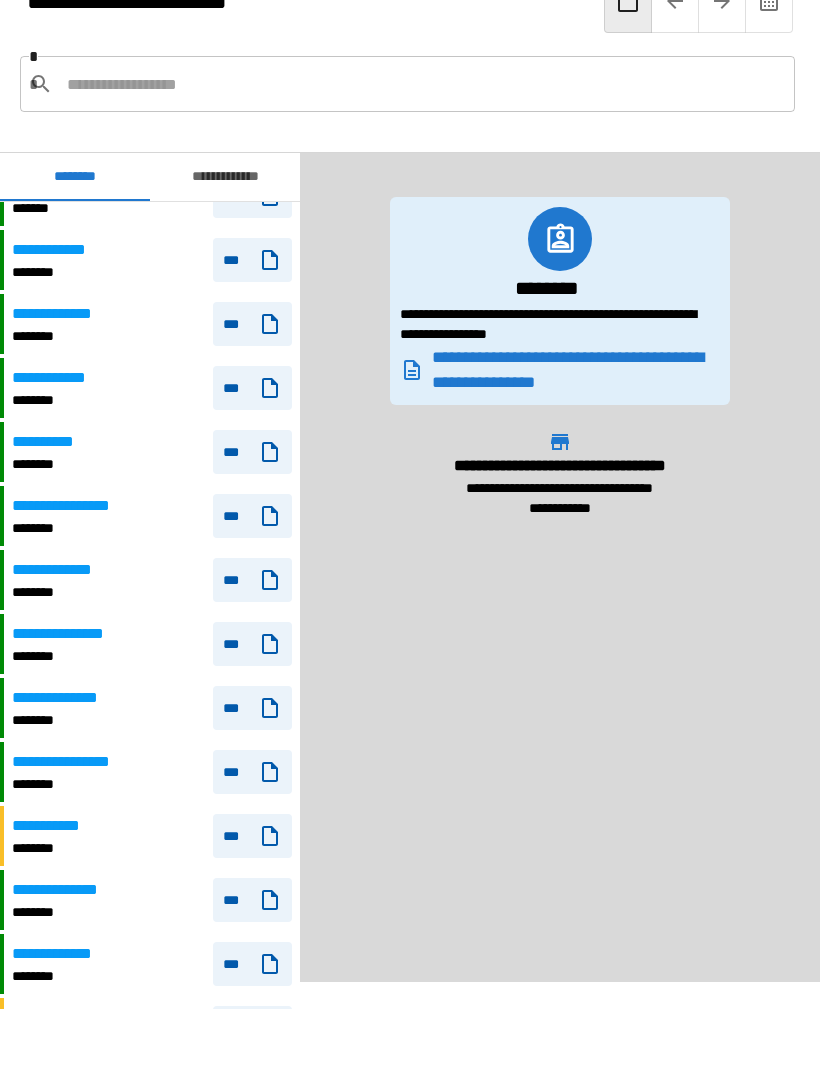click on "**********" at bounding box center (57, 378) 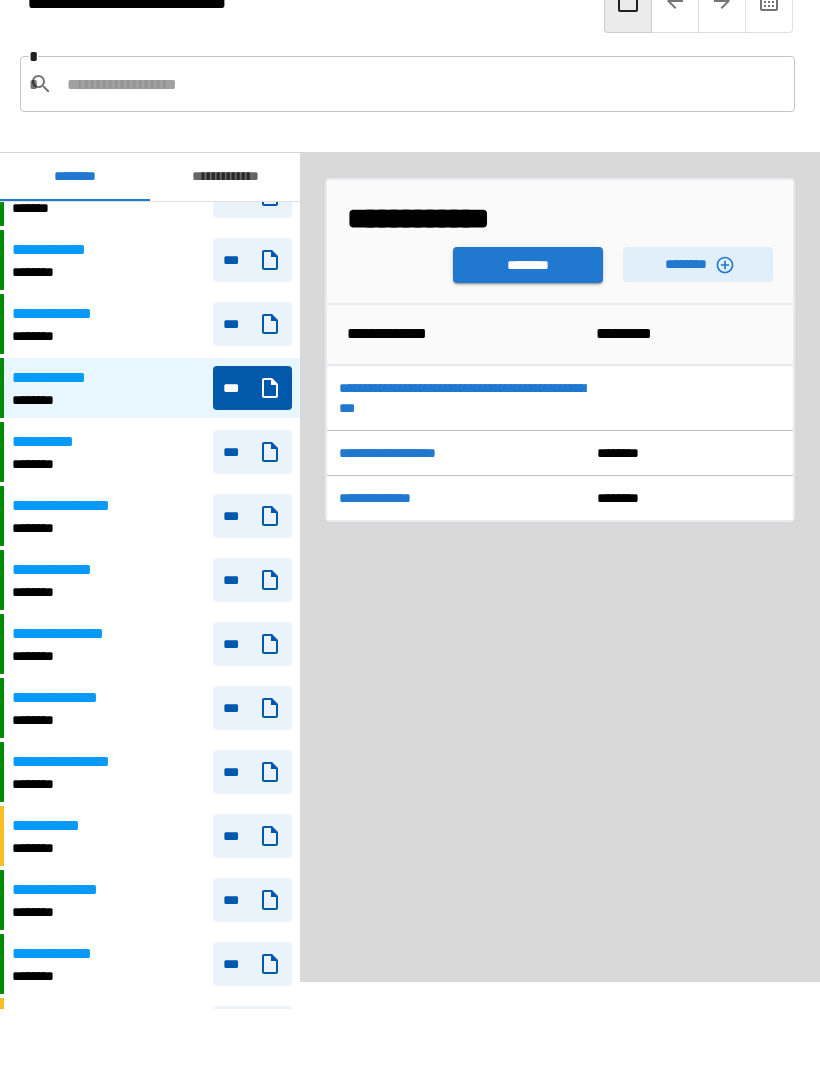 click on "********" at bounding box center (528, 265) 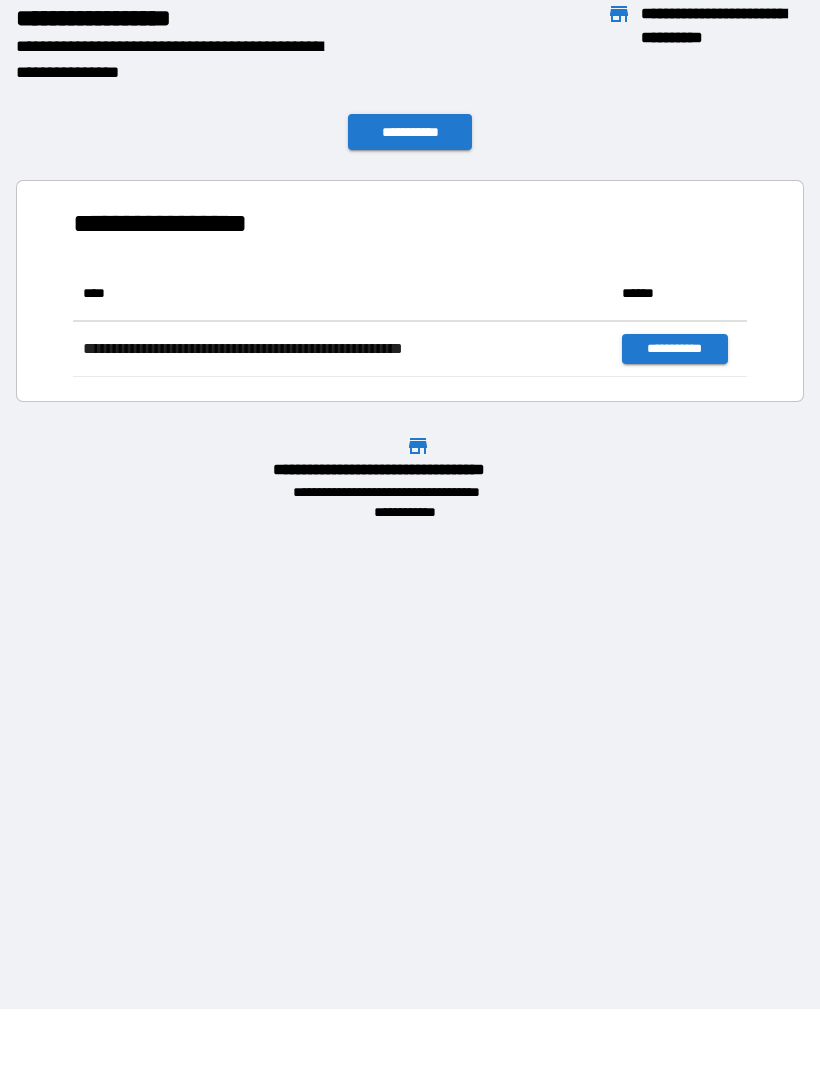 scroll, scrollTop: 1, scrollLeft: 1, axis: both 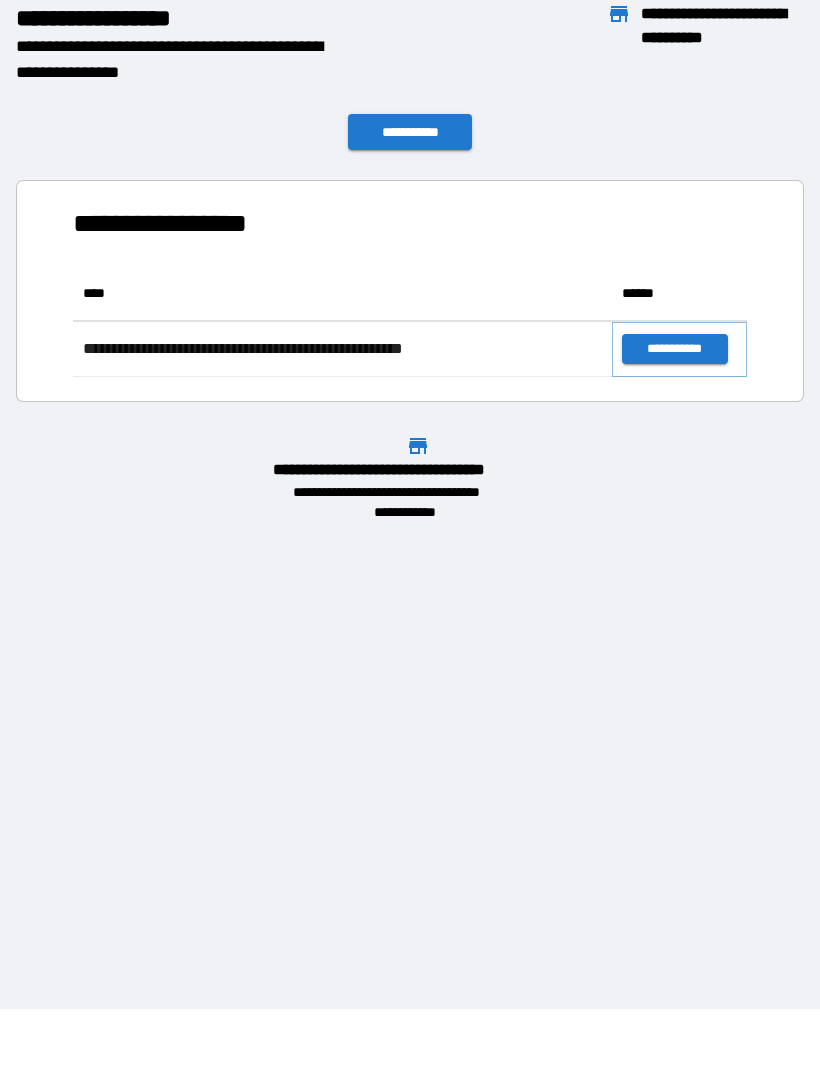 click on "**********" at bounding box center [674, 349] 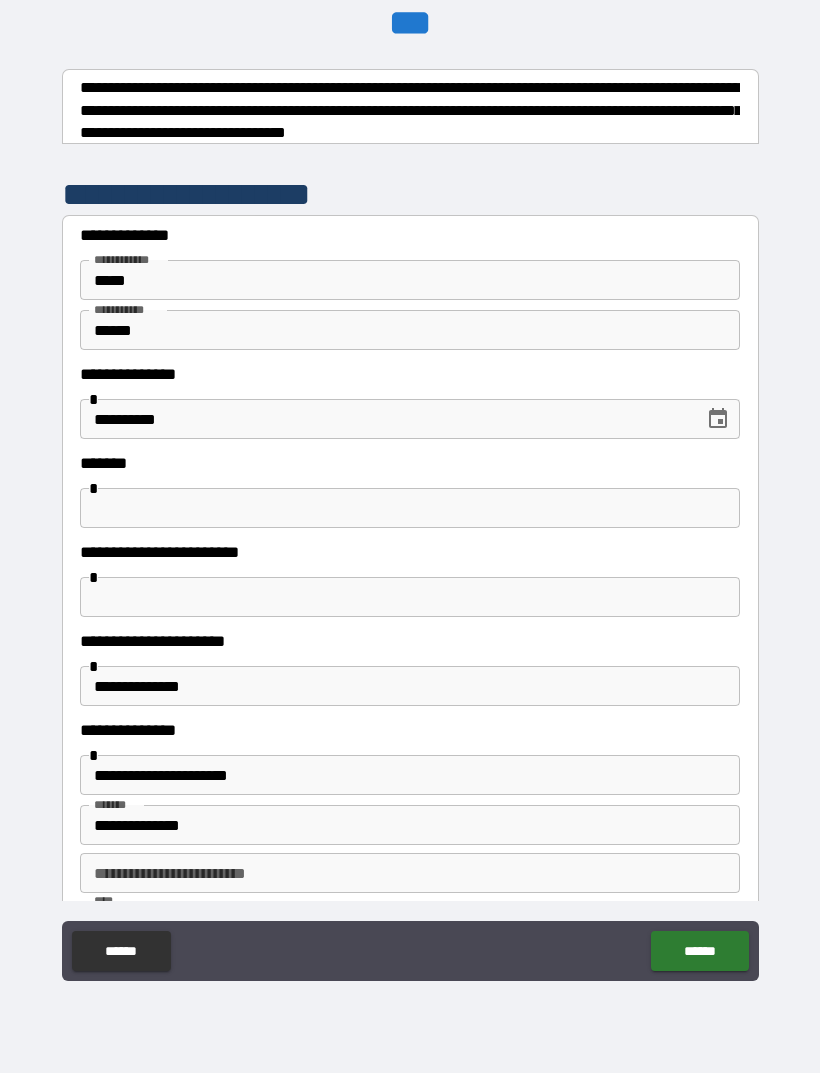 click at bounding box center [410, 508] 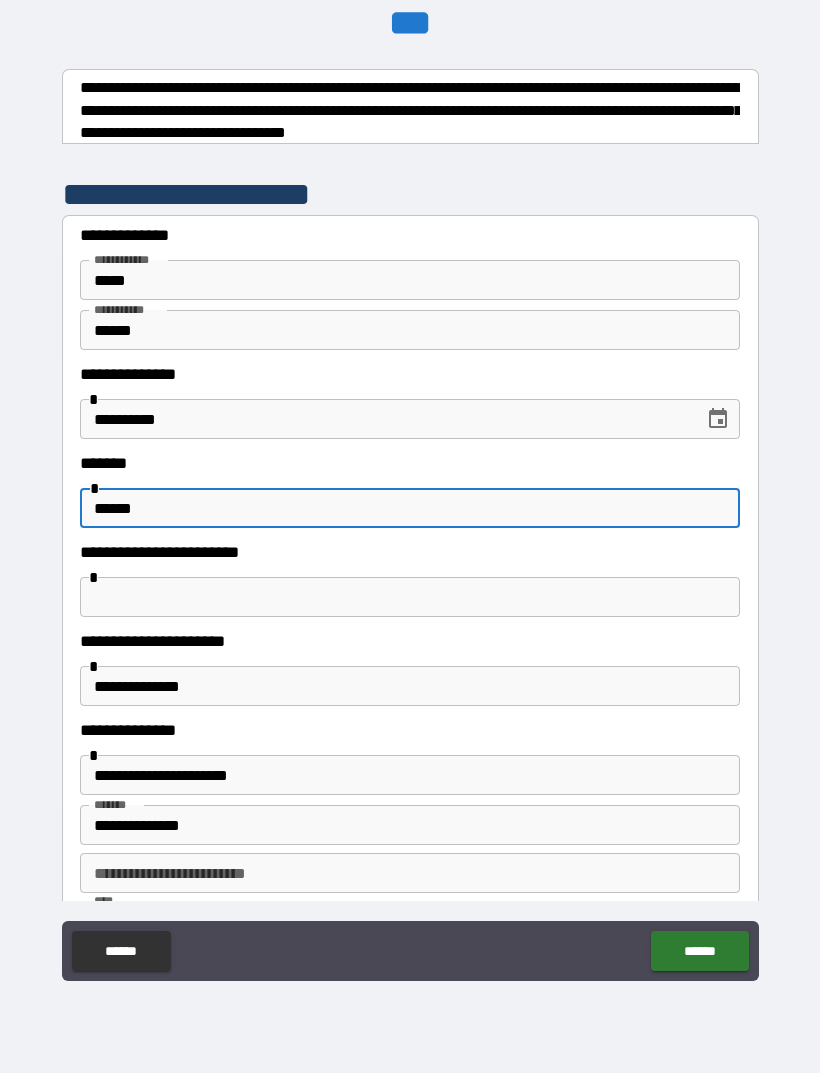 type on "******" 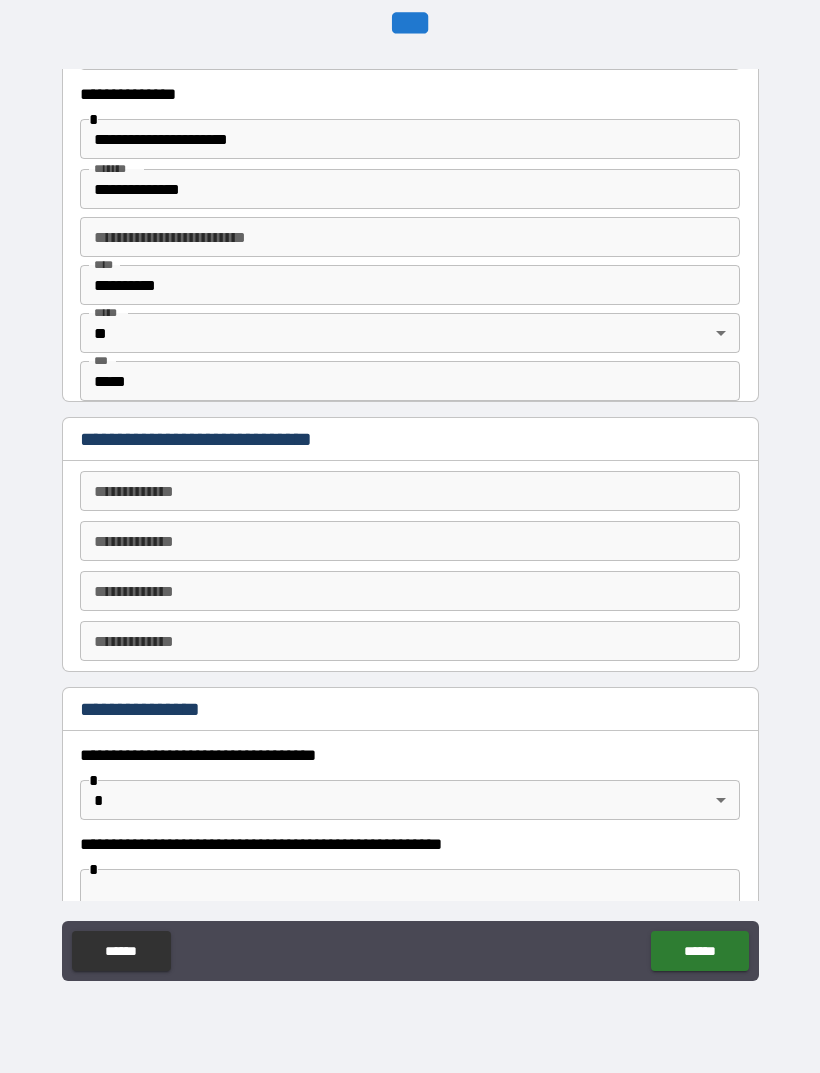 scroll, scrollTop: 642, scrollLeft: 0, axis: vertical 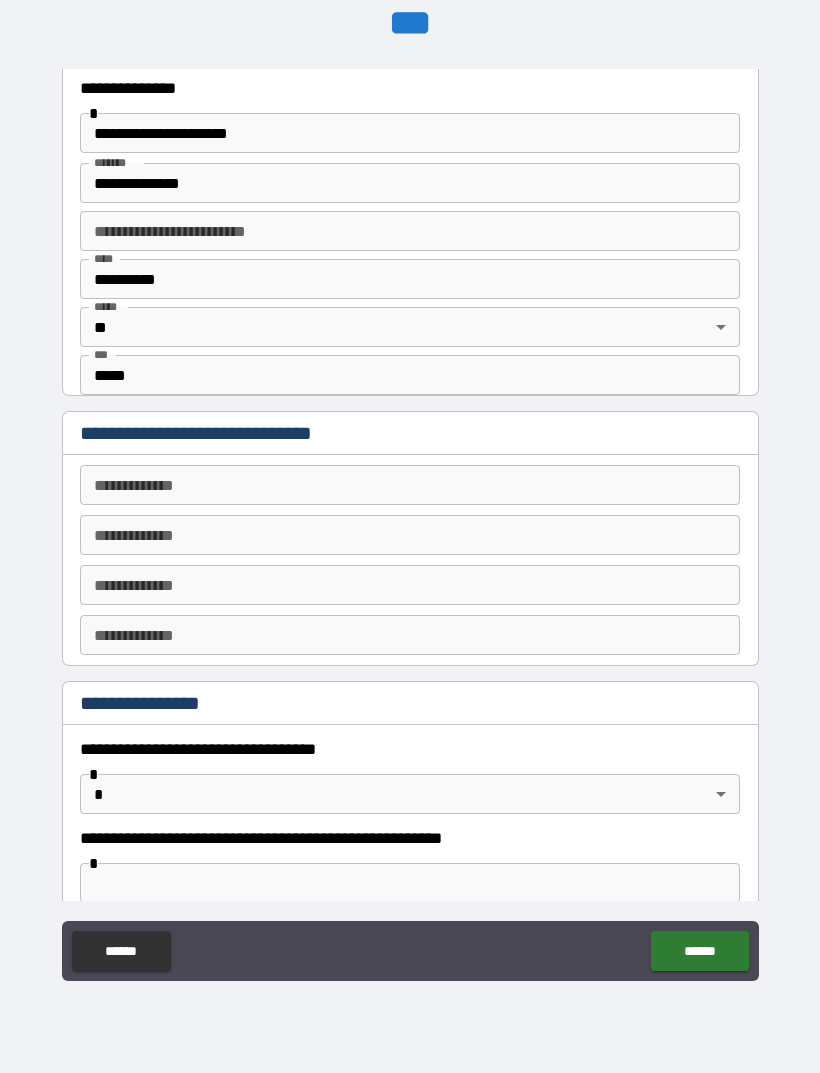 type on "**********" 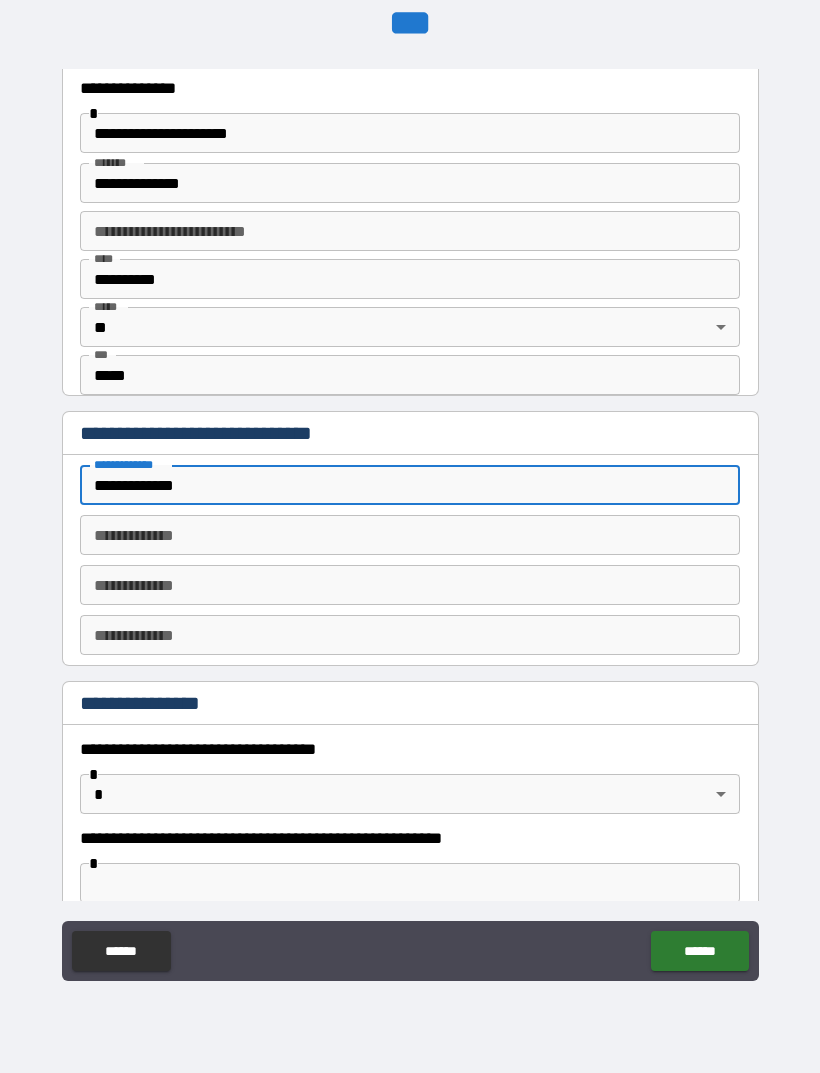 type on "**********" 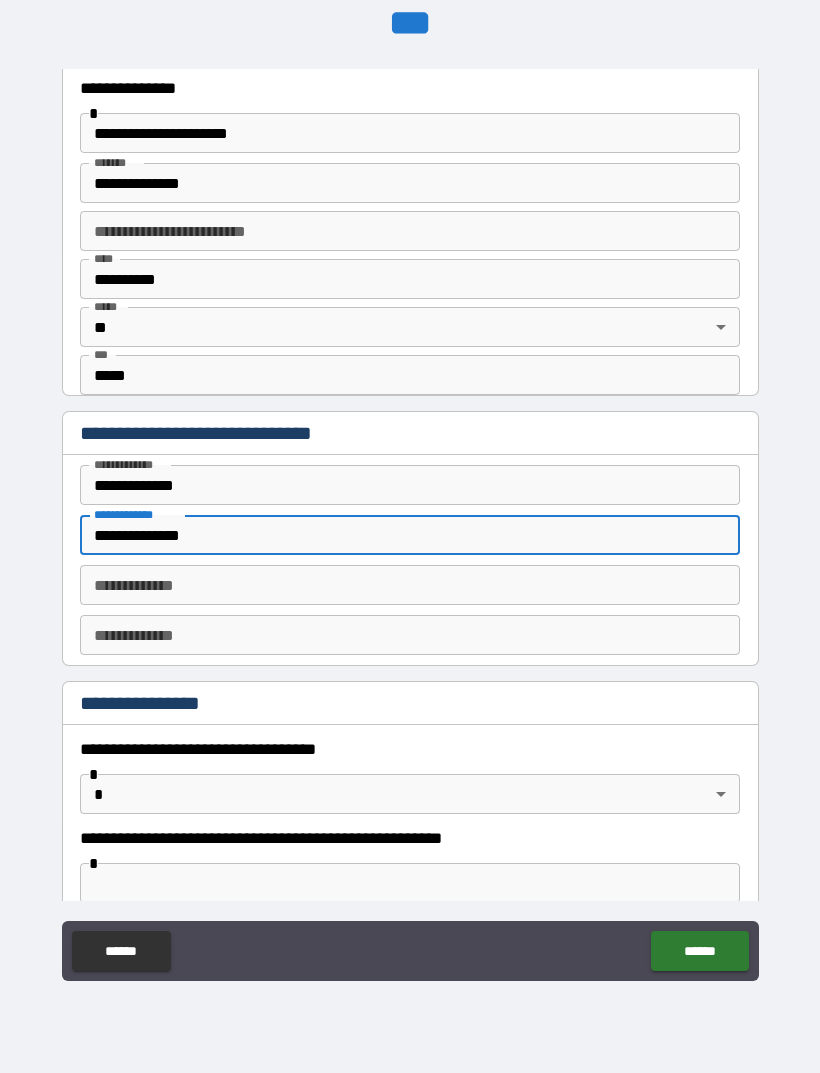 type on "**********" 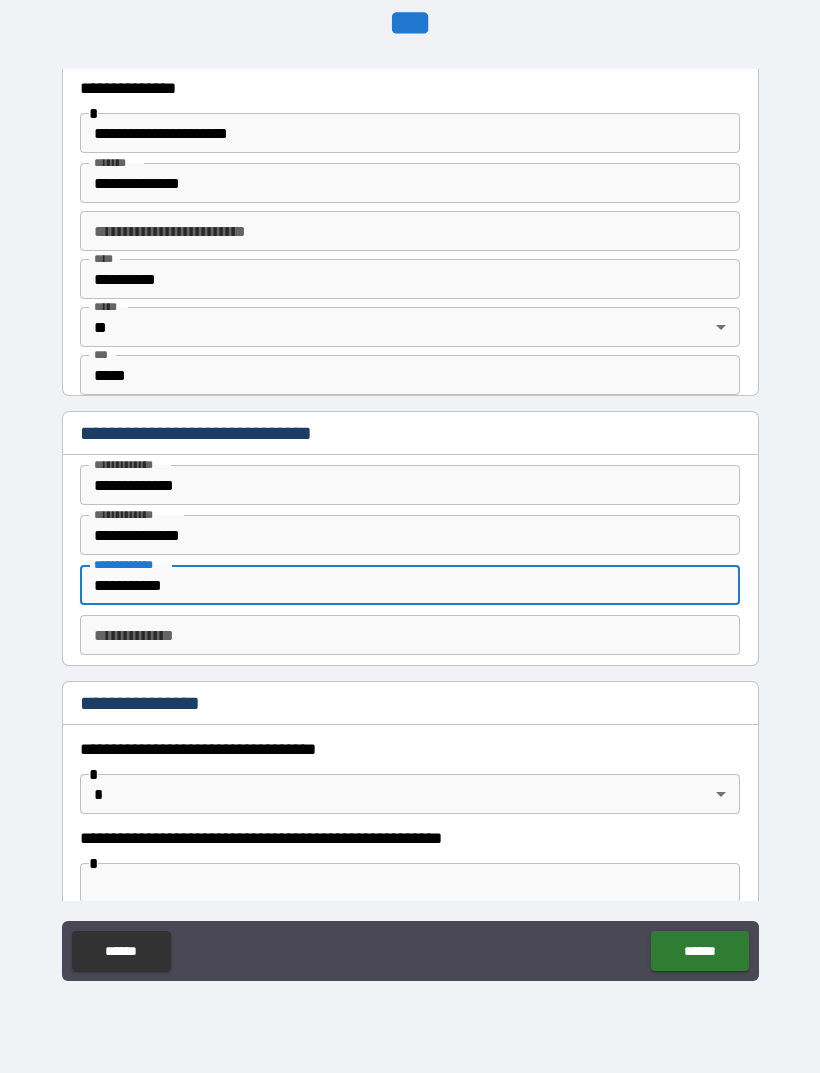 type on "**********" 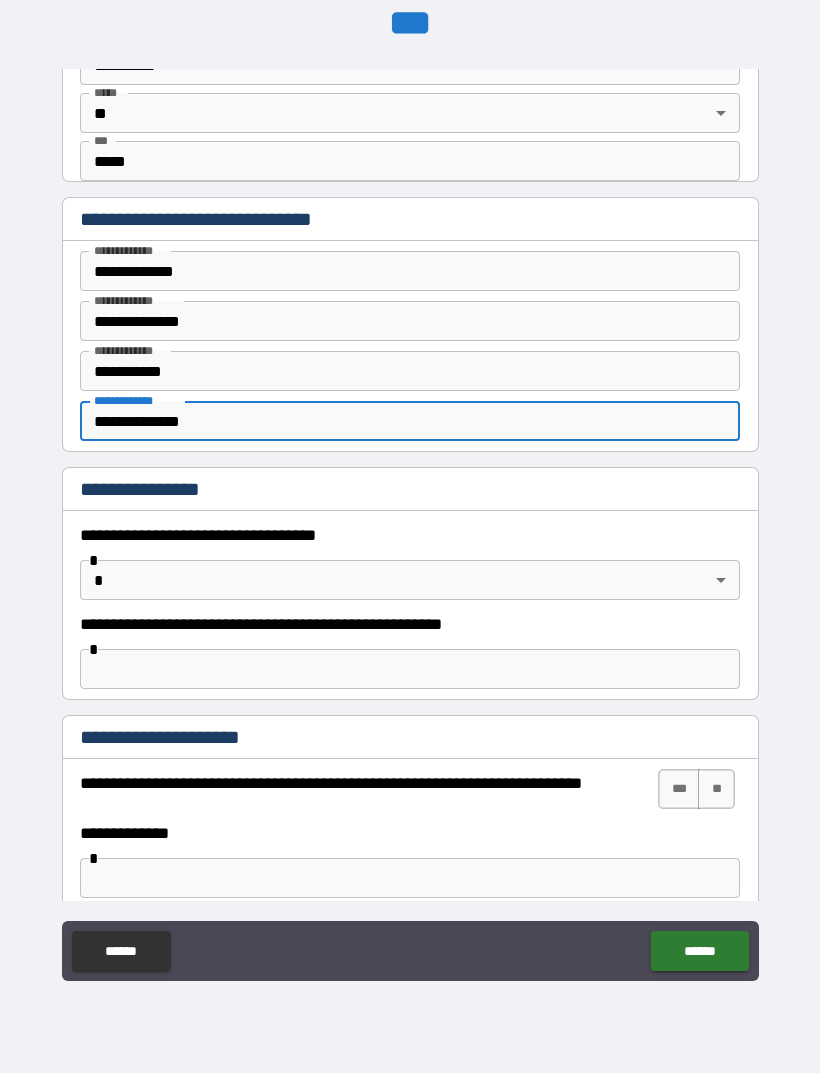 scroll, scrollTop: 859, scrollLeft: 0, axis: vertical 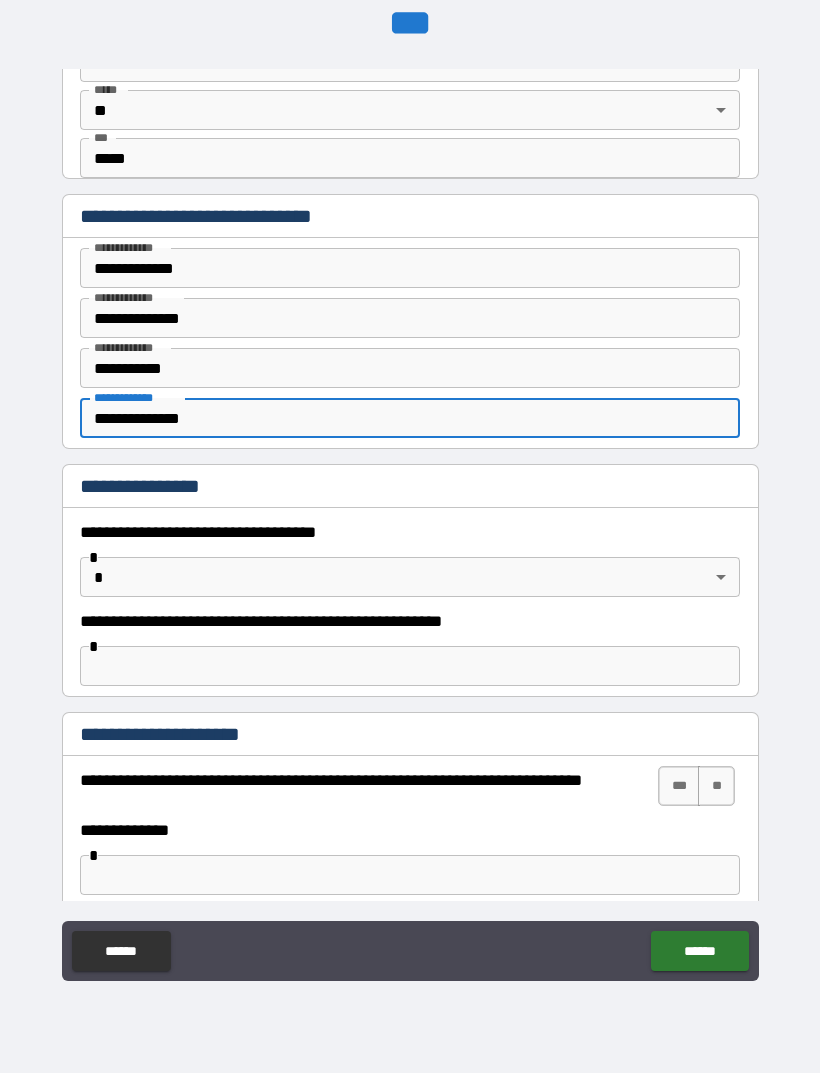 type on "**********" 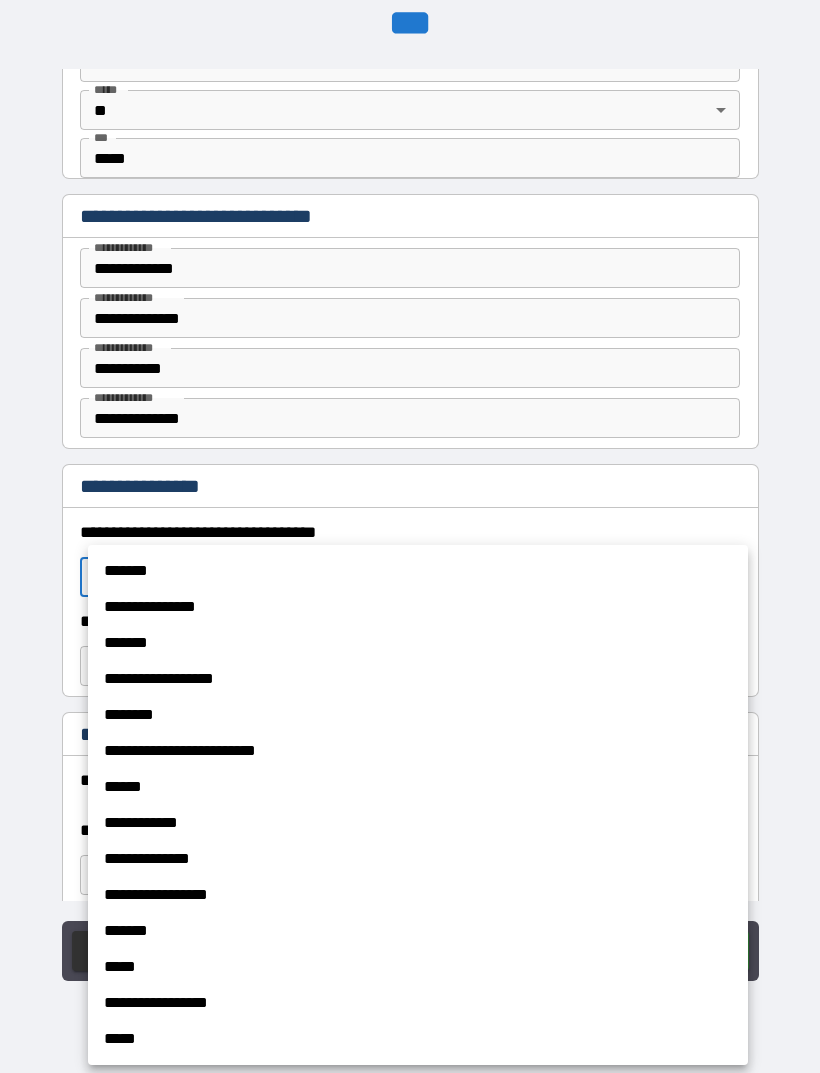 click on "**********" at bounding box center [418, 751] 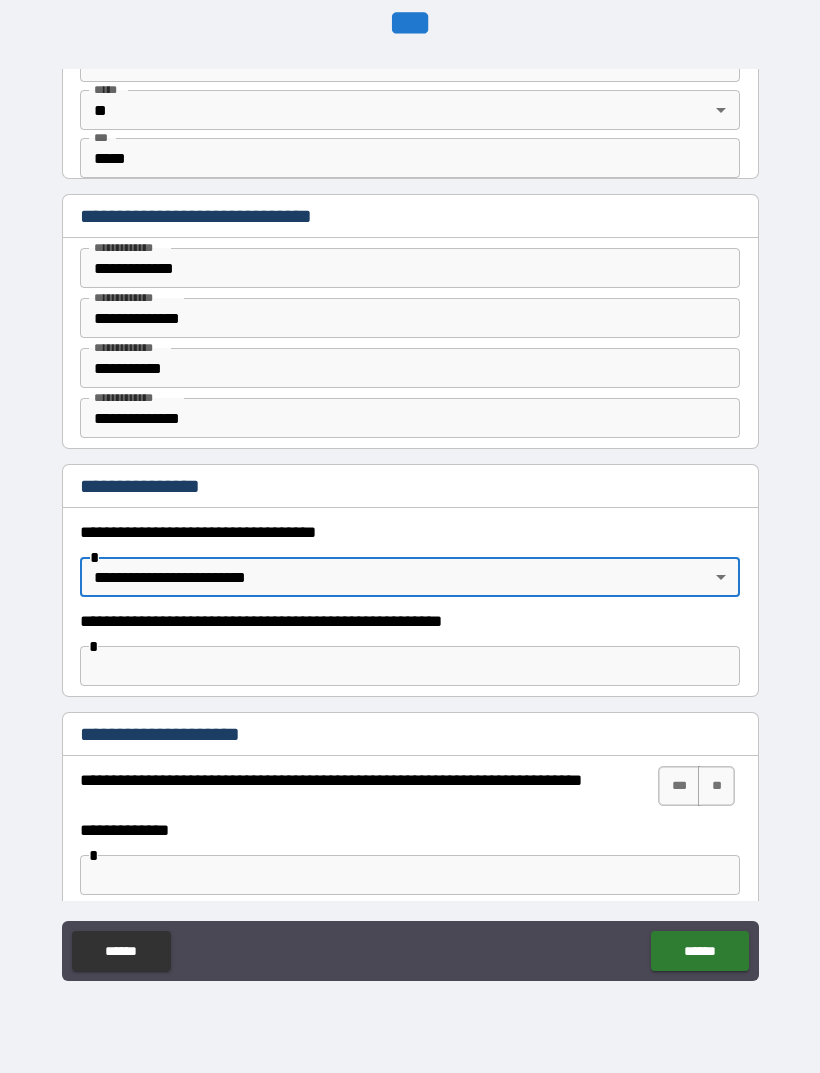 type on "**********" 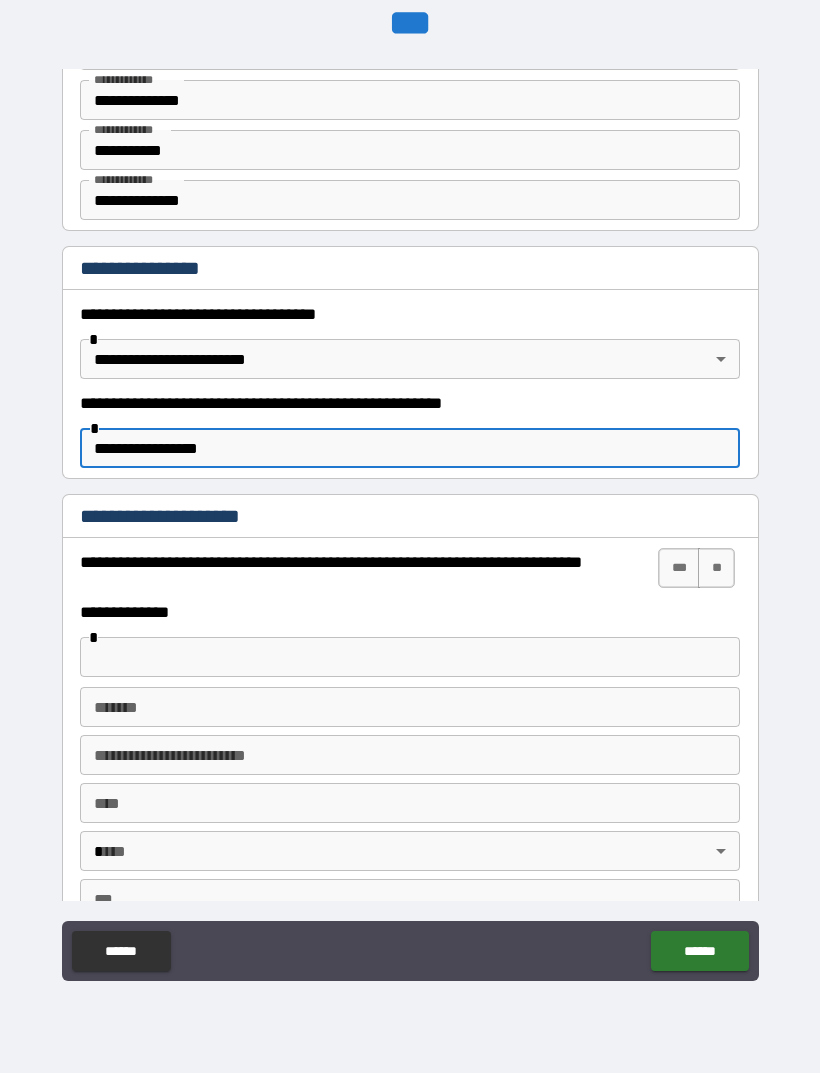 scroll, scrollTop: 1082, scrollLeft: 0, axis: vertical 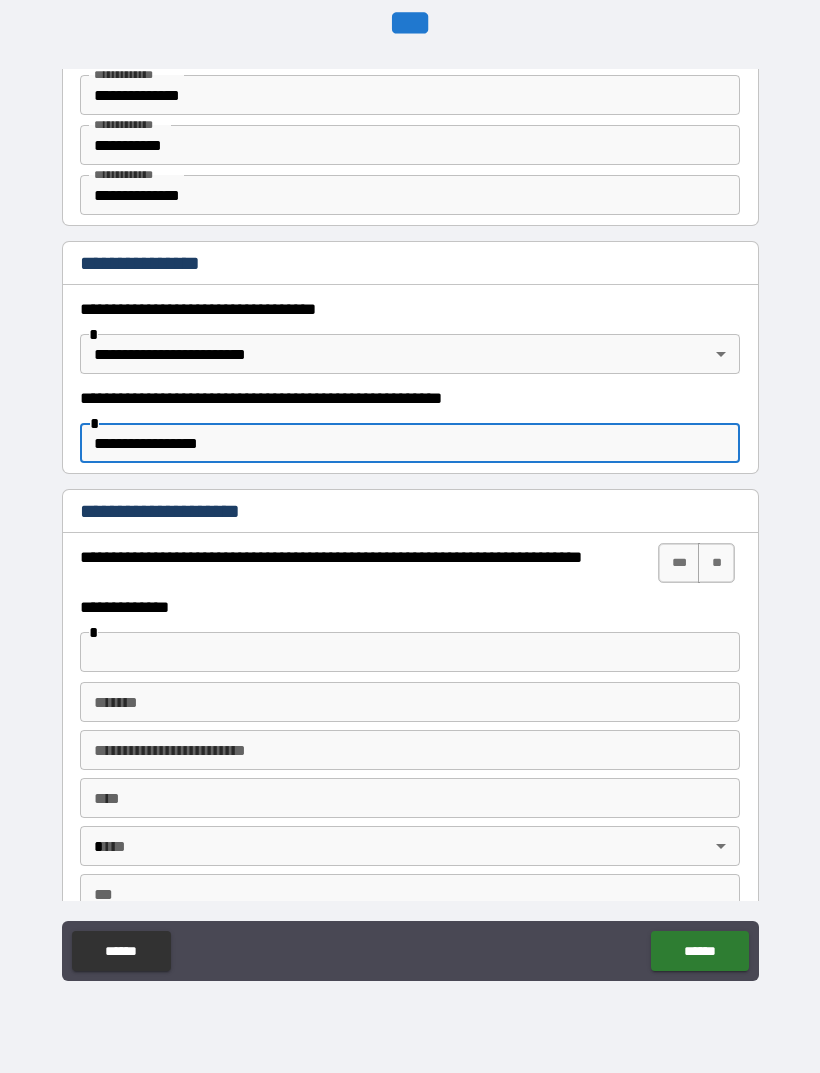type on "**********" 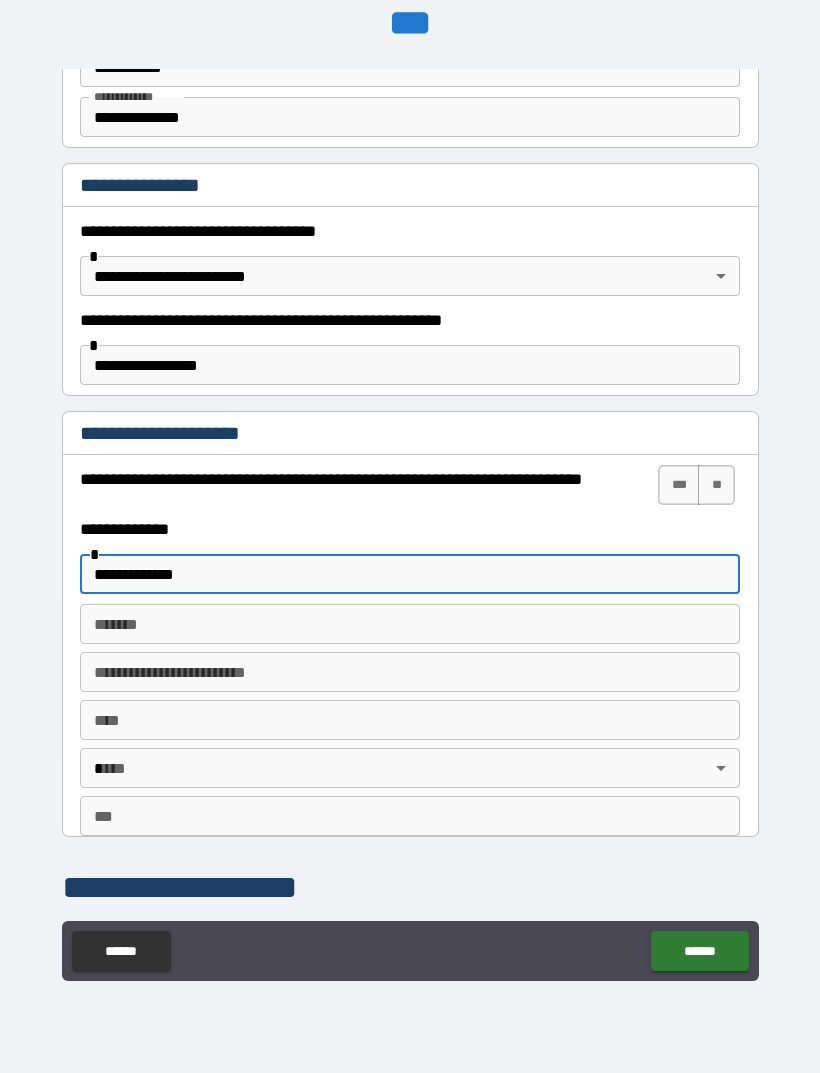 scroll, scrollTop: 1162, scrollLeft: 0, axis: vertical 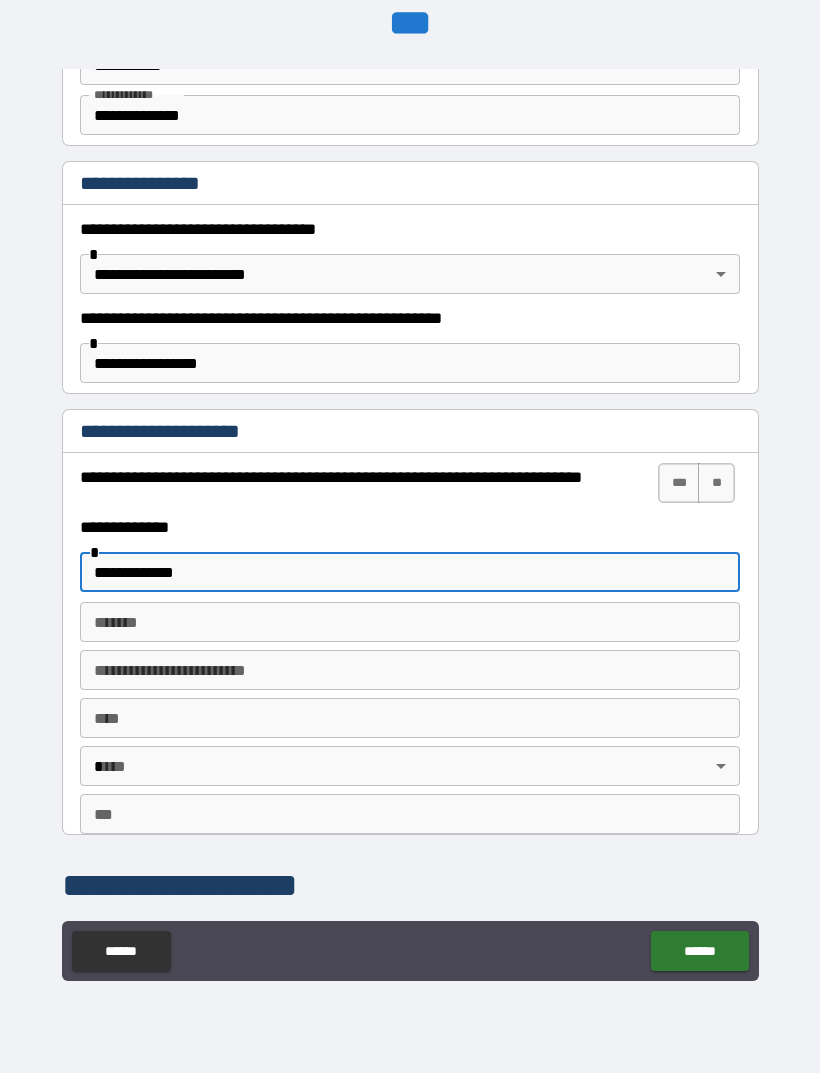 type on "**********" 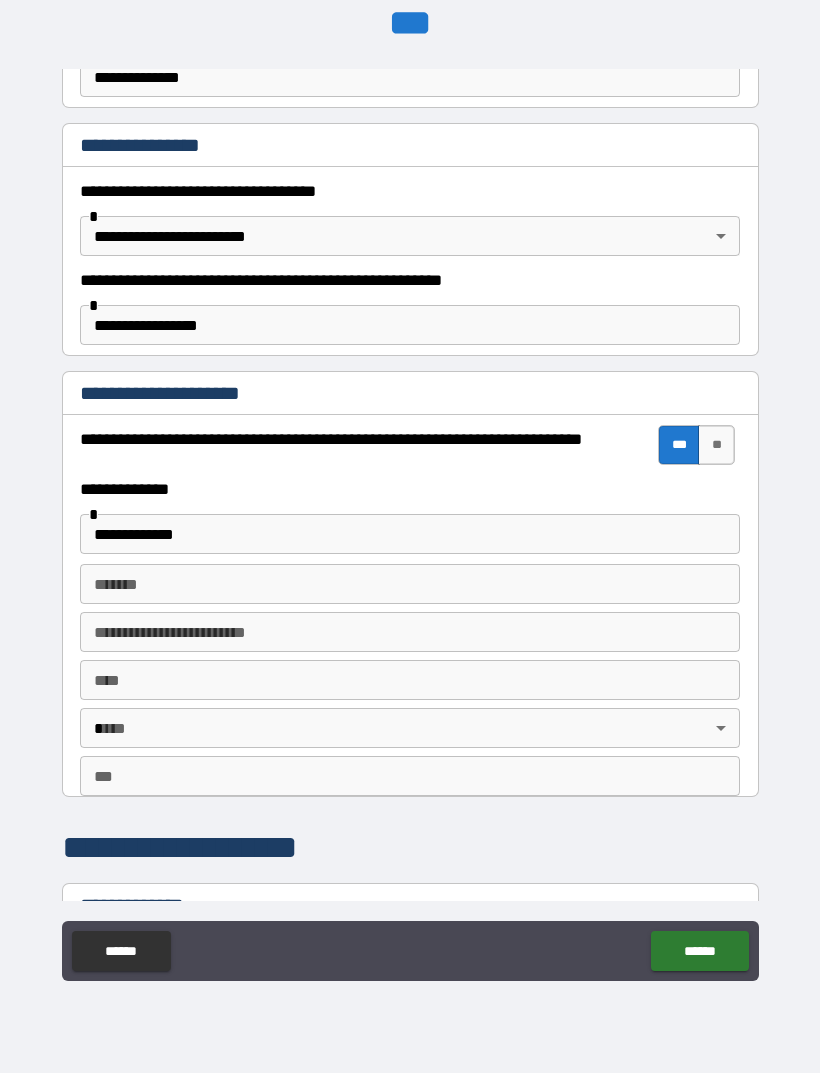 scroll, scrollTop: 1203, scrollLeft: 0, axis: vertical 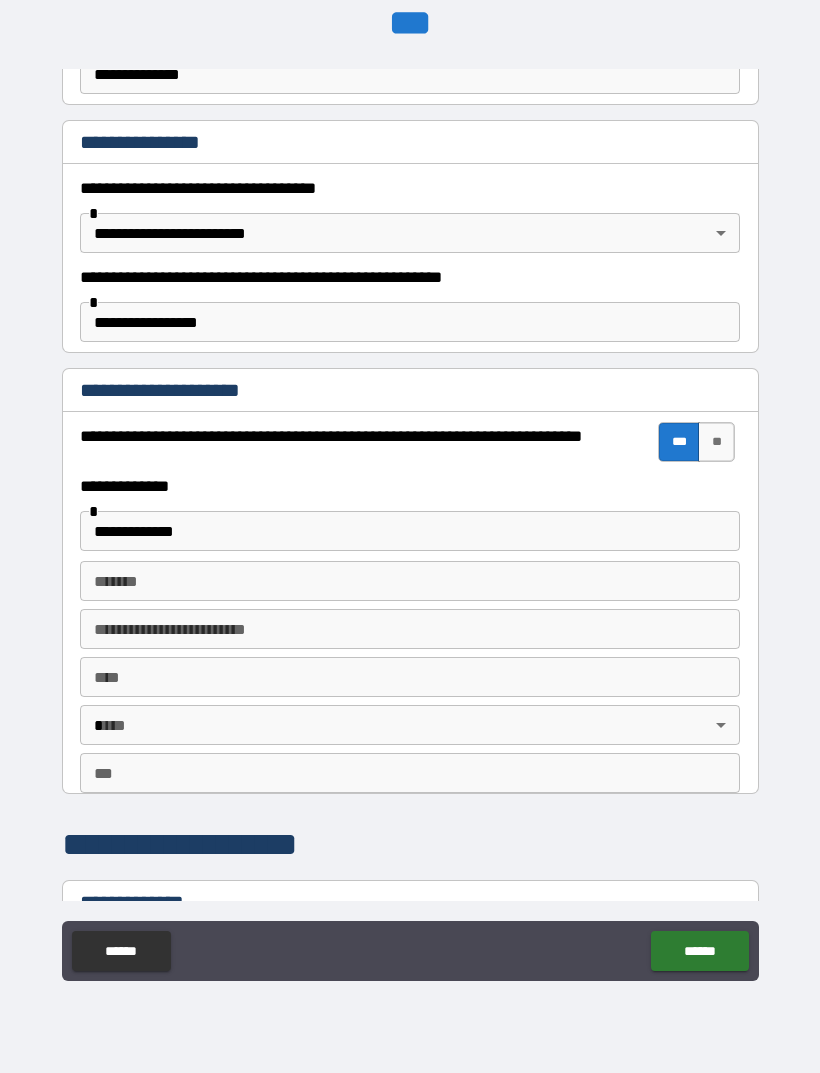 click on "****" at bounding box center [410, 677] 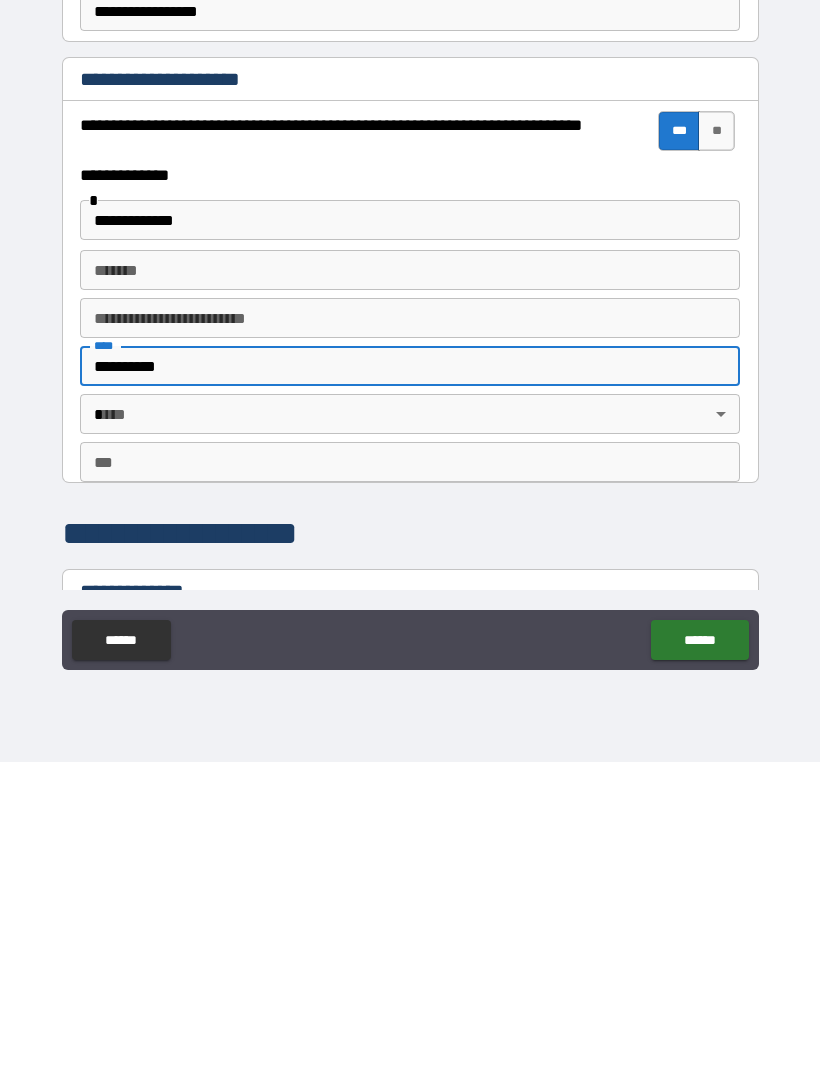type on "**********" 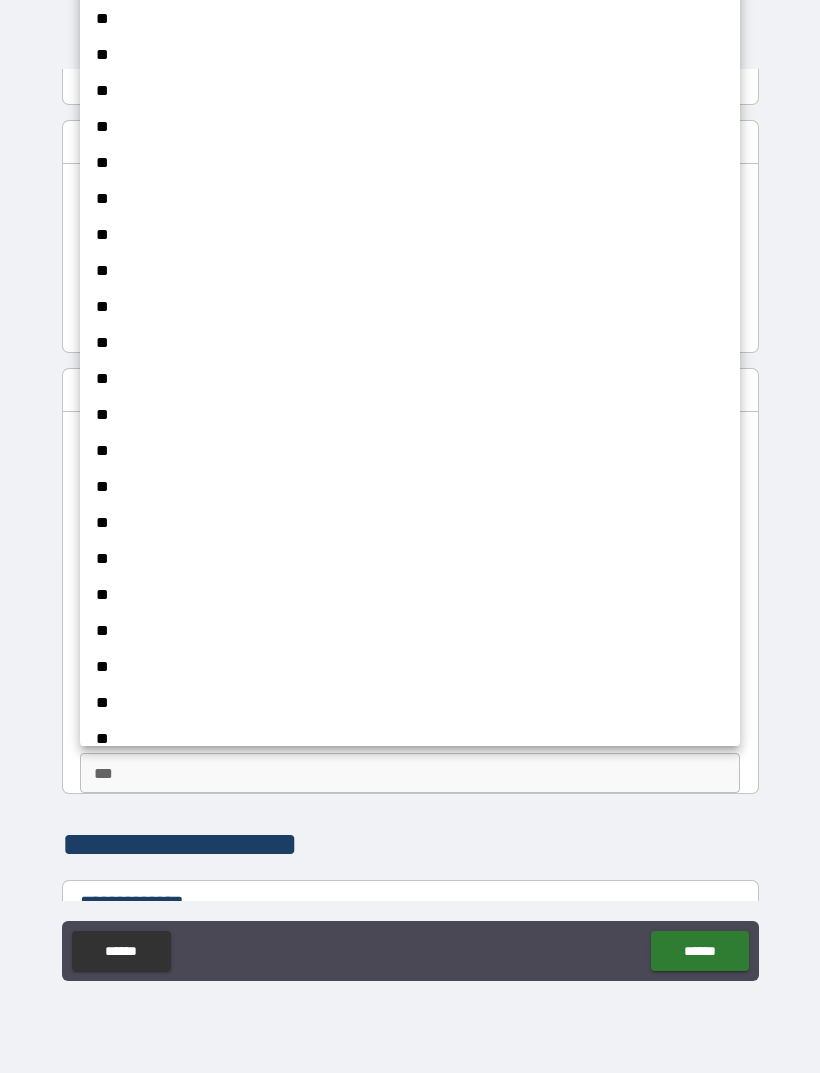 click on "**" at bounding box center (410, 343) 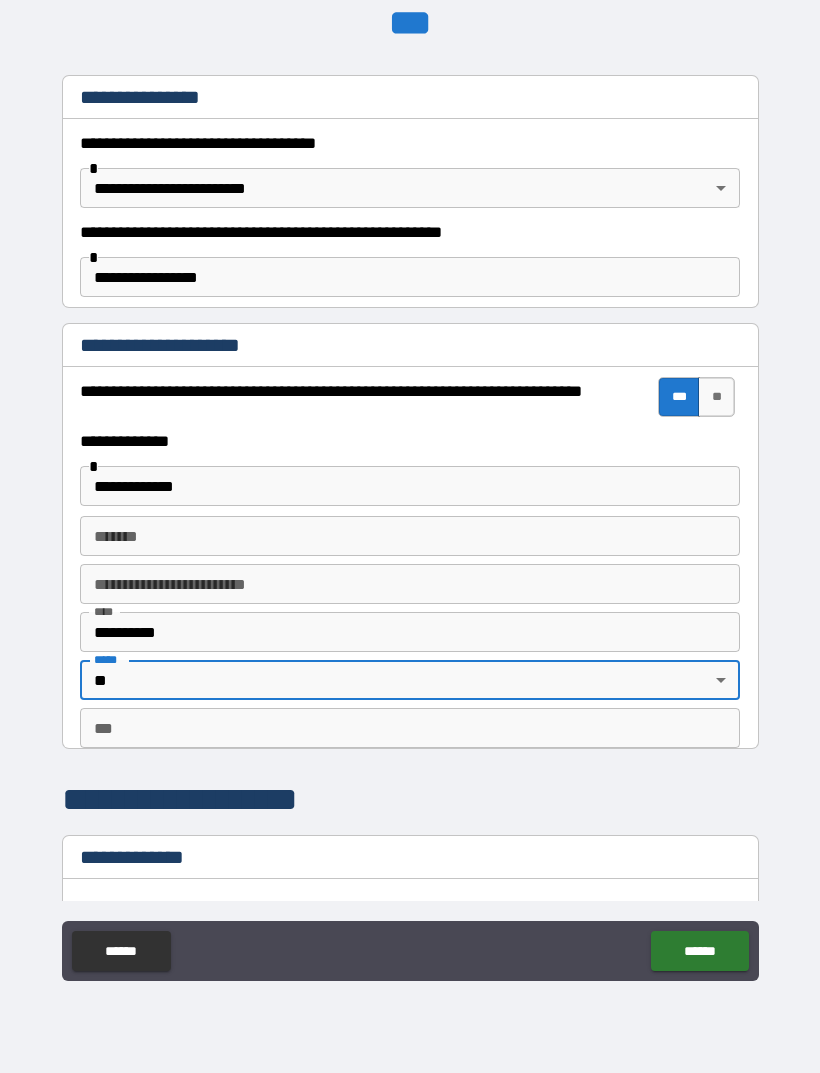 scroll, scrollTop: 1335, scrollLeft: 0, axis: vertical 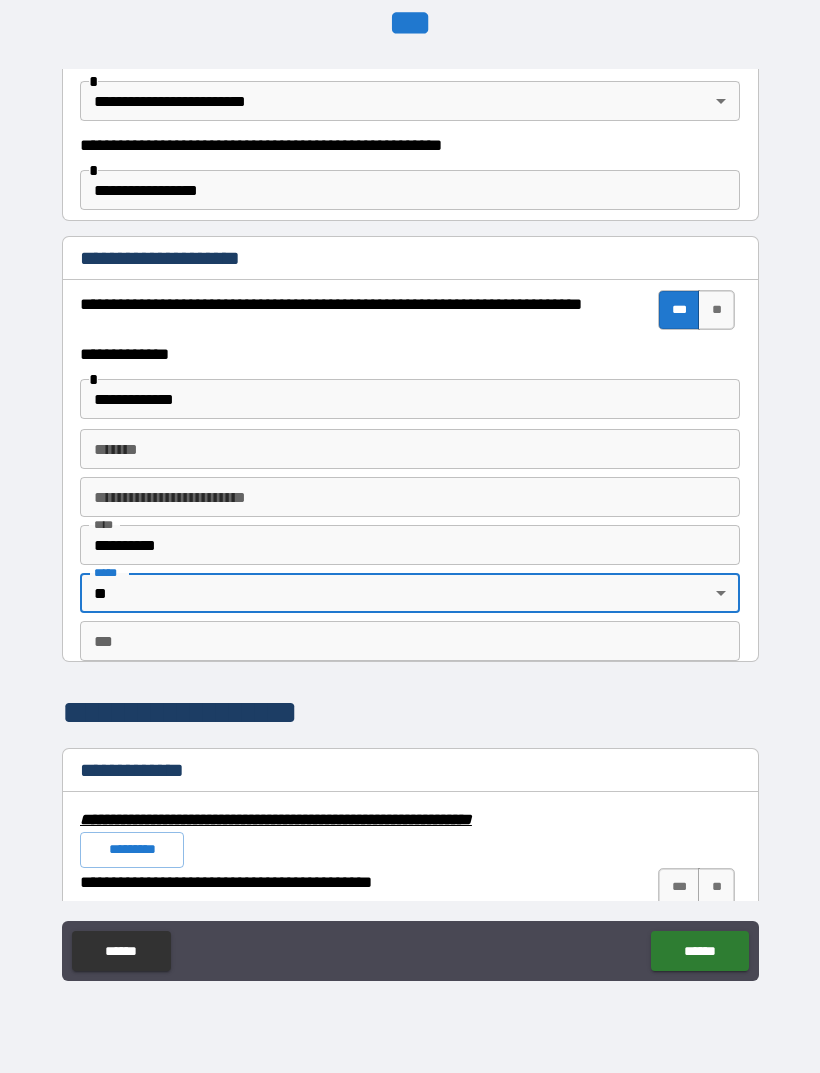 click on "**********" at bounding box center (410, 485) 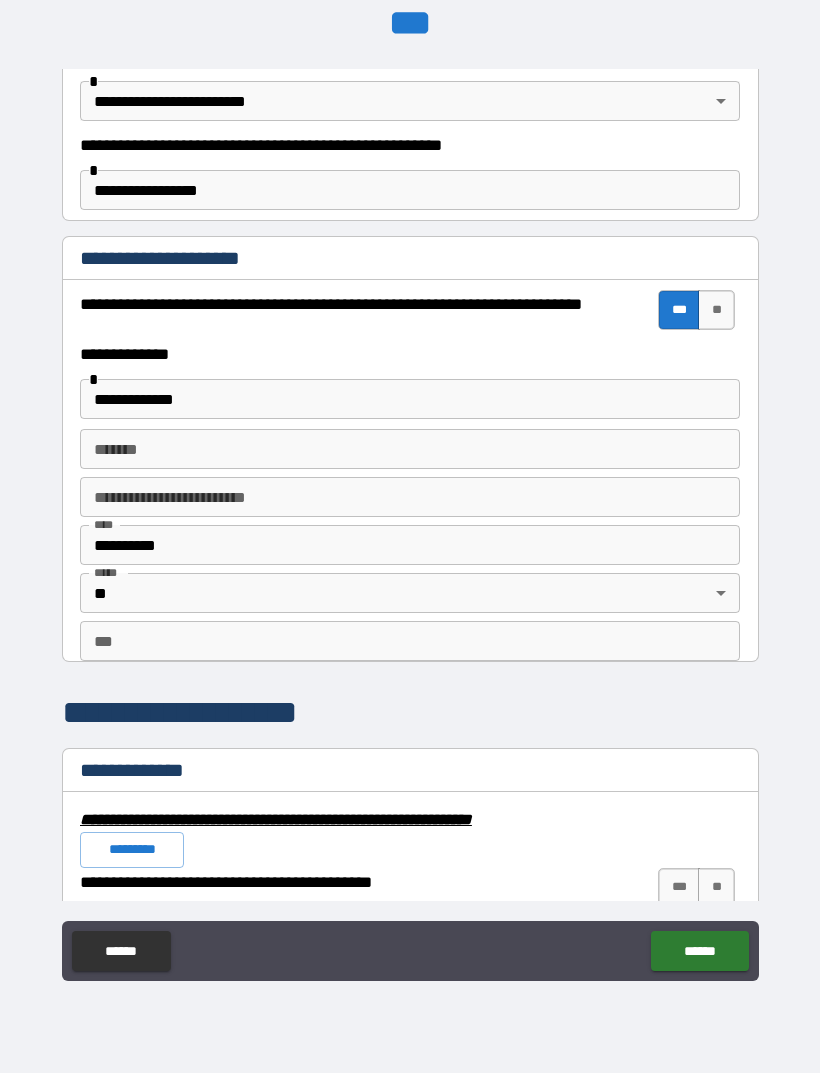 click on "***" at bounding box center [410, 641] 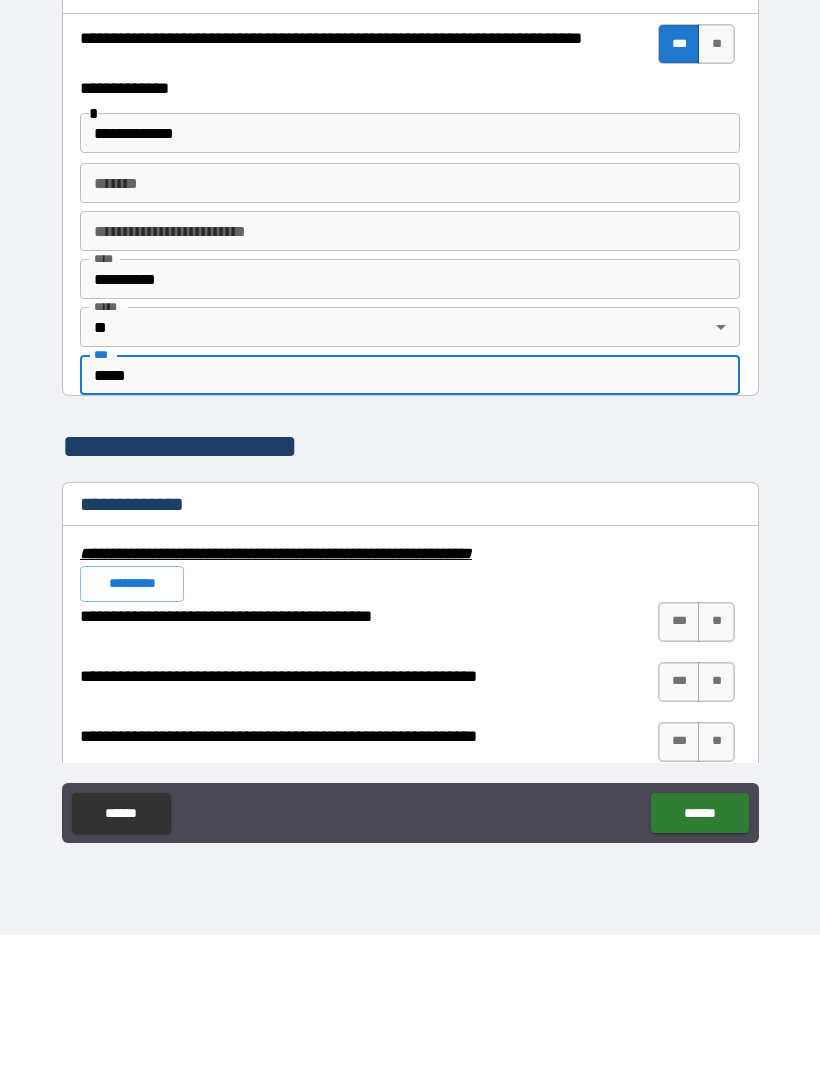 scroll, scrollTop: 1470, scrollLeft: 0, axis: vertical 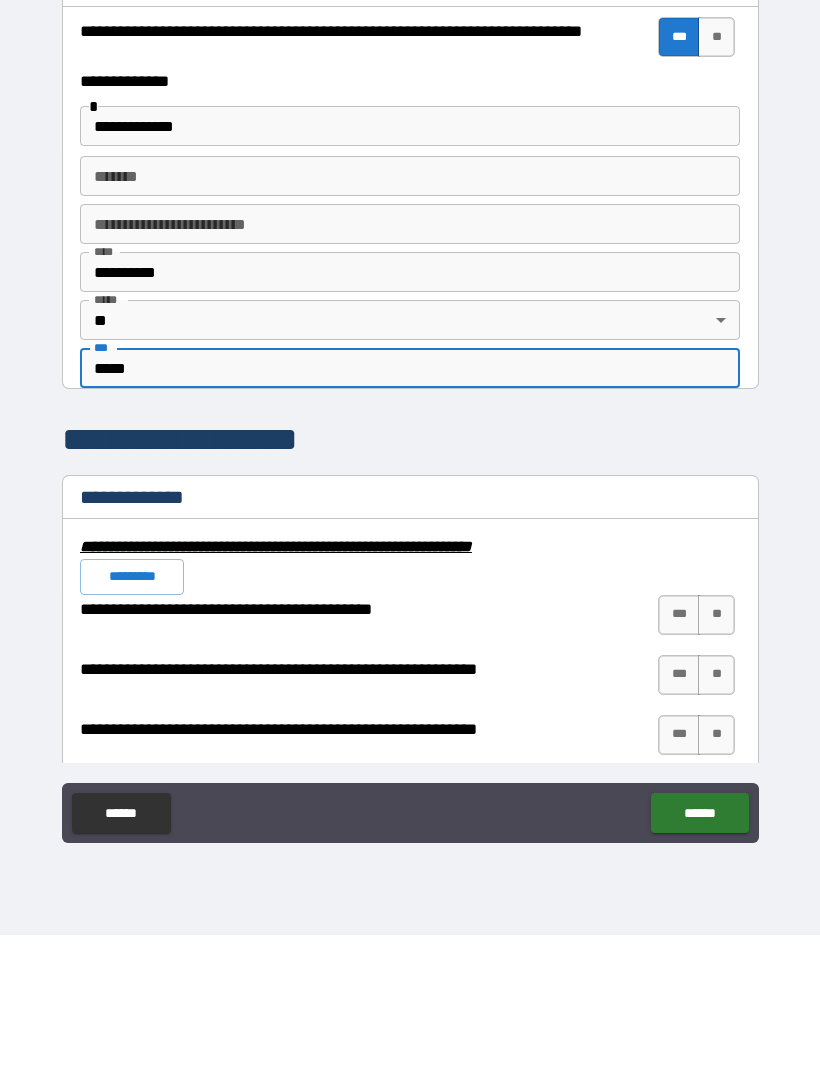 type on "*****" 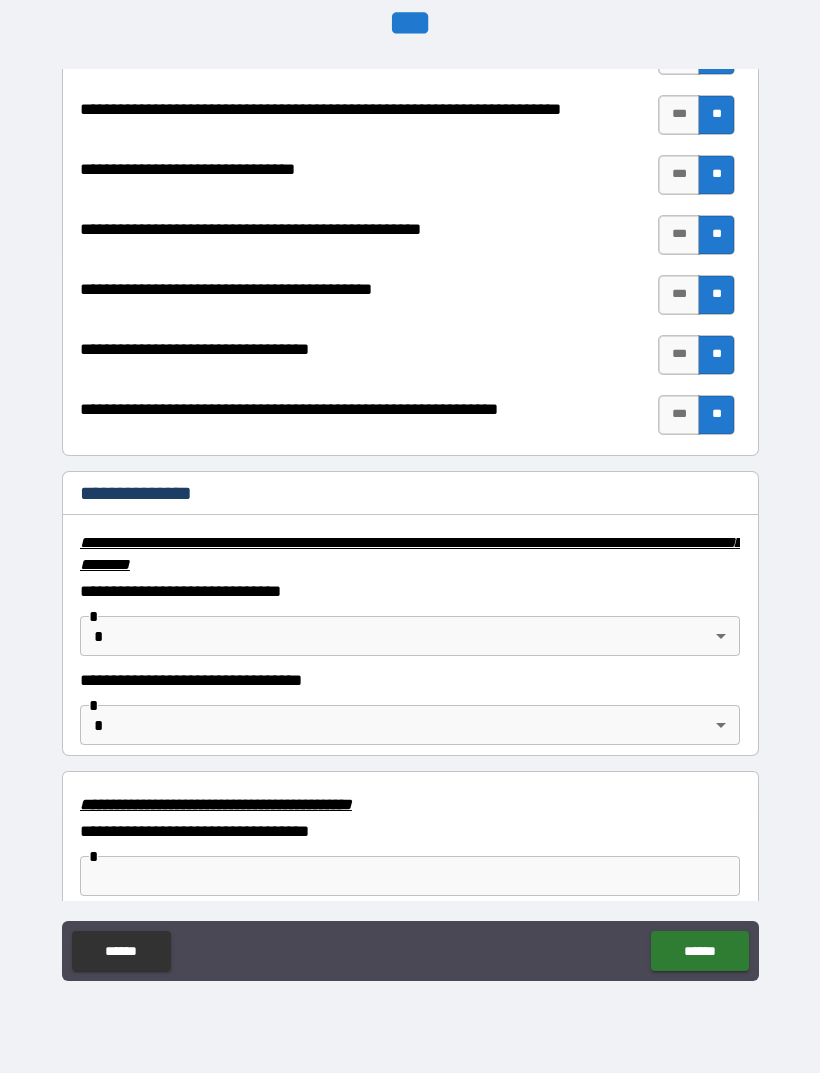 scroll, scrollTop: 2894, scrollLeft: 0, axis: vertical 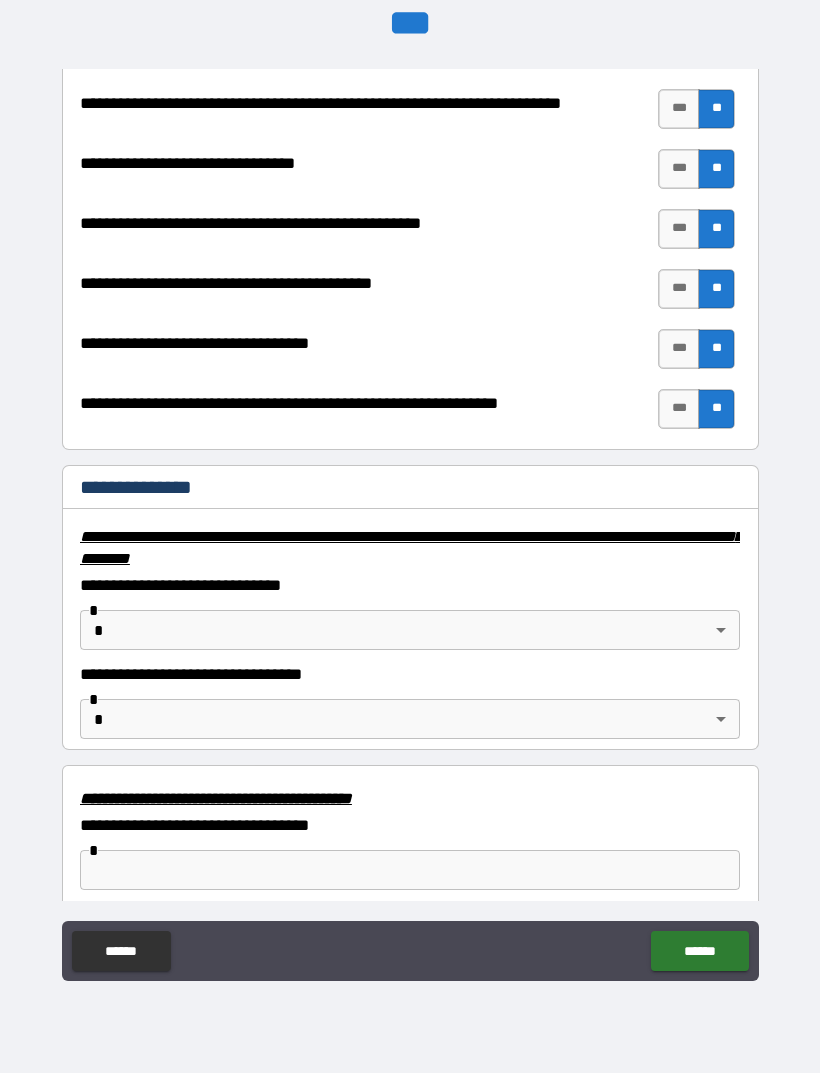 click on "**********" at bounding box center [410, 504] 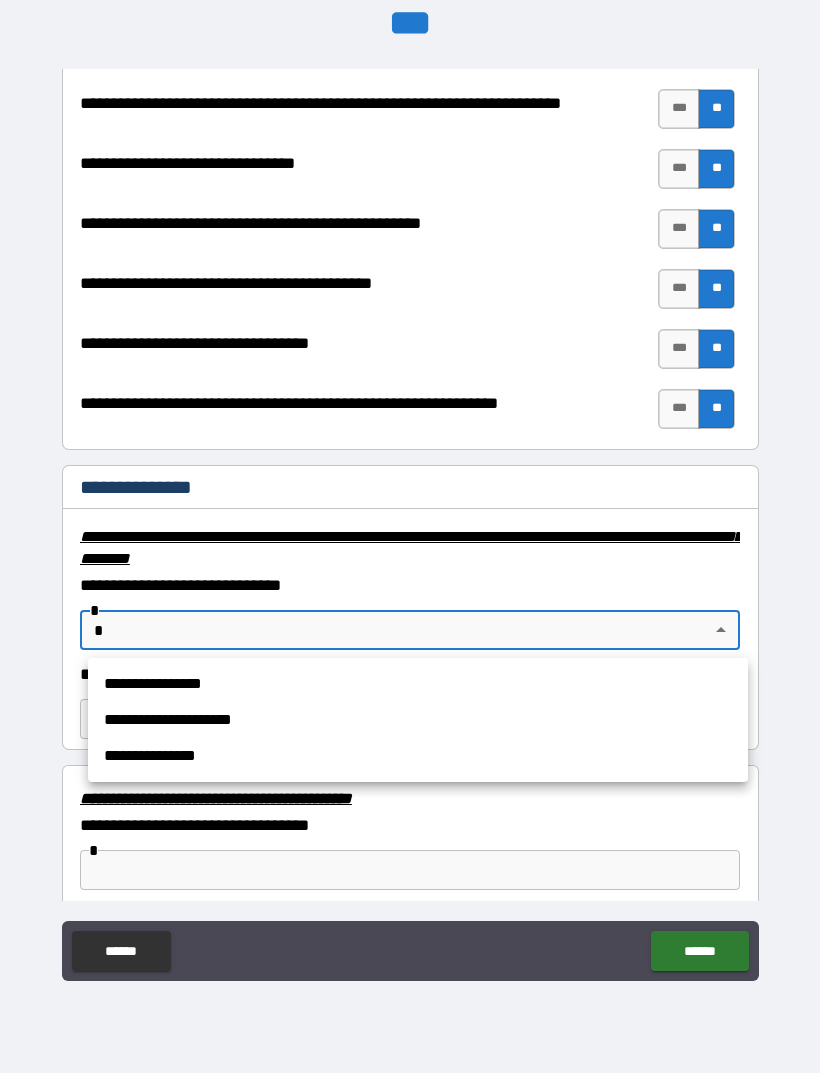 click on "**********" at bounding box center [418, 684] 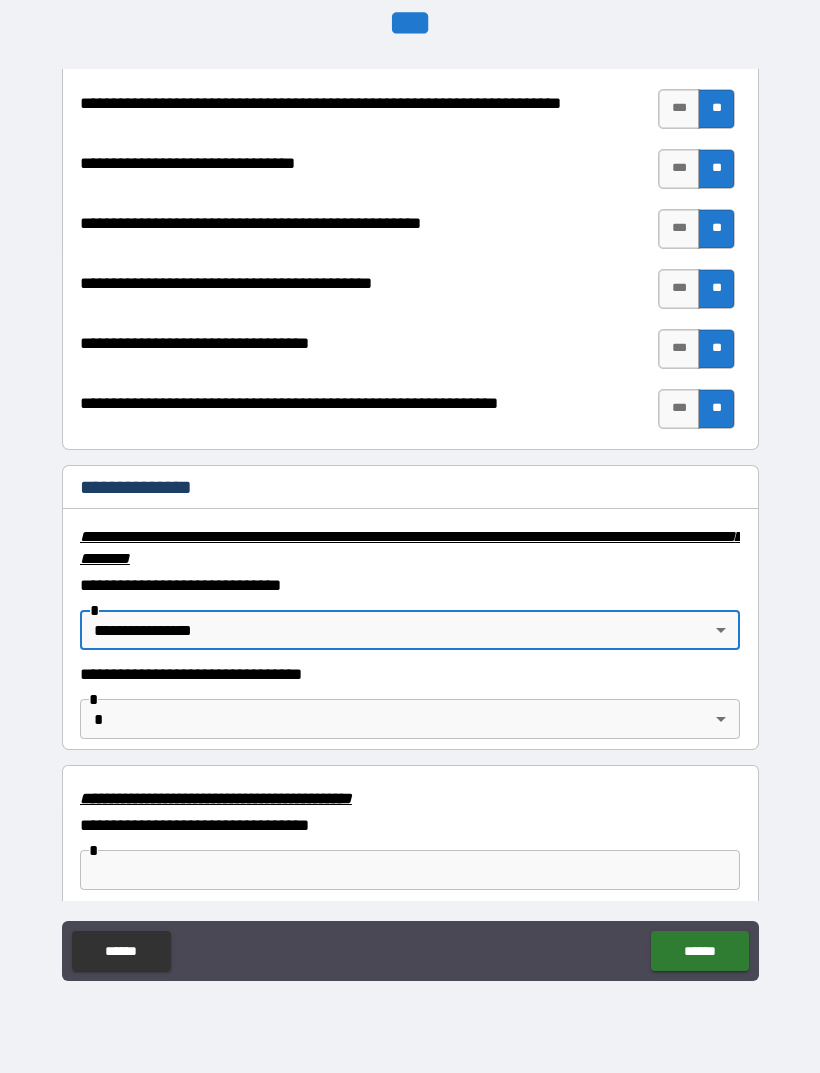 click on "**********" at bounding box center [410, 504] 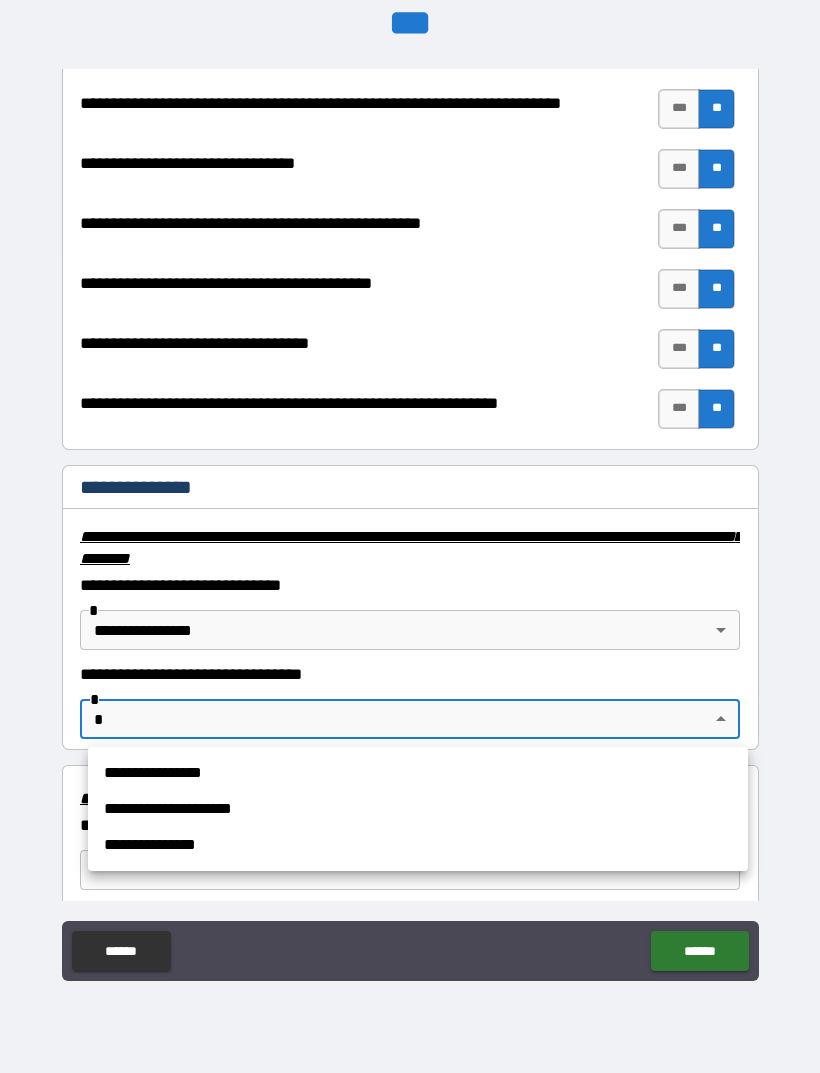 click on "**********" at bounding box center (418, 809) 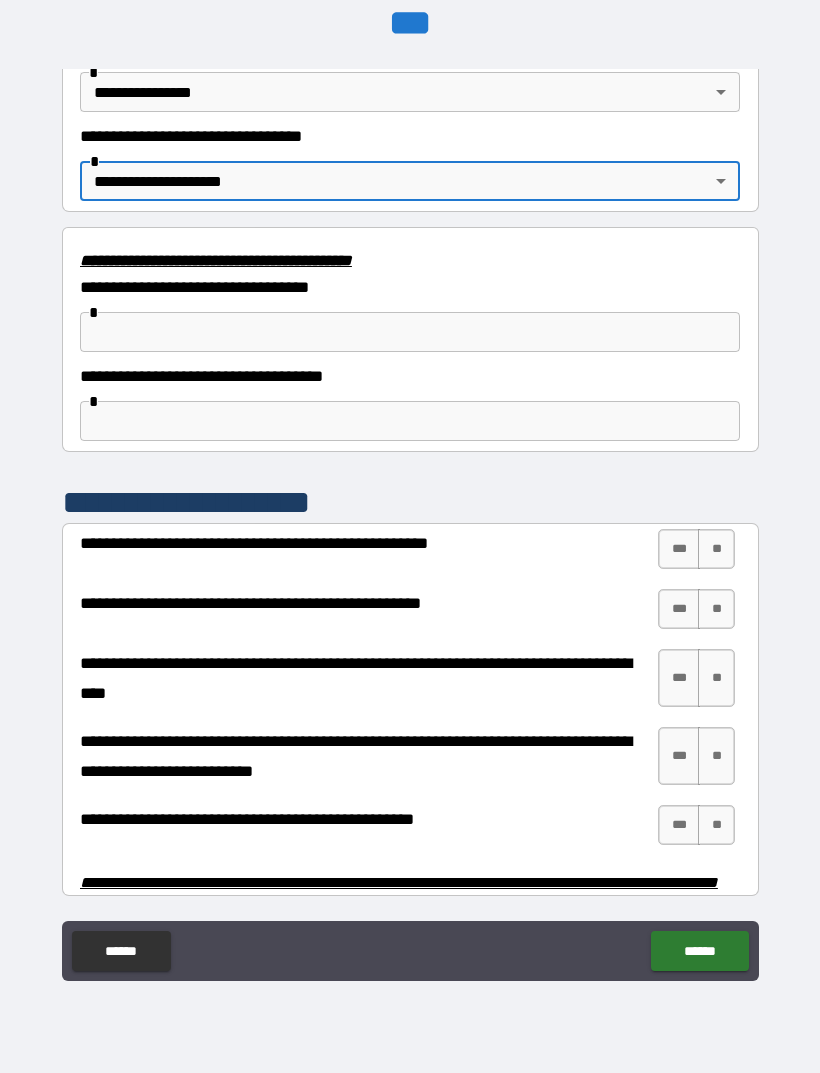 scroll, scrollTop: 3443, scrollLeft: 0, axis: vertical 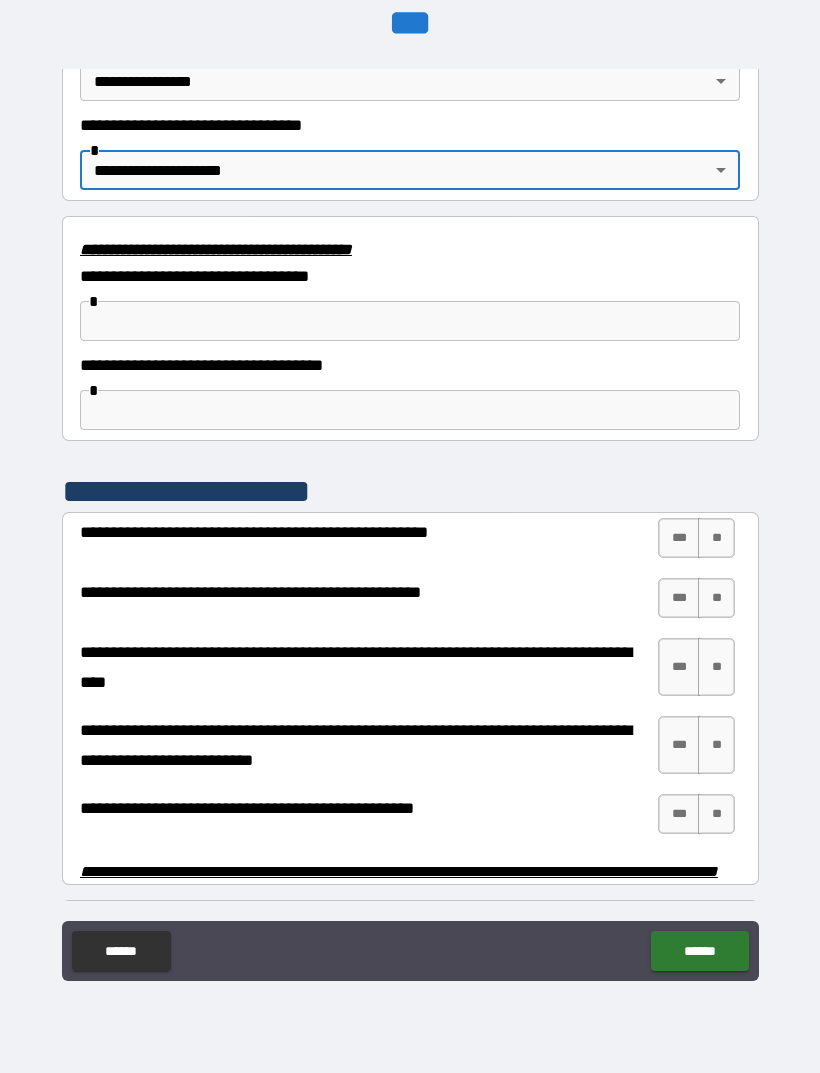 click on "**" at bounding box center (716, 538) 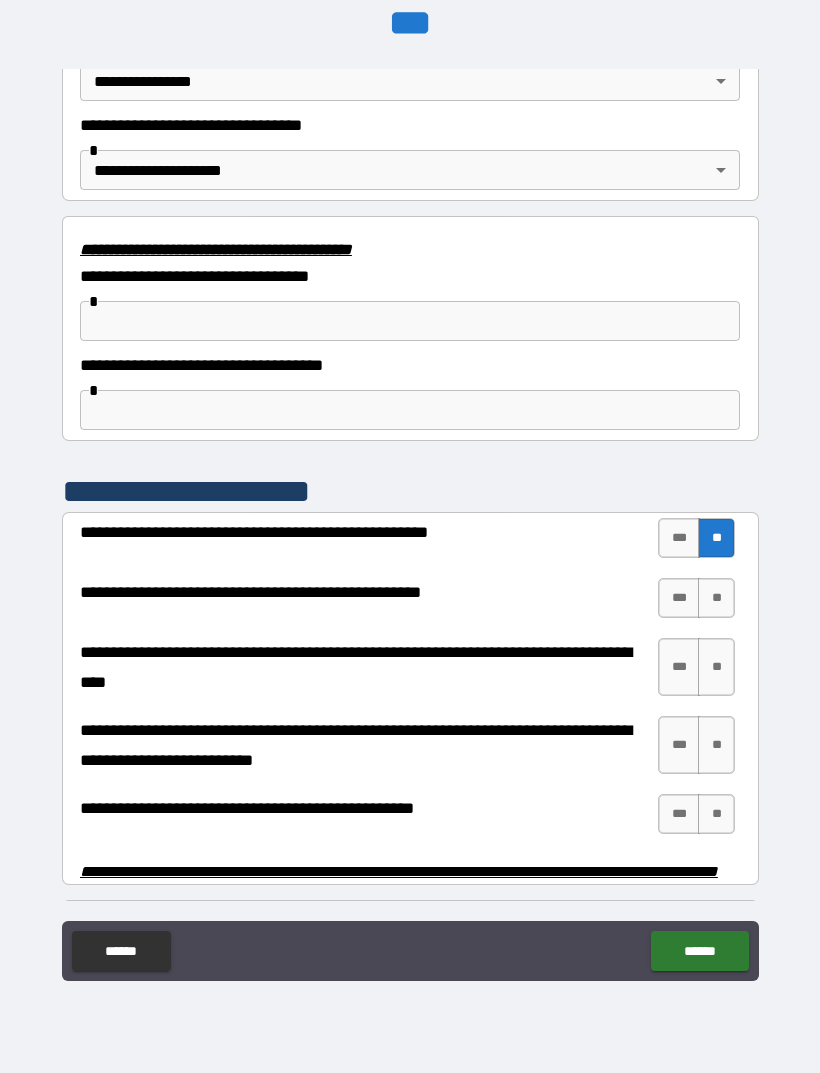 click on "**" at bounding box center (716, 598) 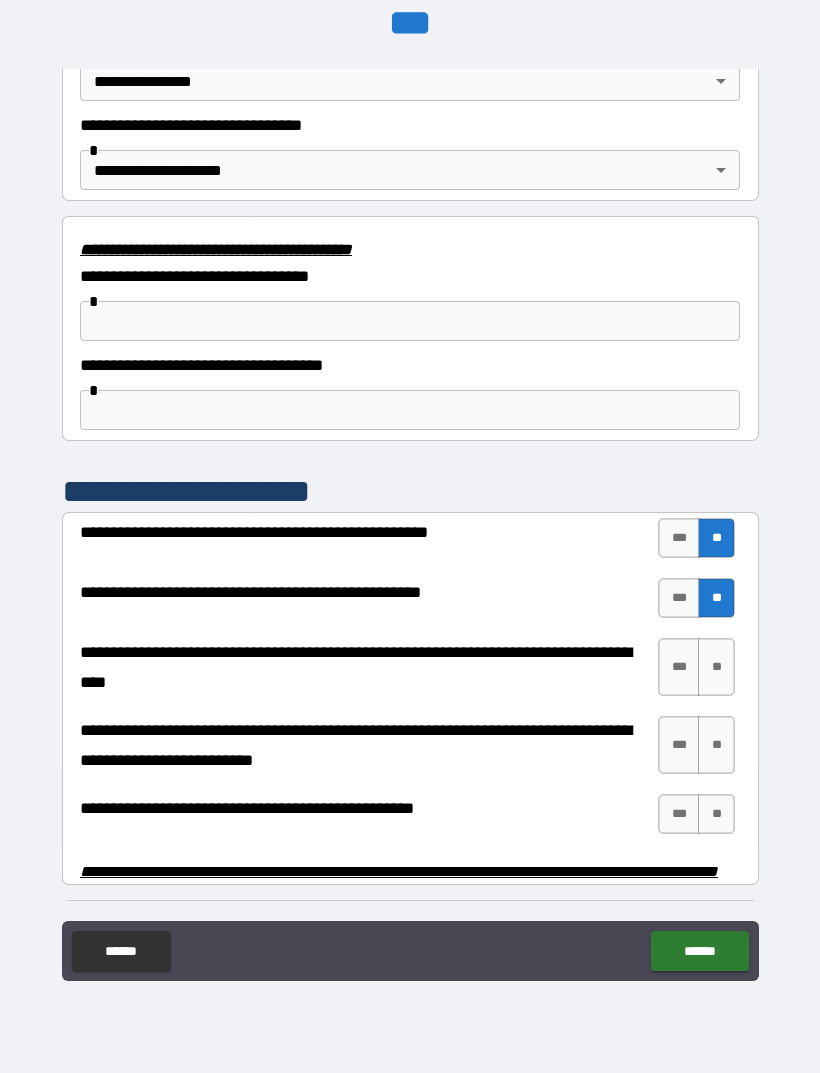click on "**" at bounding box center [716, 667] 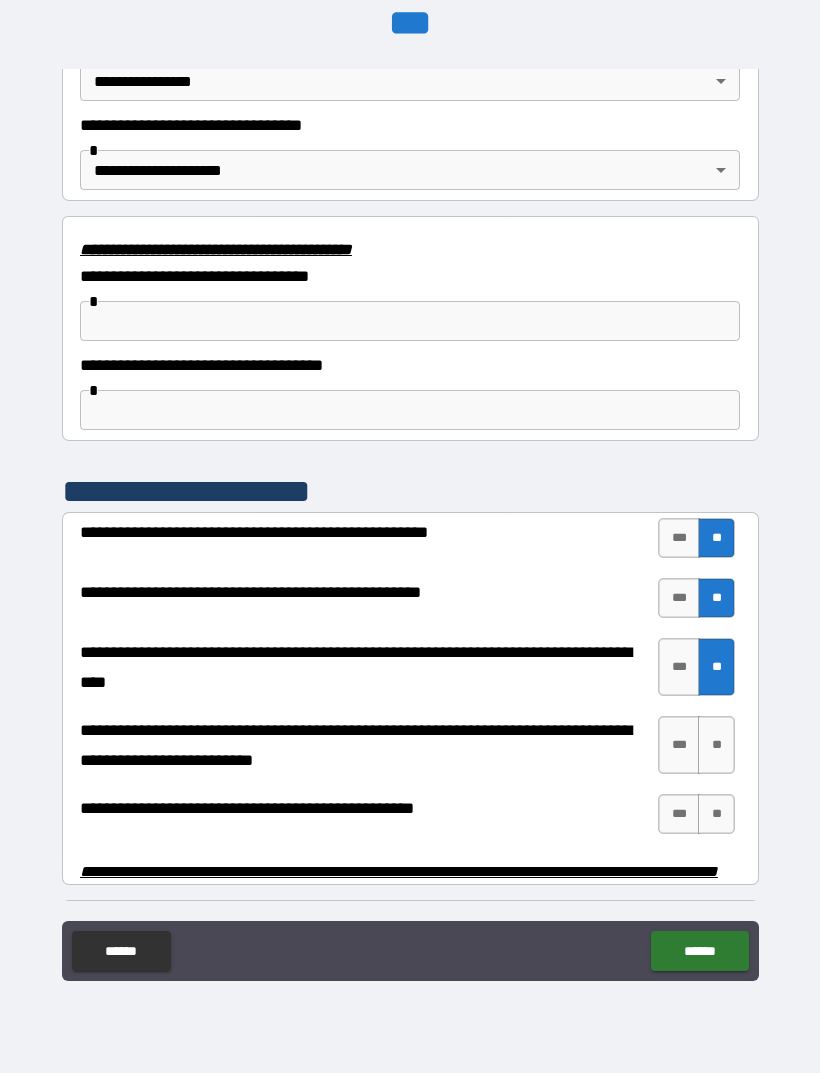 click on "**" at bounding box center [716, 745] 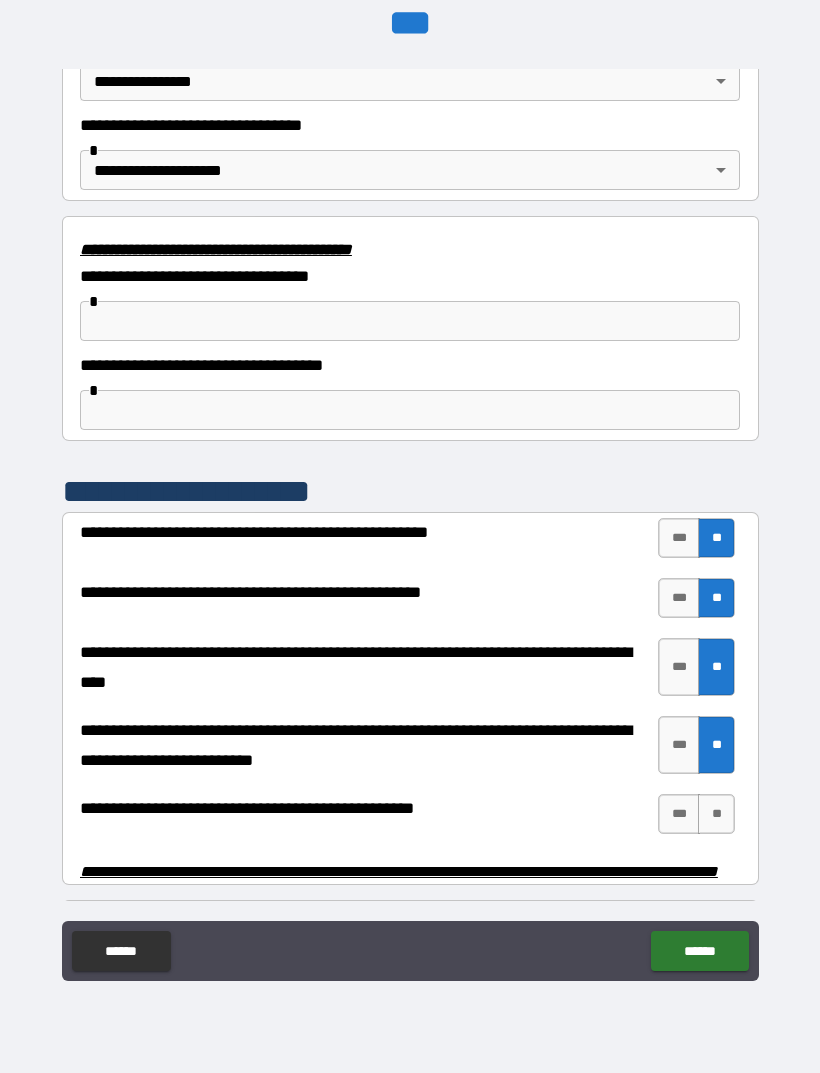 click on "**" at bounding box center [716, 814] 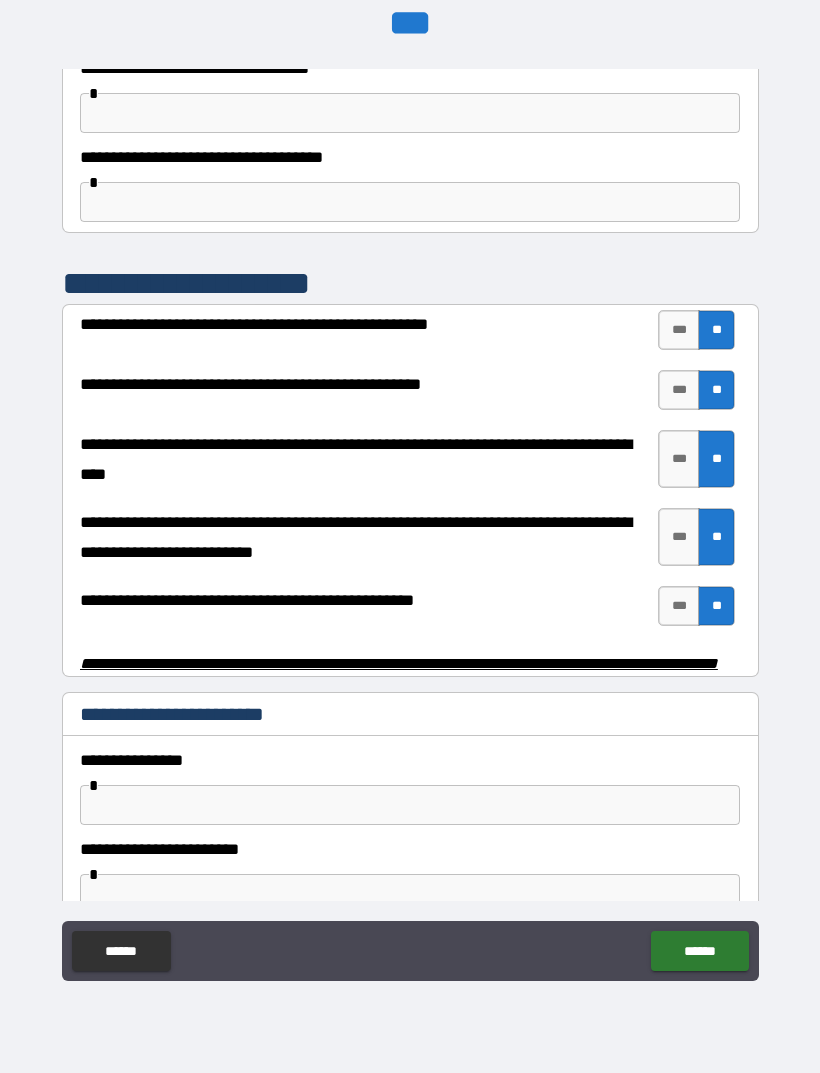scroll, scrollTop: 3706, scrollLeft: 0, axis: vertical 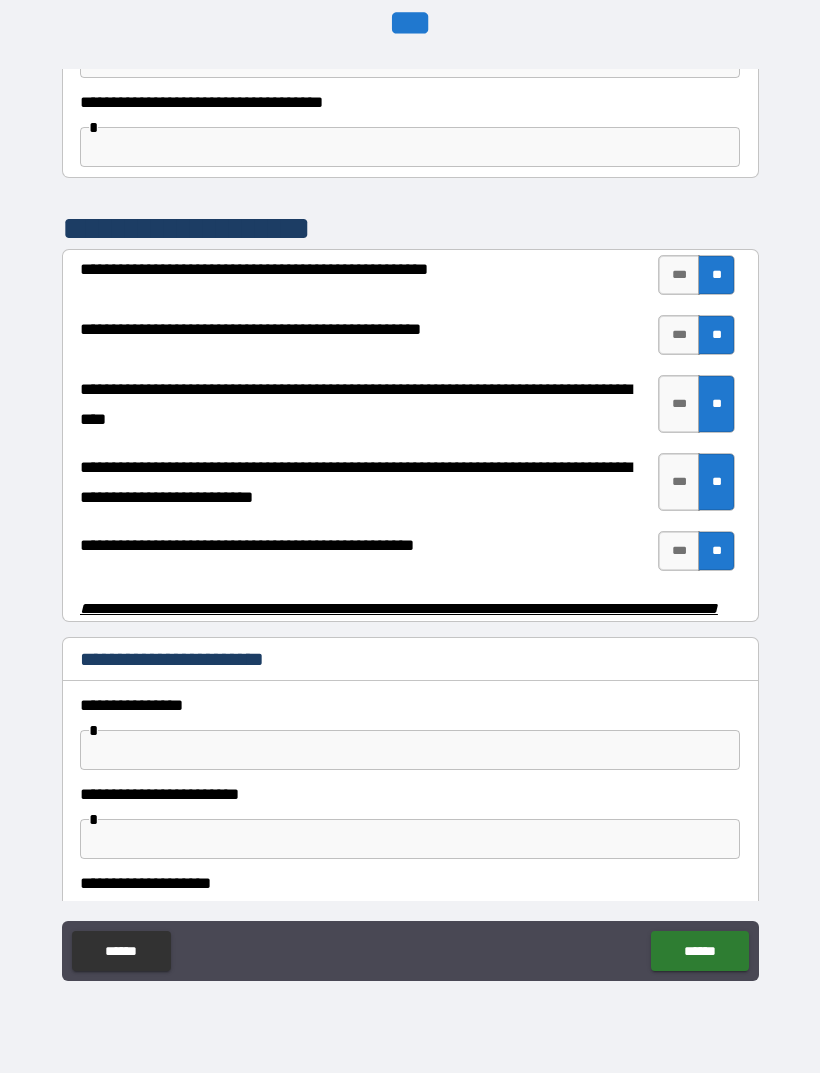 click at bounding box center (410, 750) 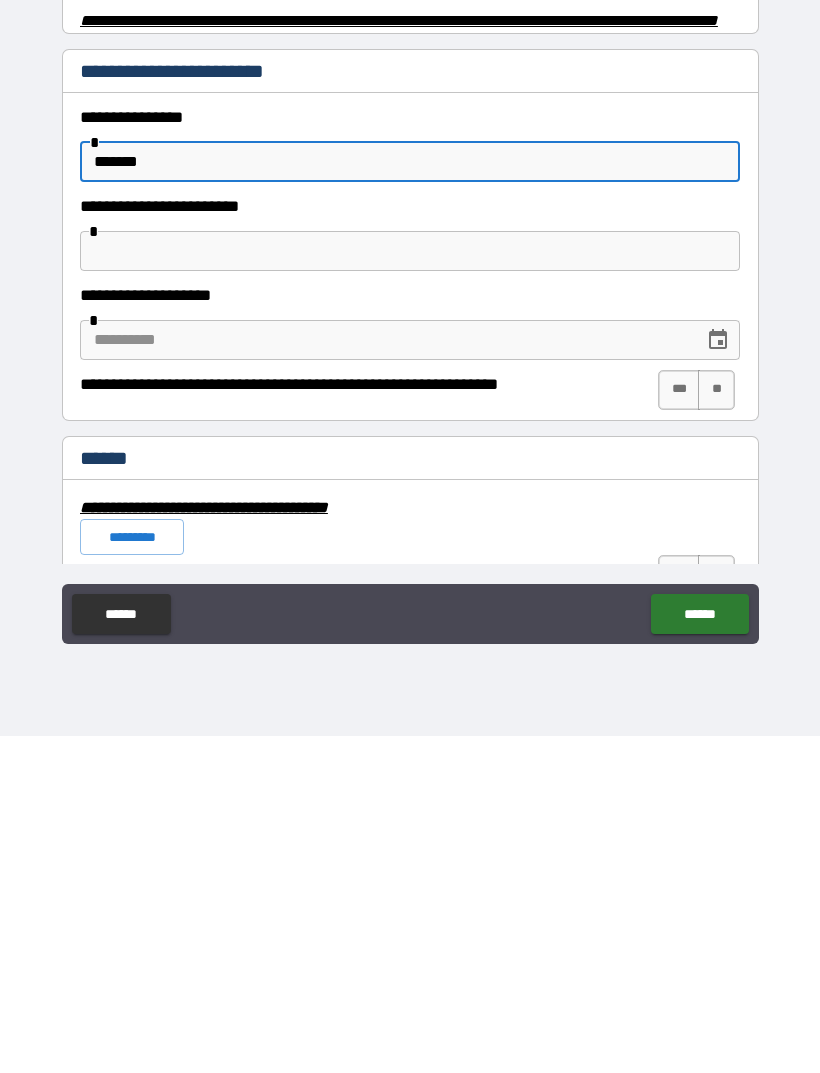scroll, scrollTop: 3966, scrollLeft: 0, axis: vertical 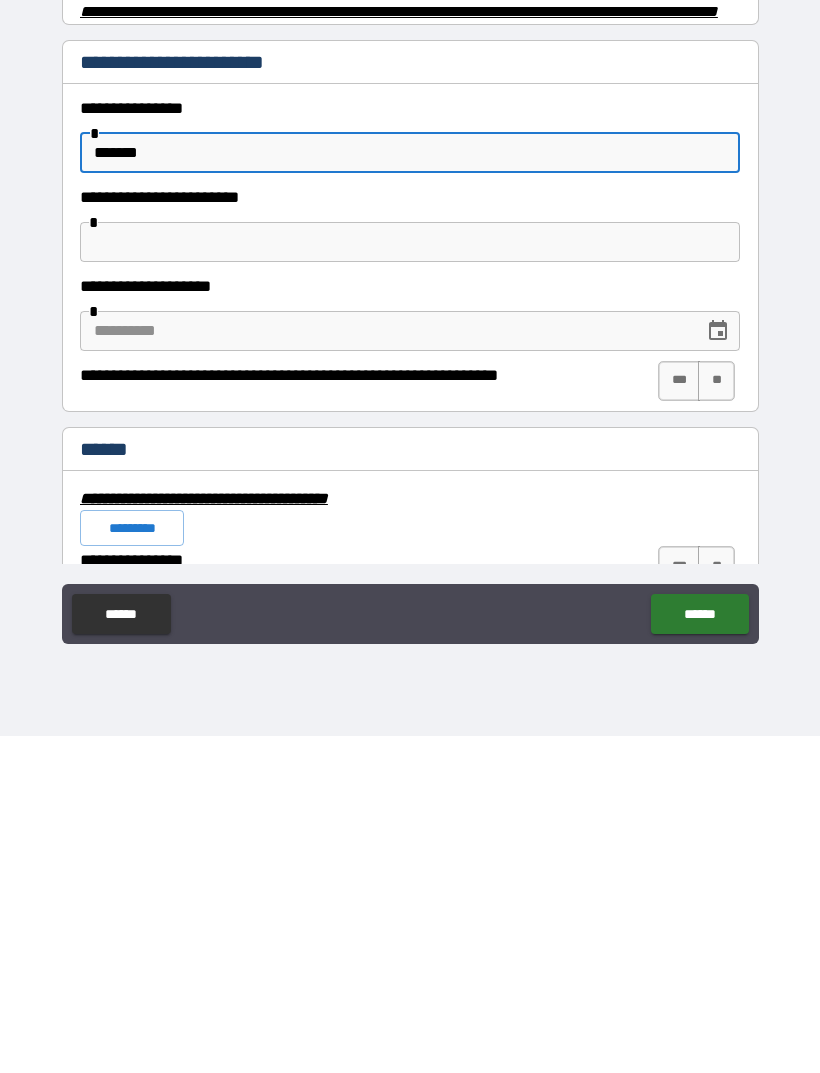 type on "*******" 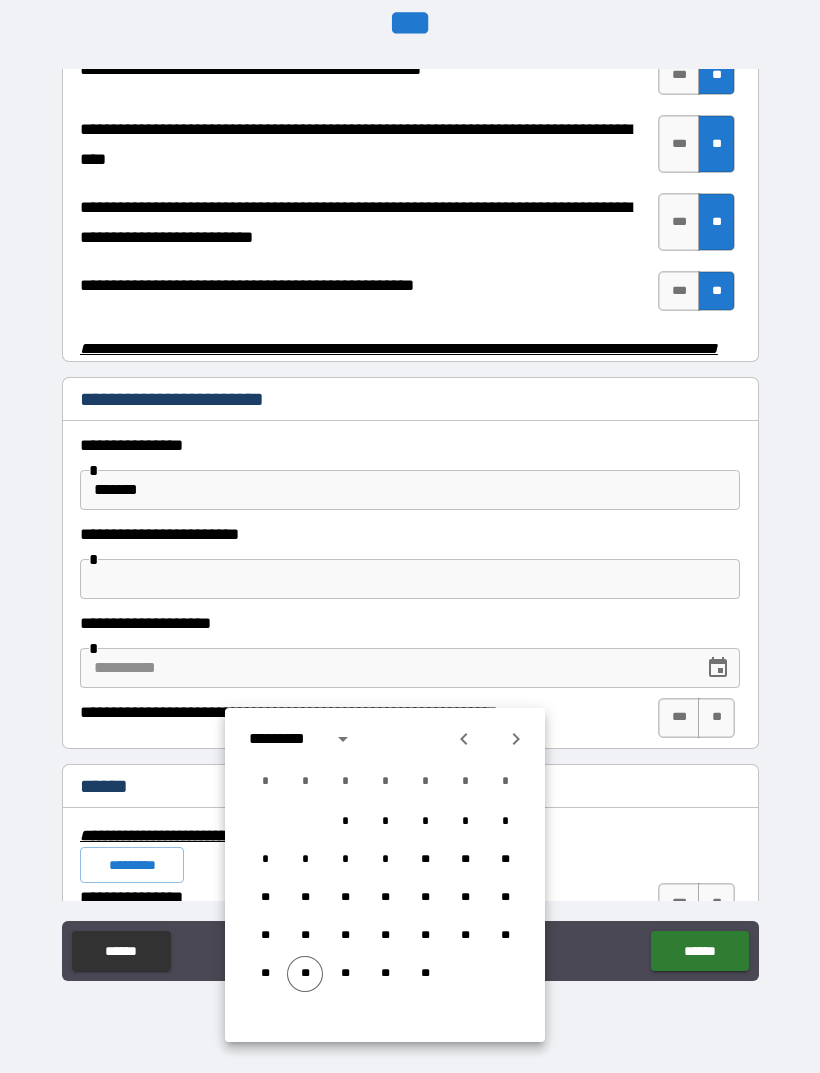 click 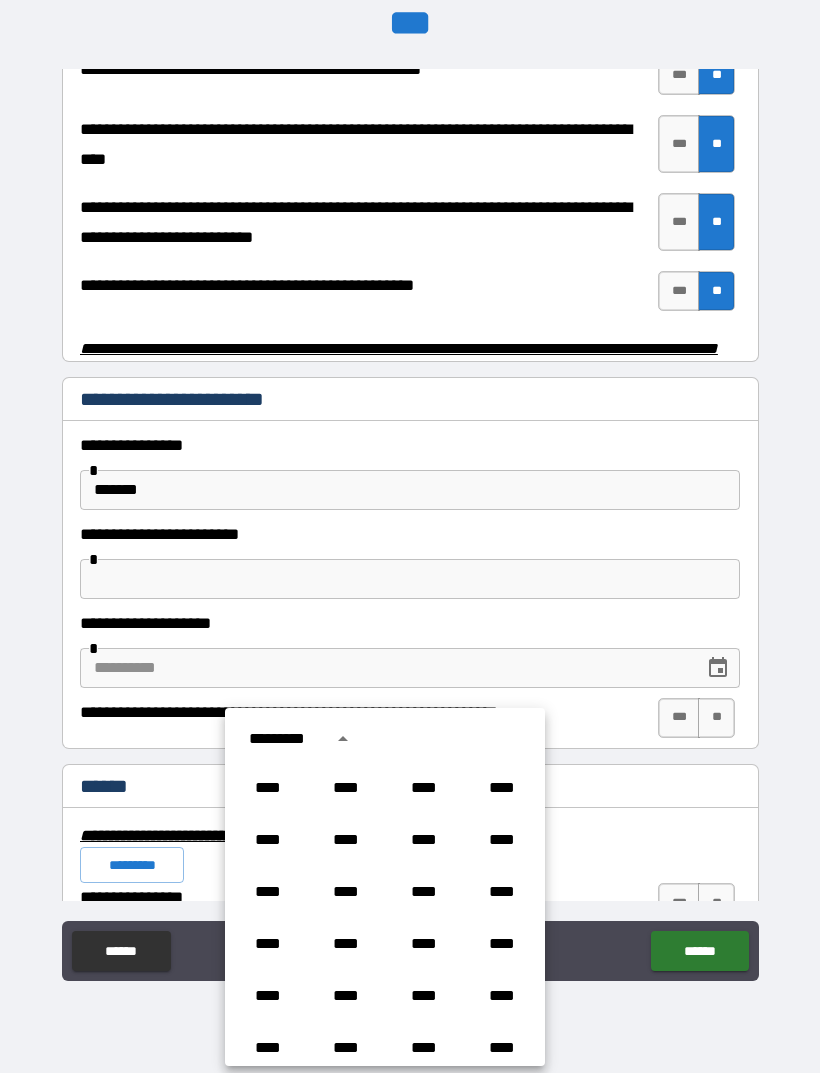 scroll, scrollTop: 1486, scrollLeft: 0, axis: vertical 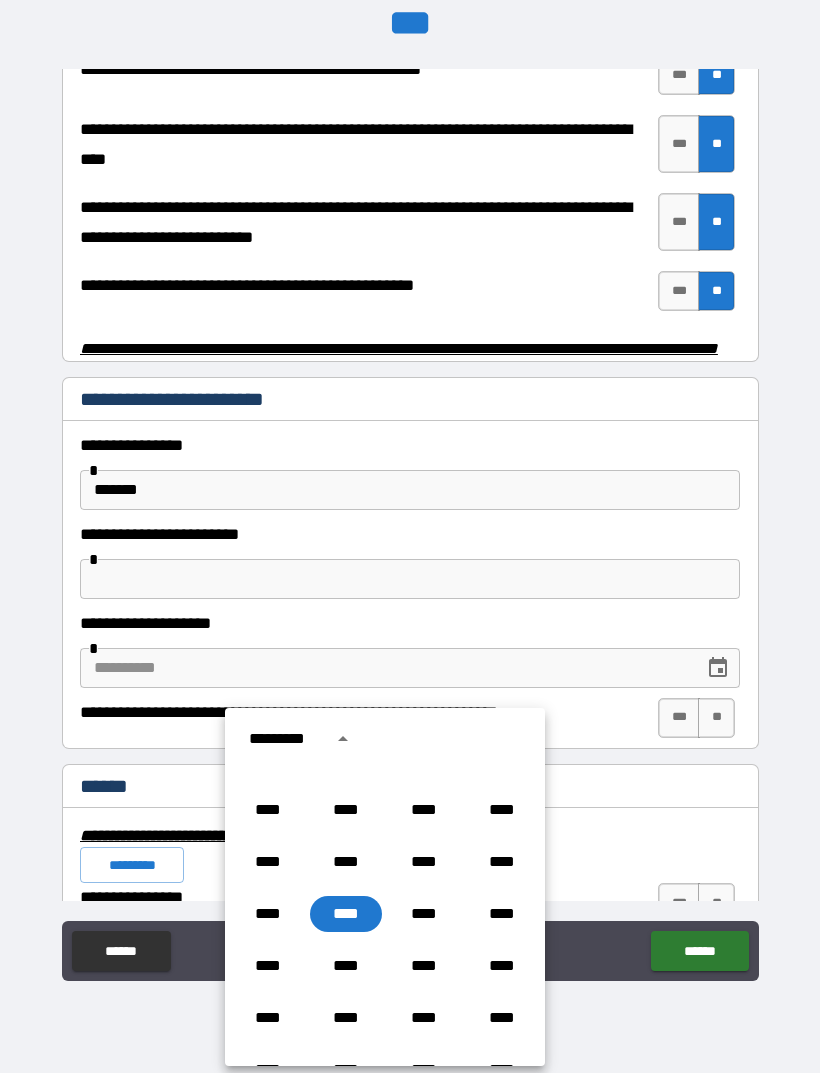 click on "****" at bounding box center [346, 914] 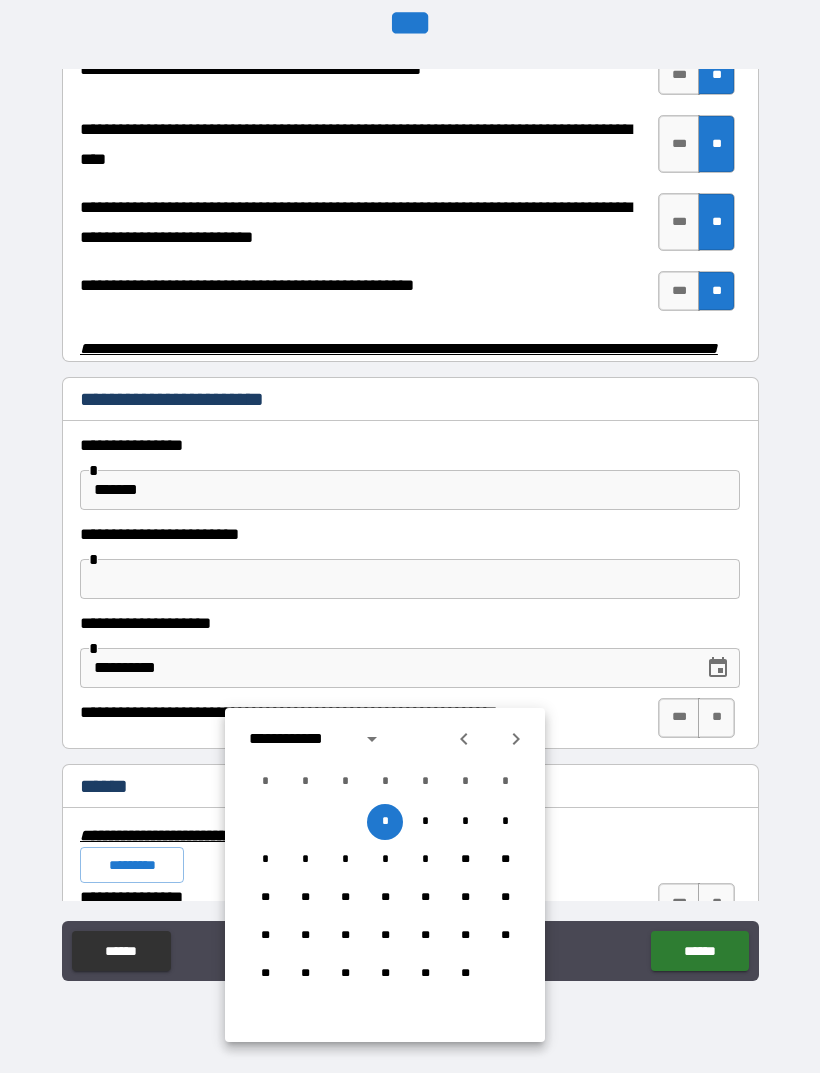 click 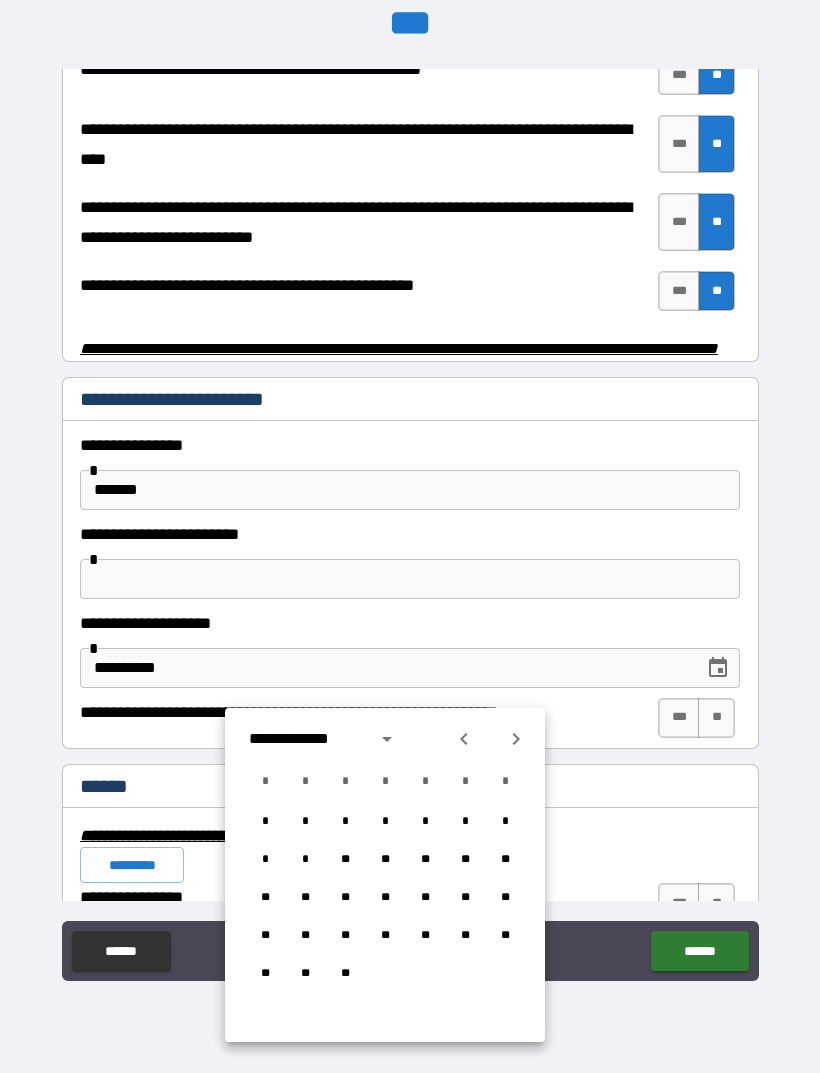 click 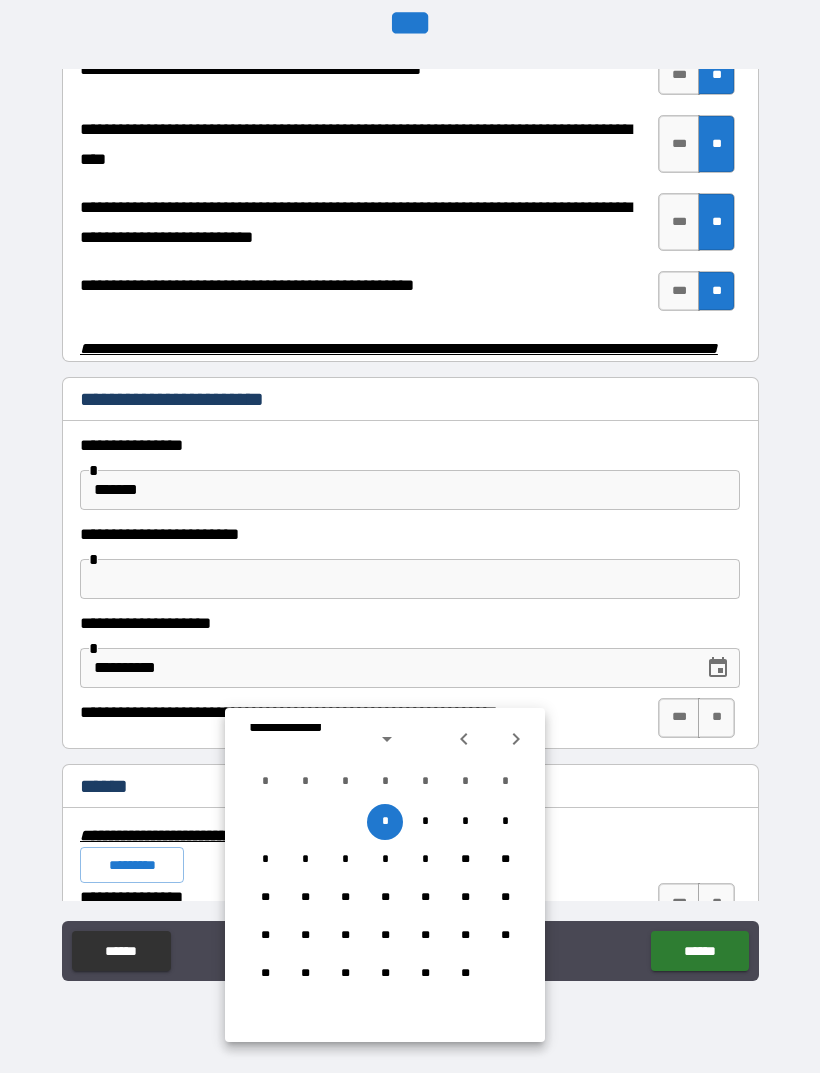 click 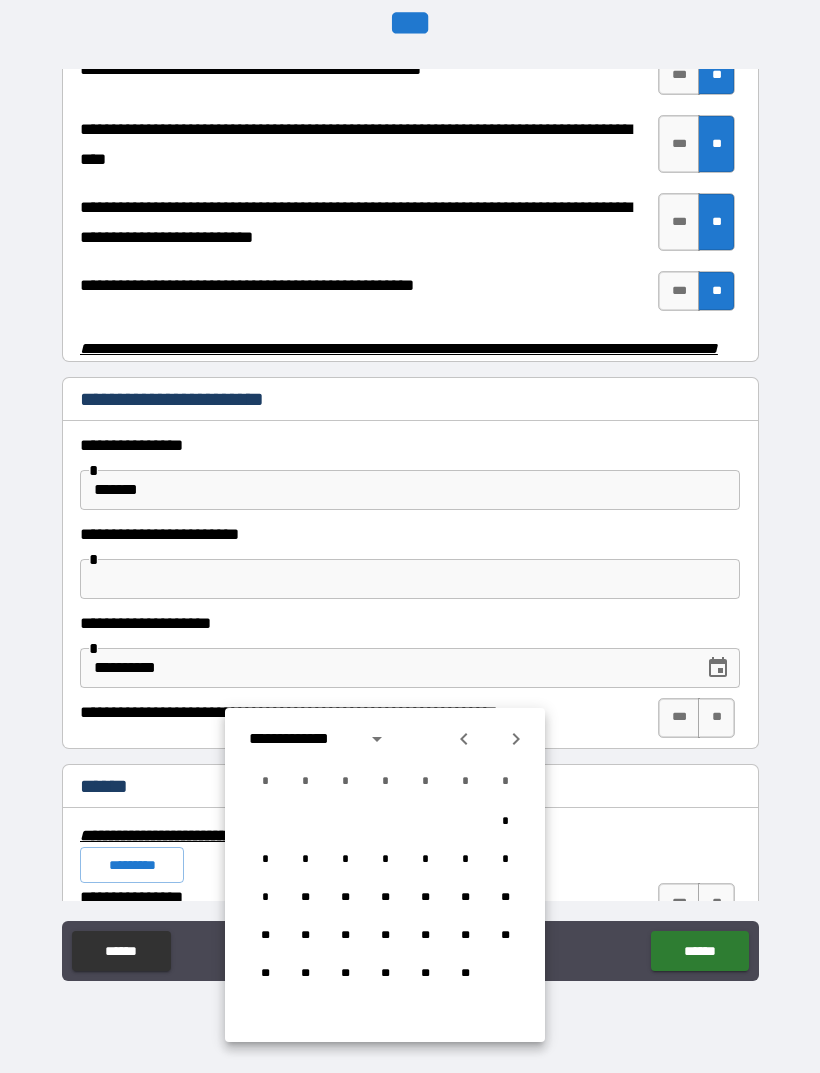 click 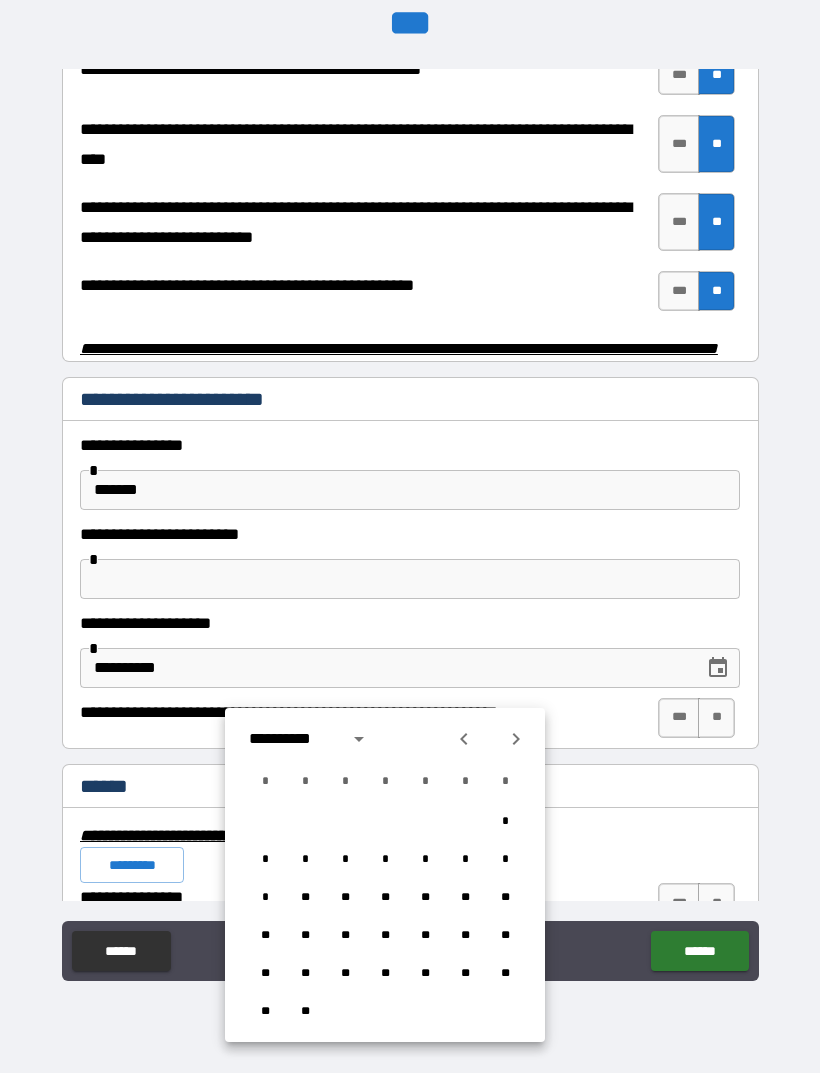 click 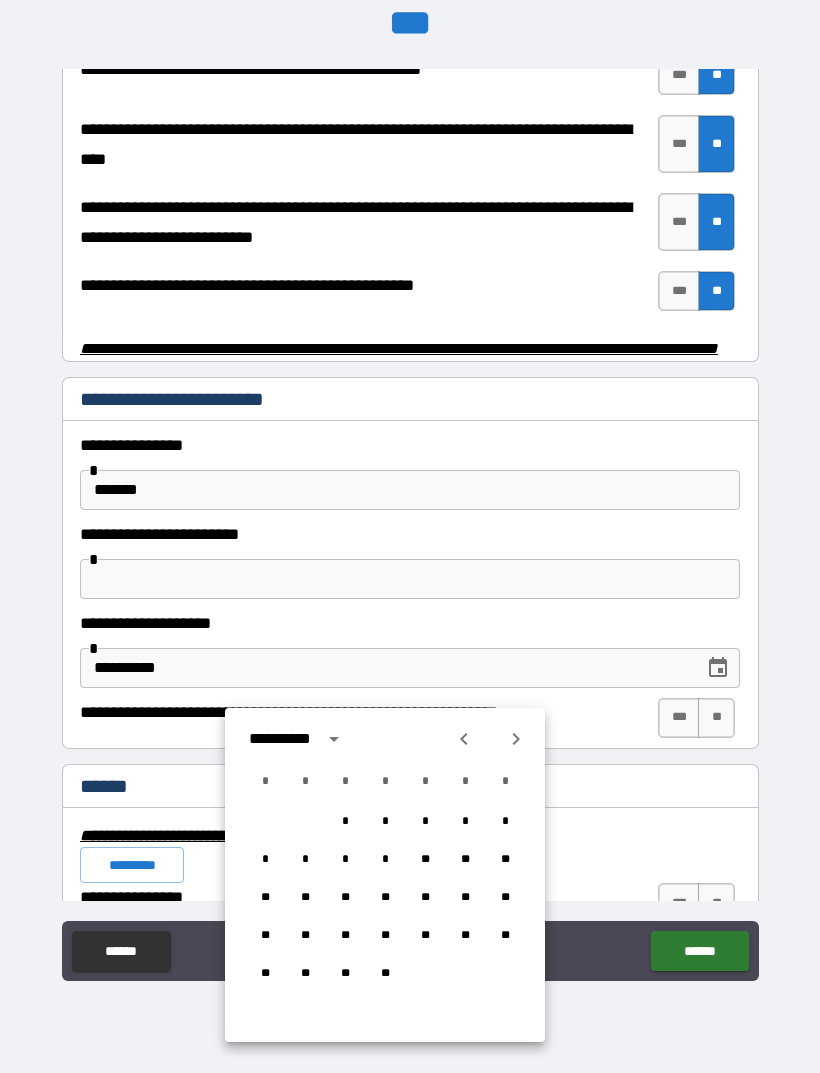 click 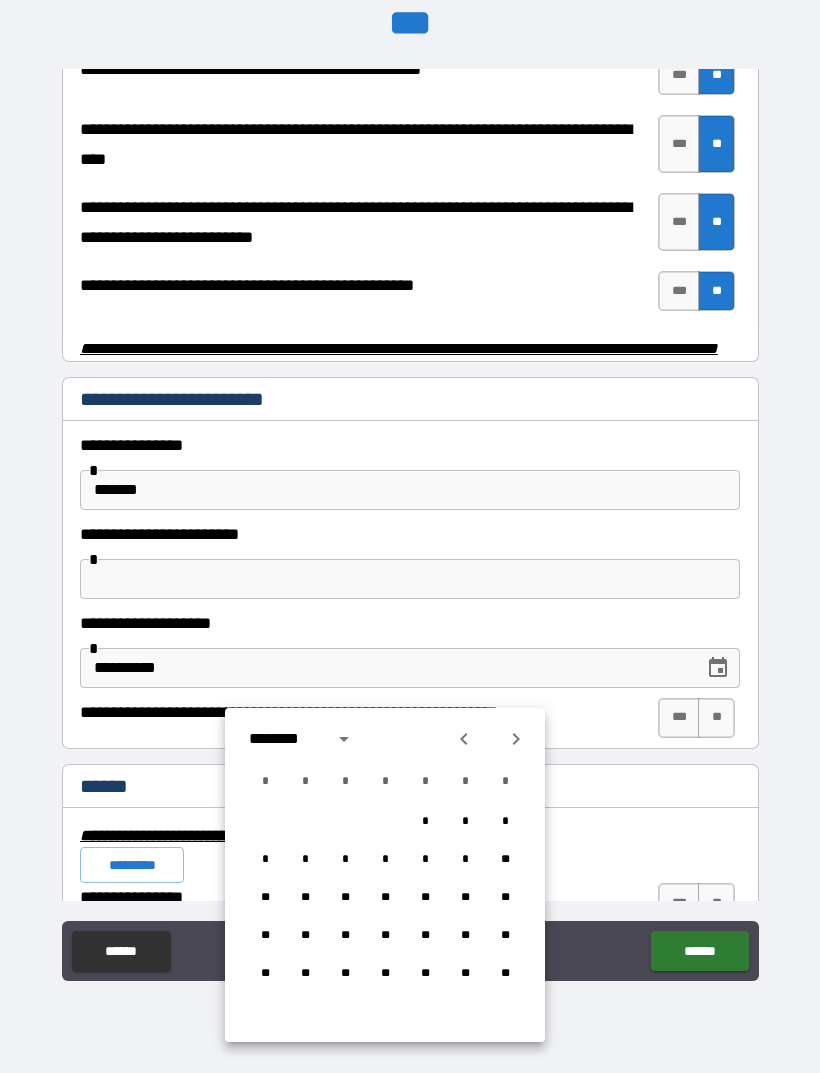 click 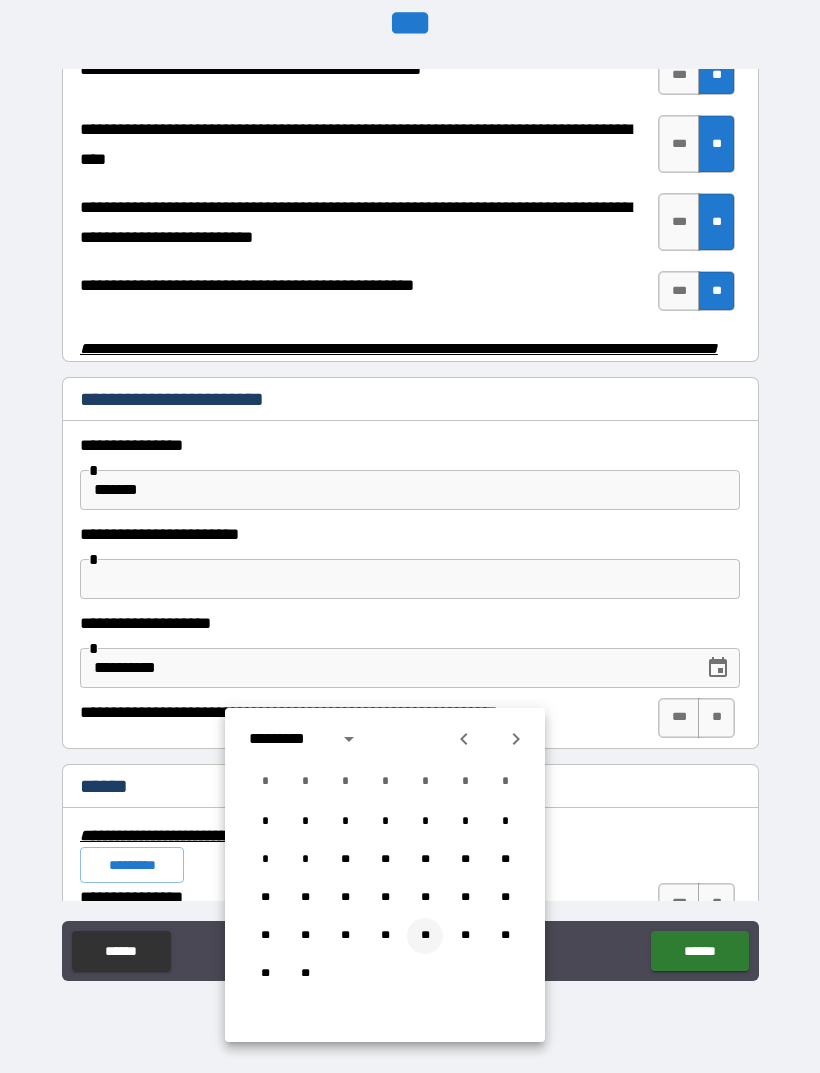 click on "**" at bounding box center [425, 936] 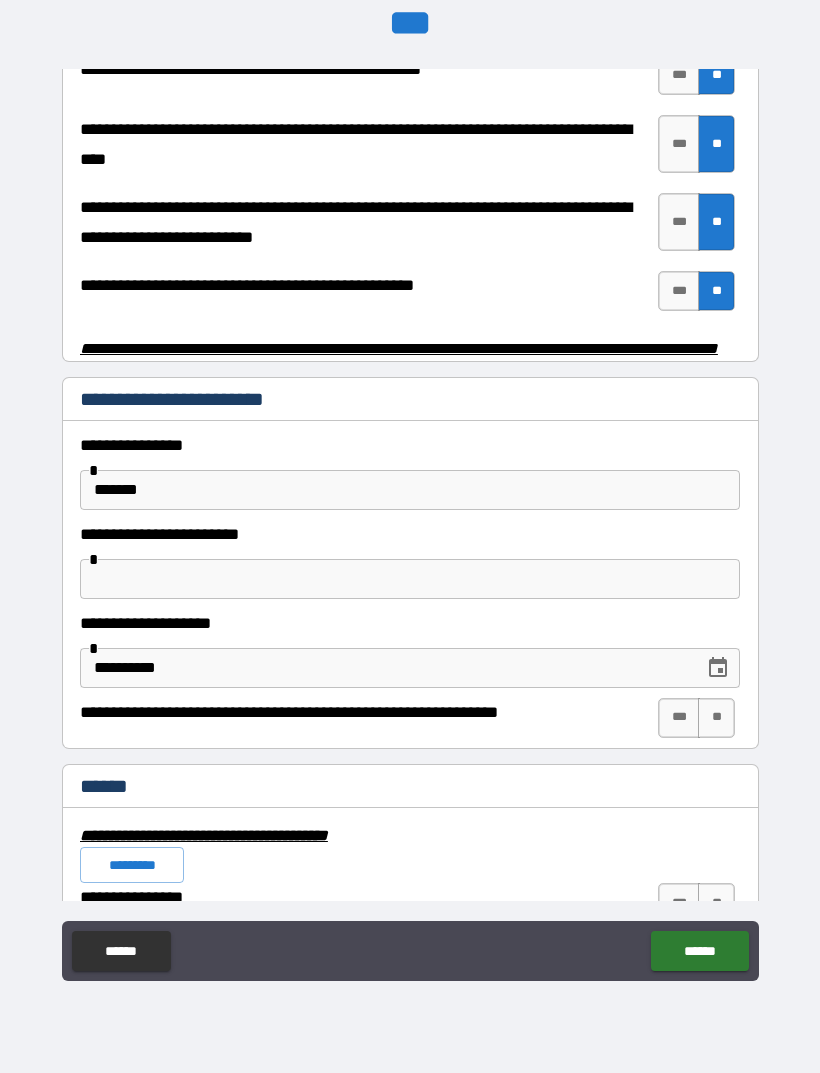 type on "**********" 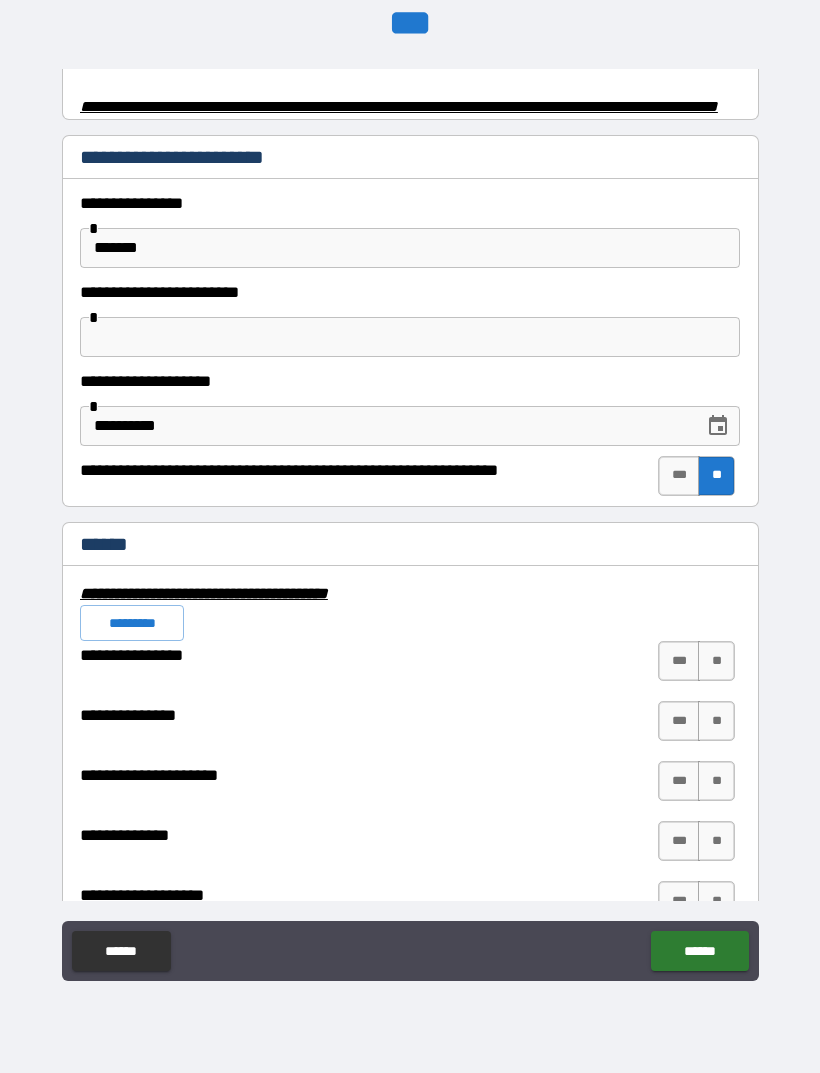 scroll, scrollTop: 4213, scrollLeft: 0, axis: vertical 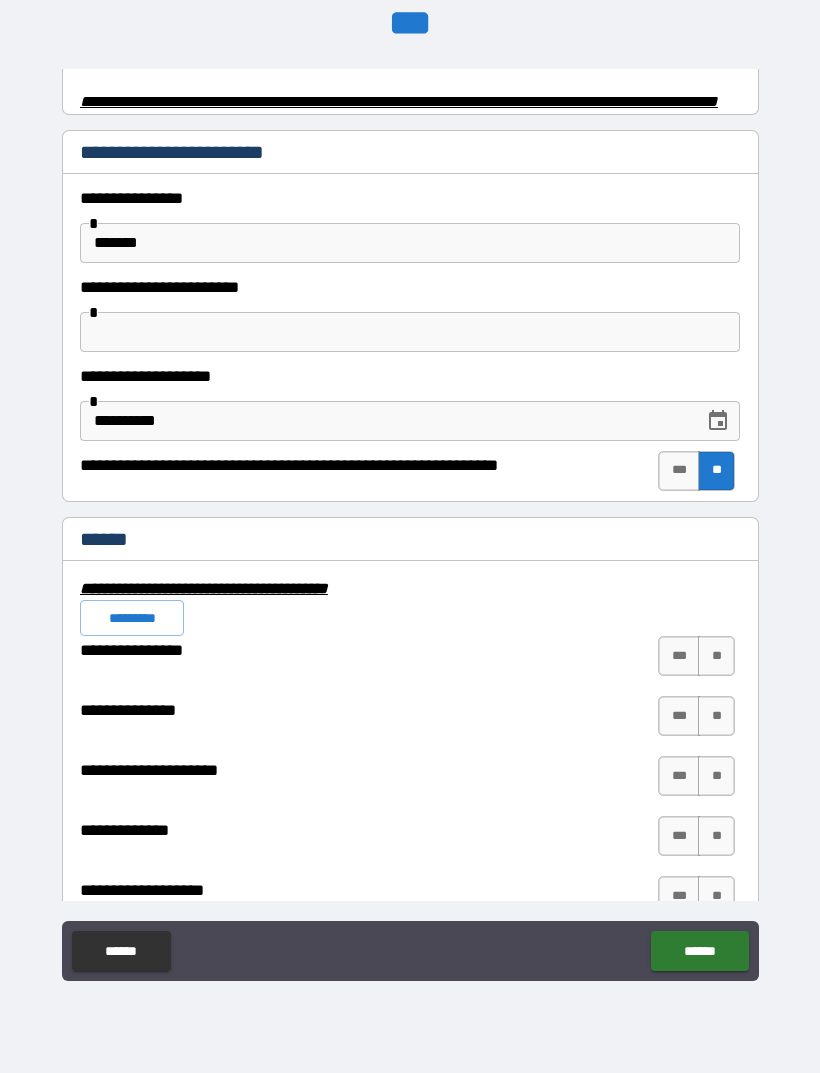 click on "*********" at bounding box center [132, 618] 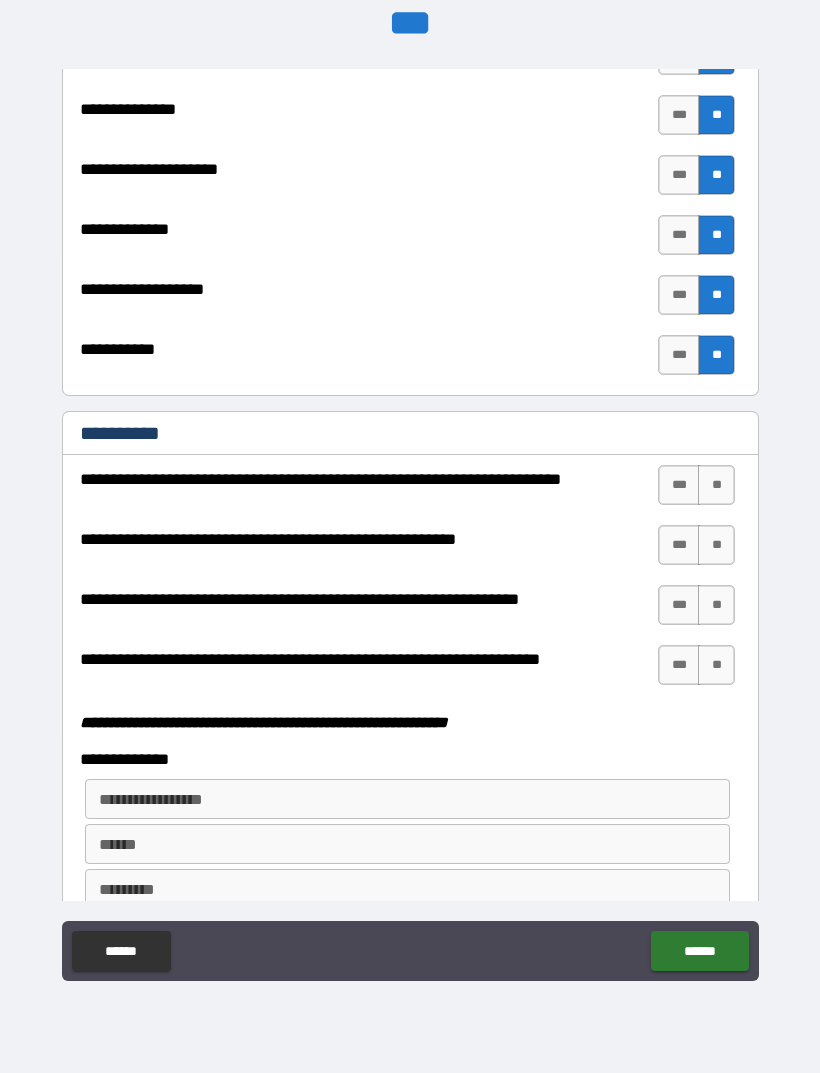 scroll, scrollTop: 4828, scrollLeft: 0, axis: vertical 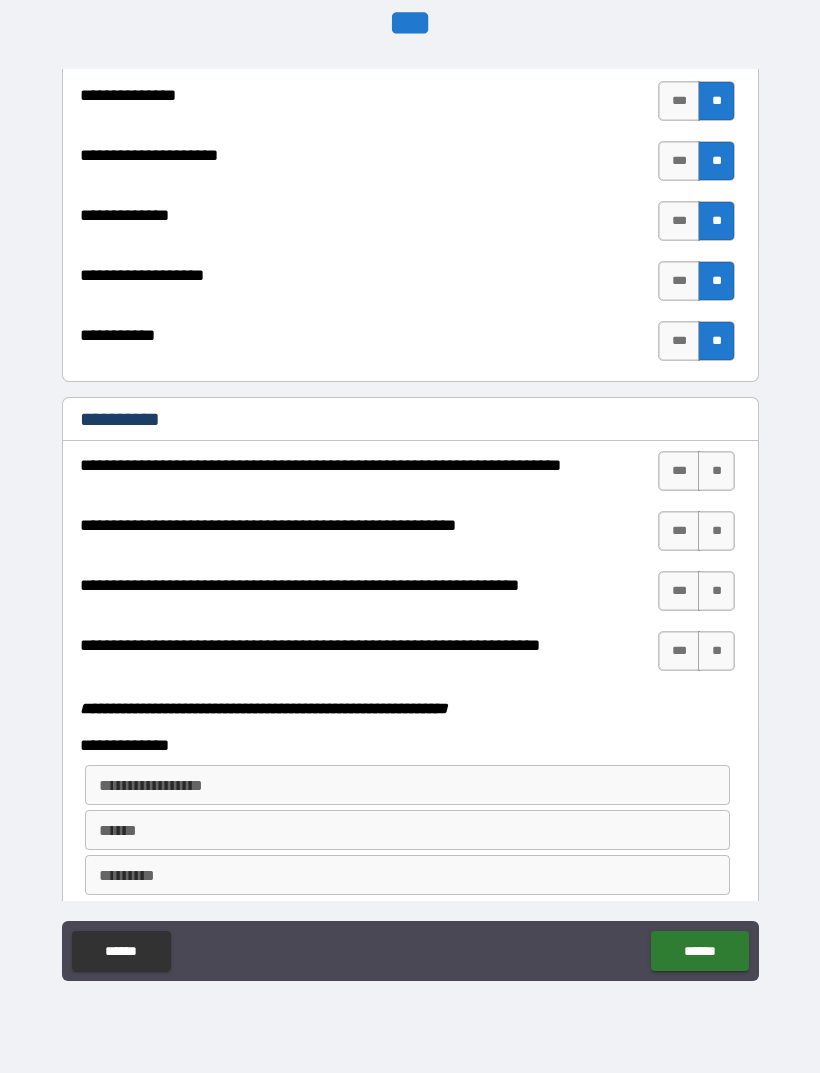 click on "**" at bounding box center (716, 471) 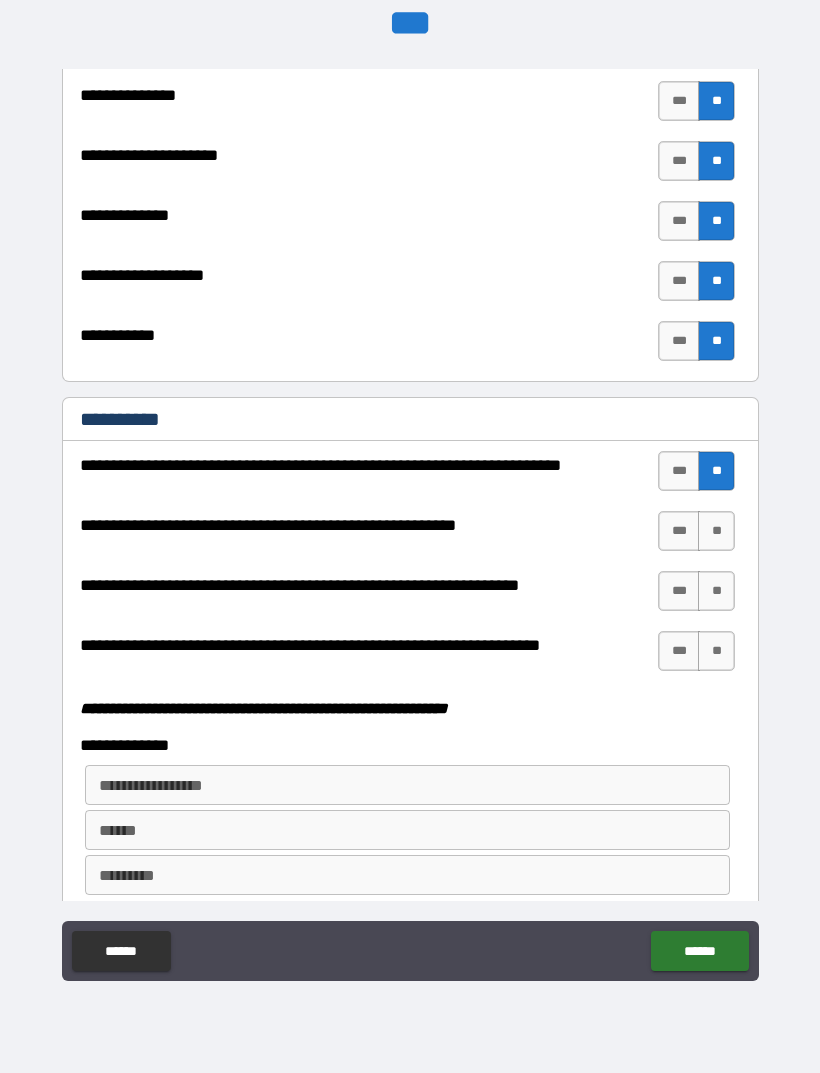 click on "**" at bounding box center [716, 531] 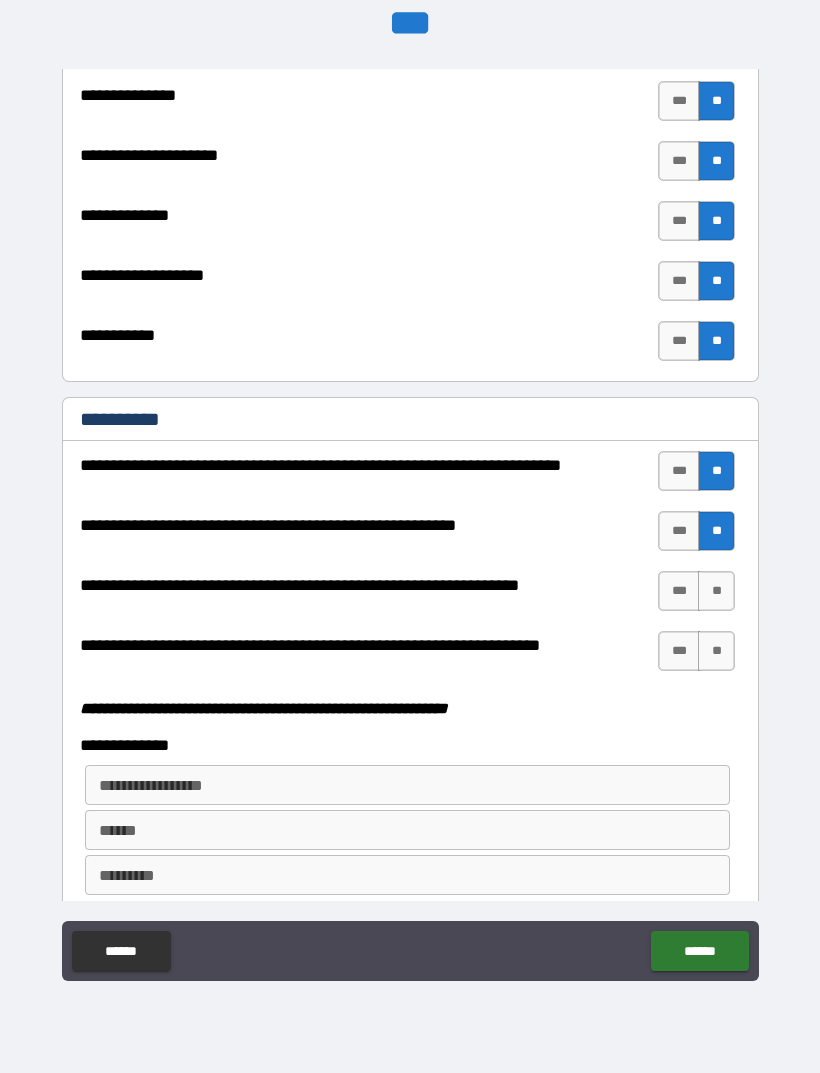click on "**" at bounding box center (716, 591) 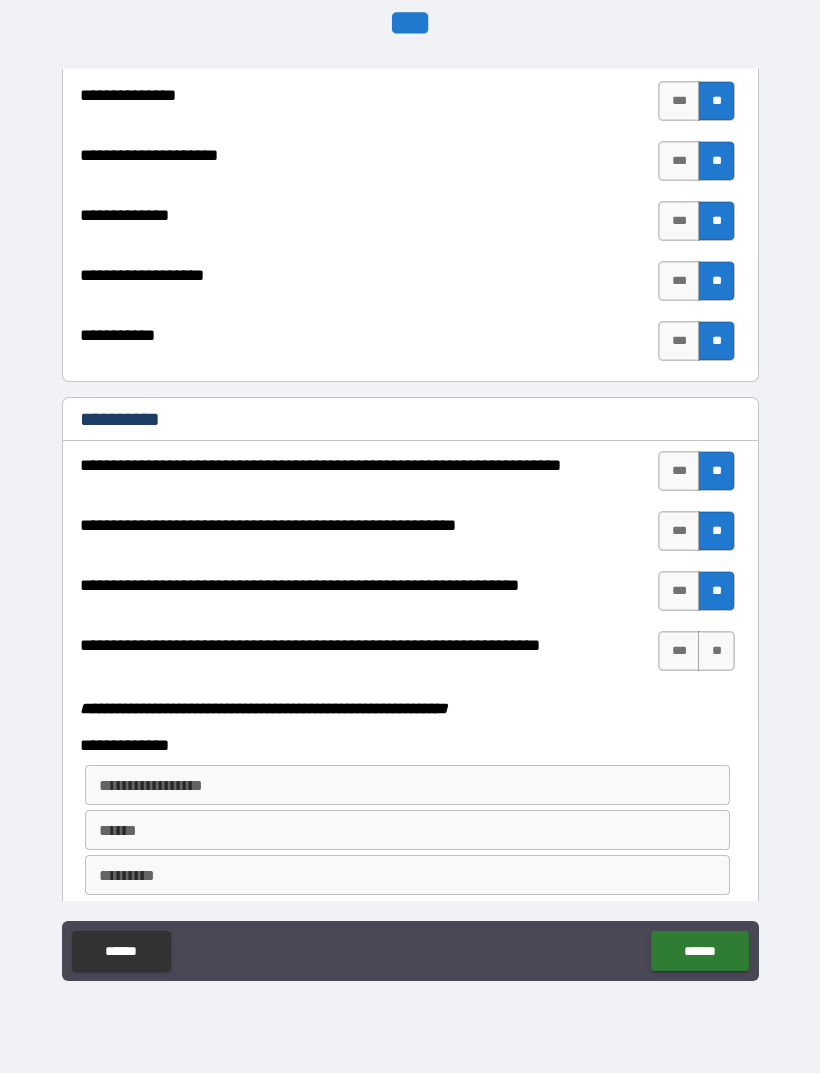 click on "**" at bounding box center (716, 651) 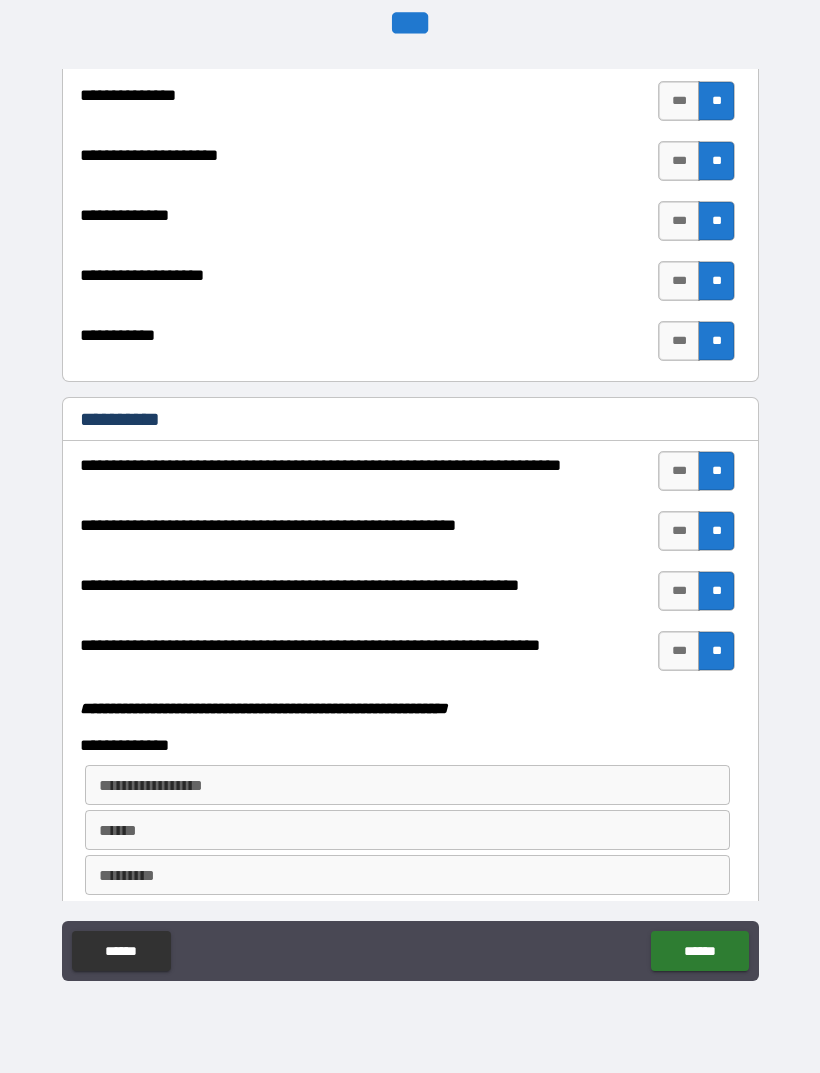 click on "***" at bounding box center [679, 651] 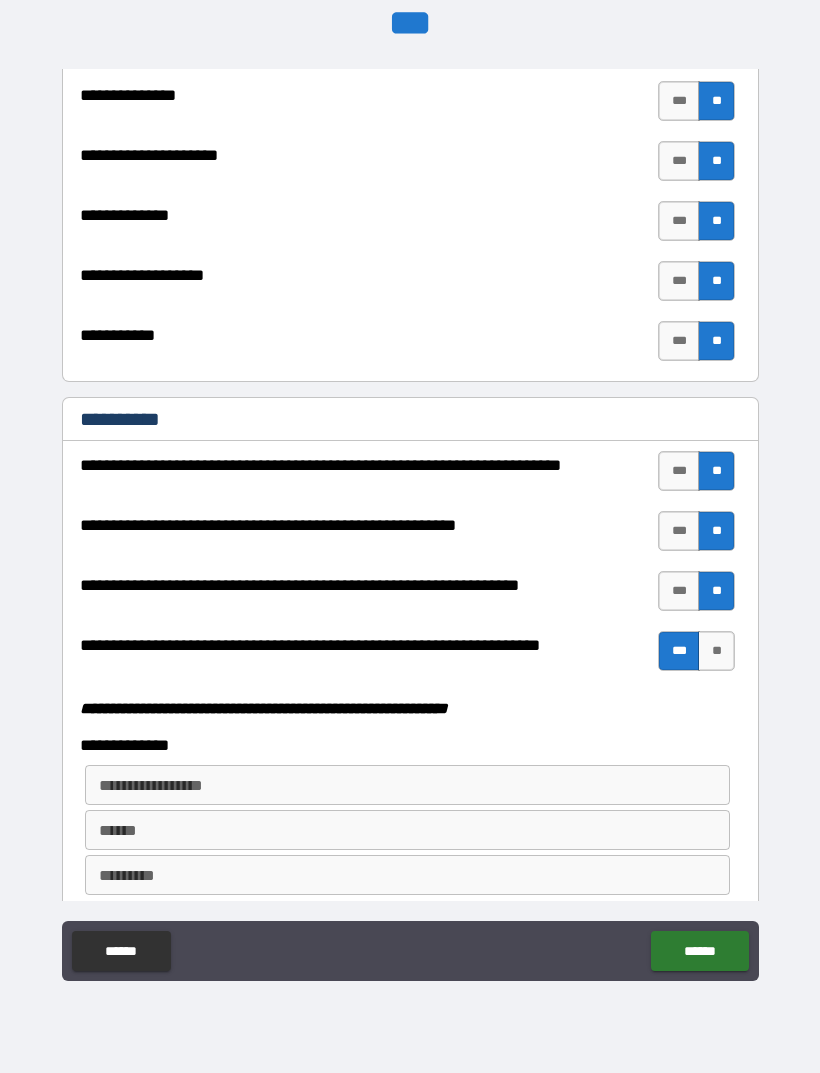 click on "**********" at bounding box center [406, 785] 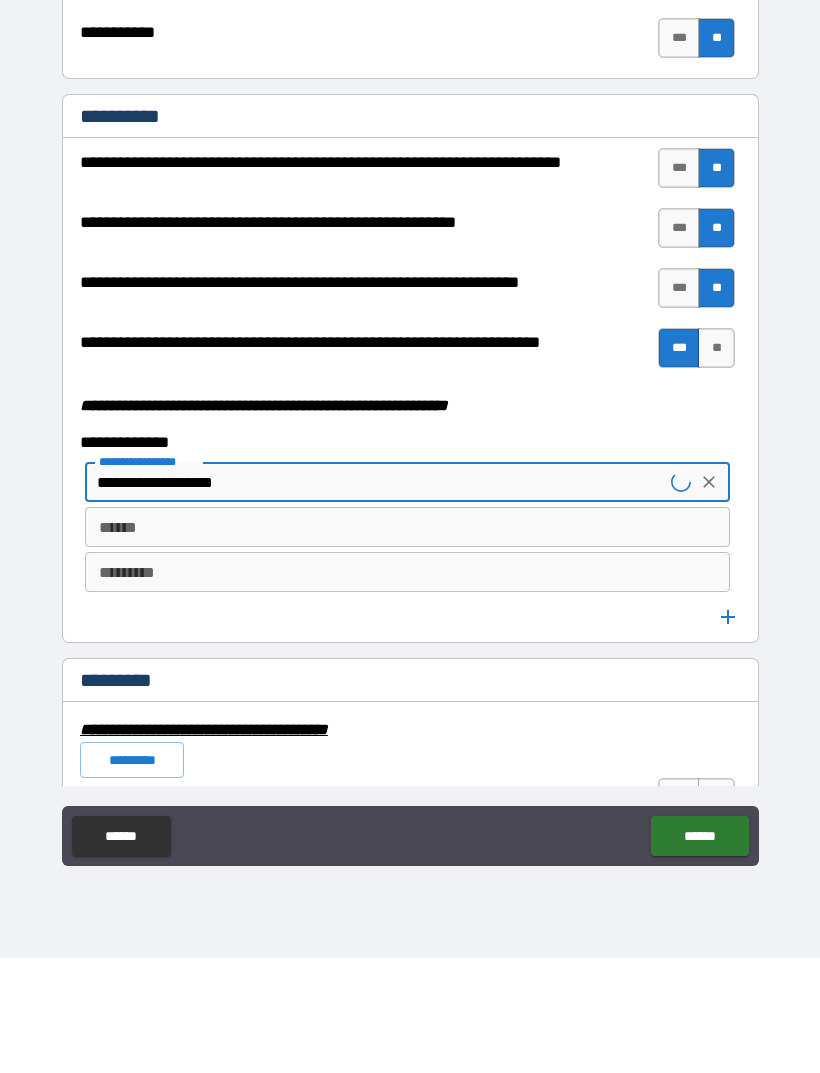 scroll, scrollTop: 5025, scrollLeft: 0, axis: vertical 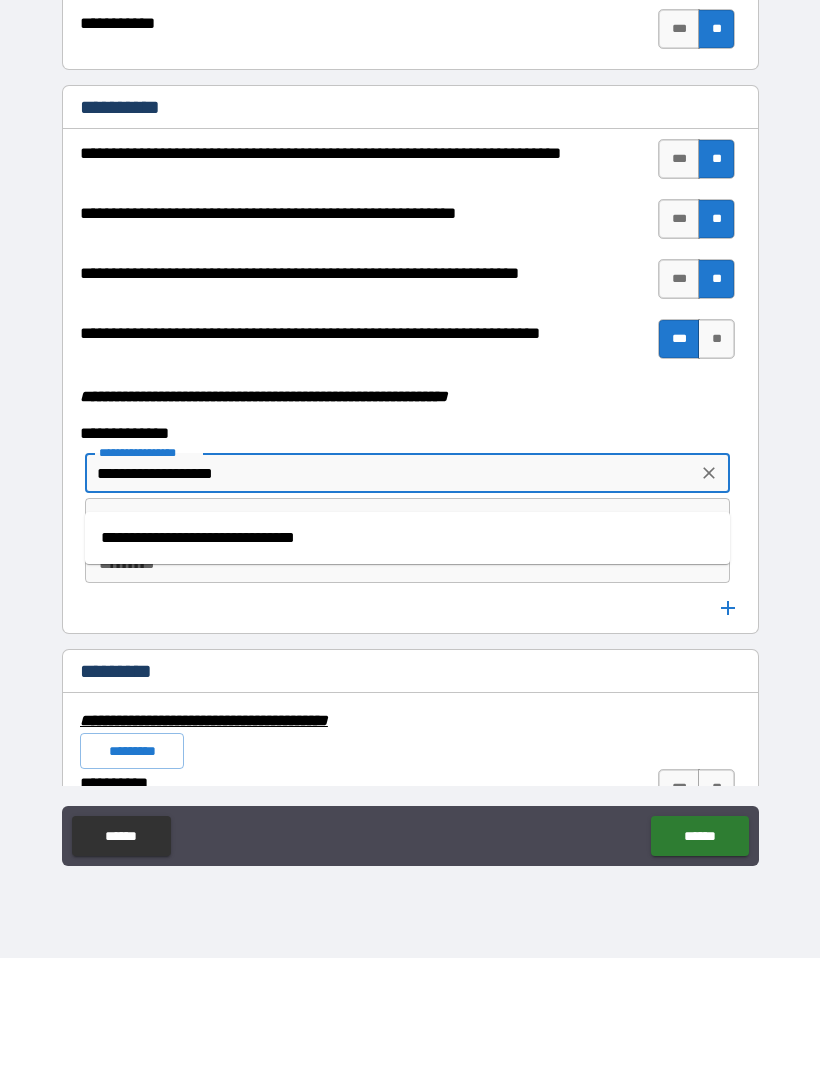 click on "**********" at bounding box center (407, 653) 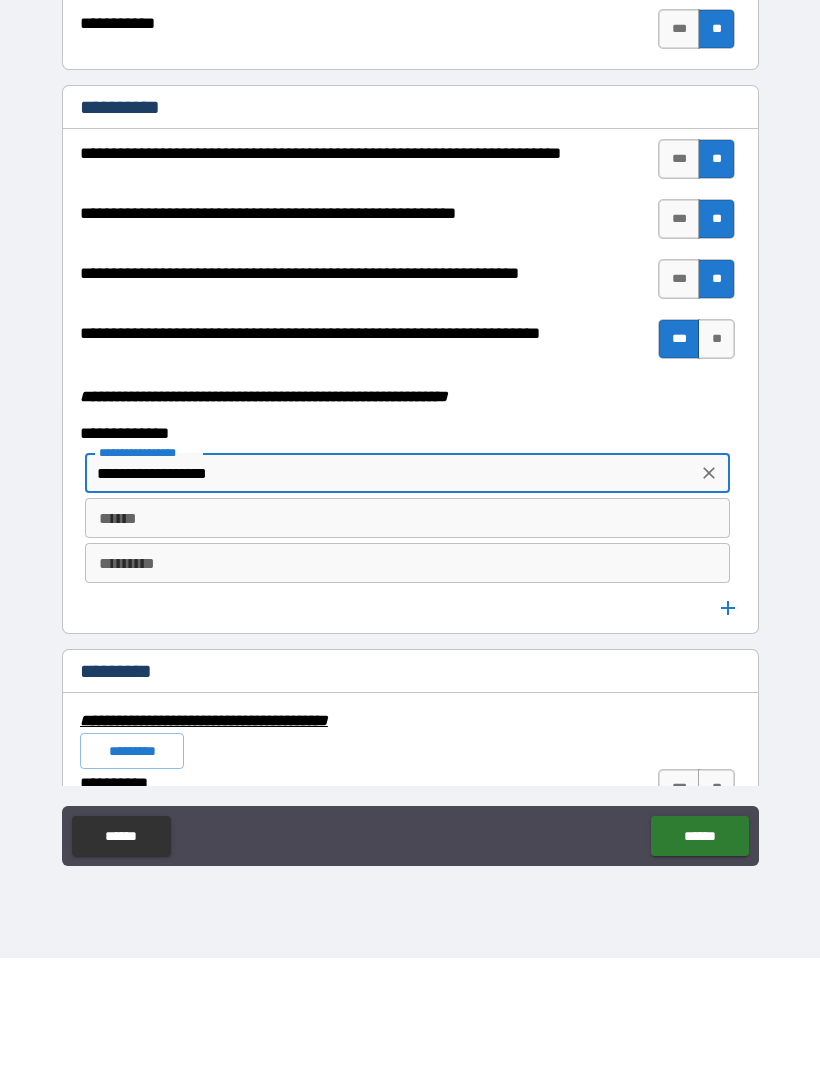 type on "**********" 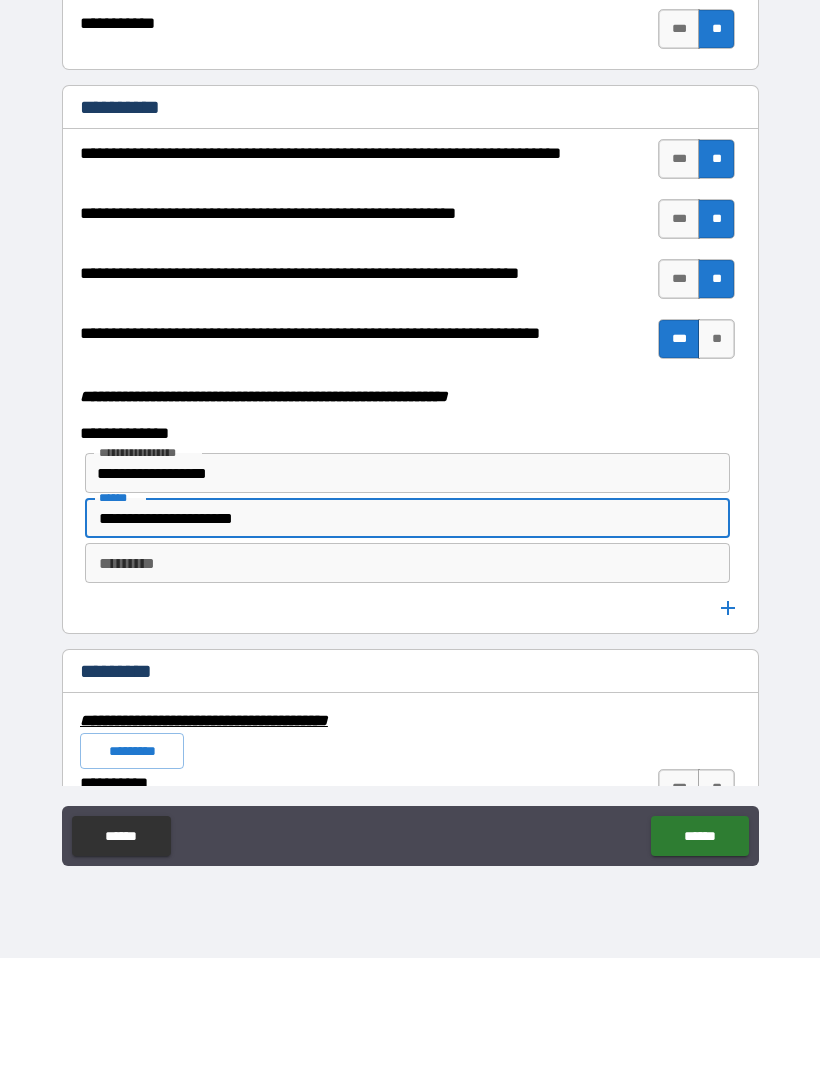 type on "**********" 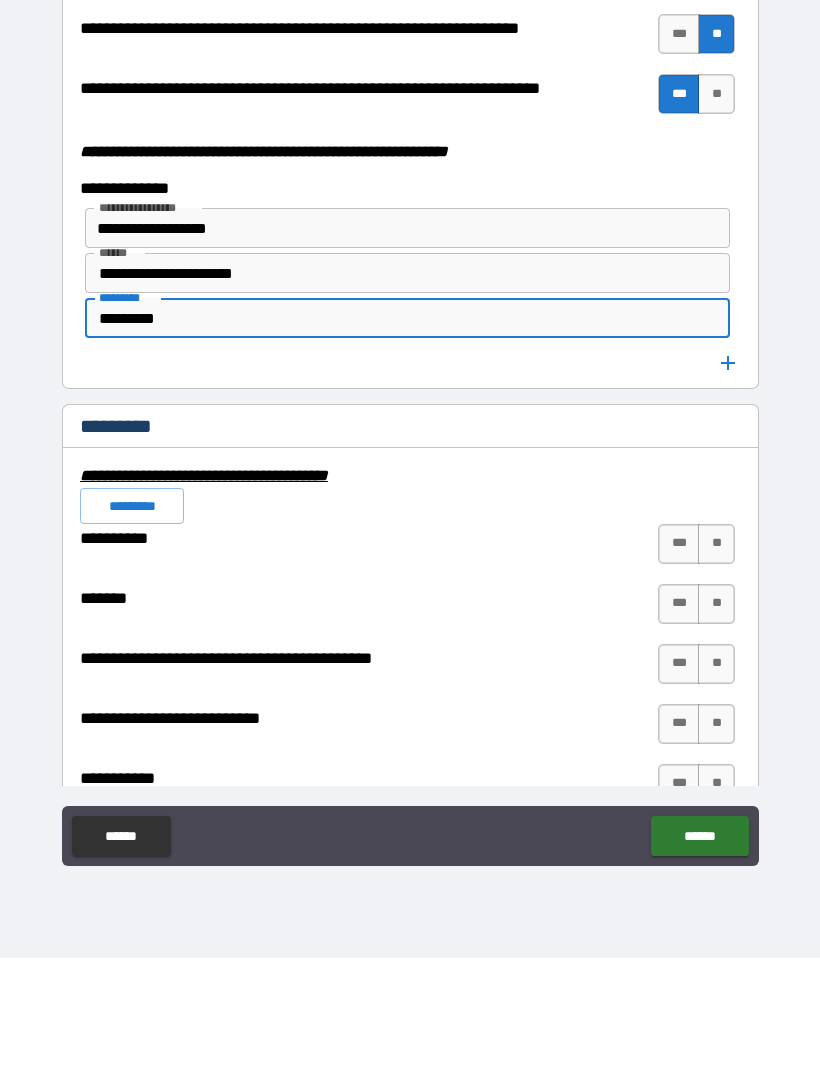 scroll, scrollTop: 5278, scrollLeft: 0, axis: vertical 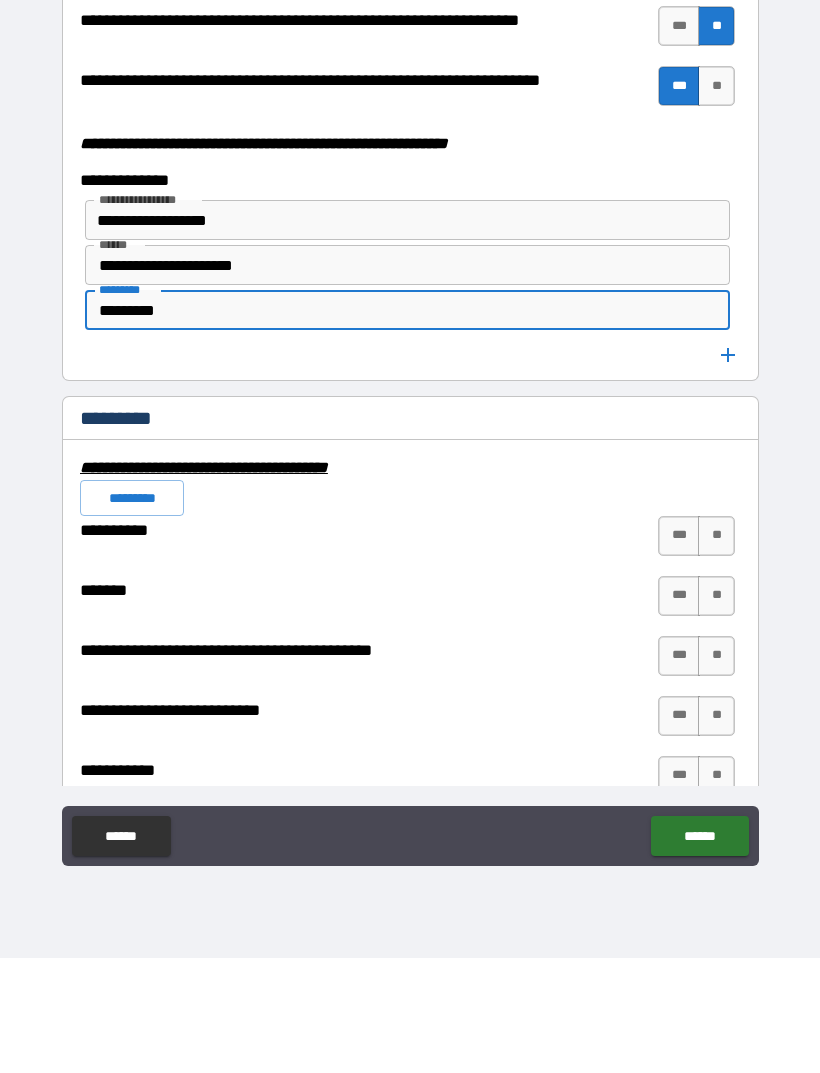 type on "*********" 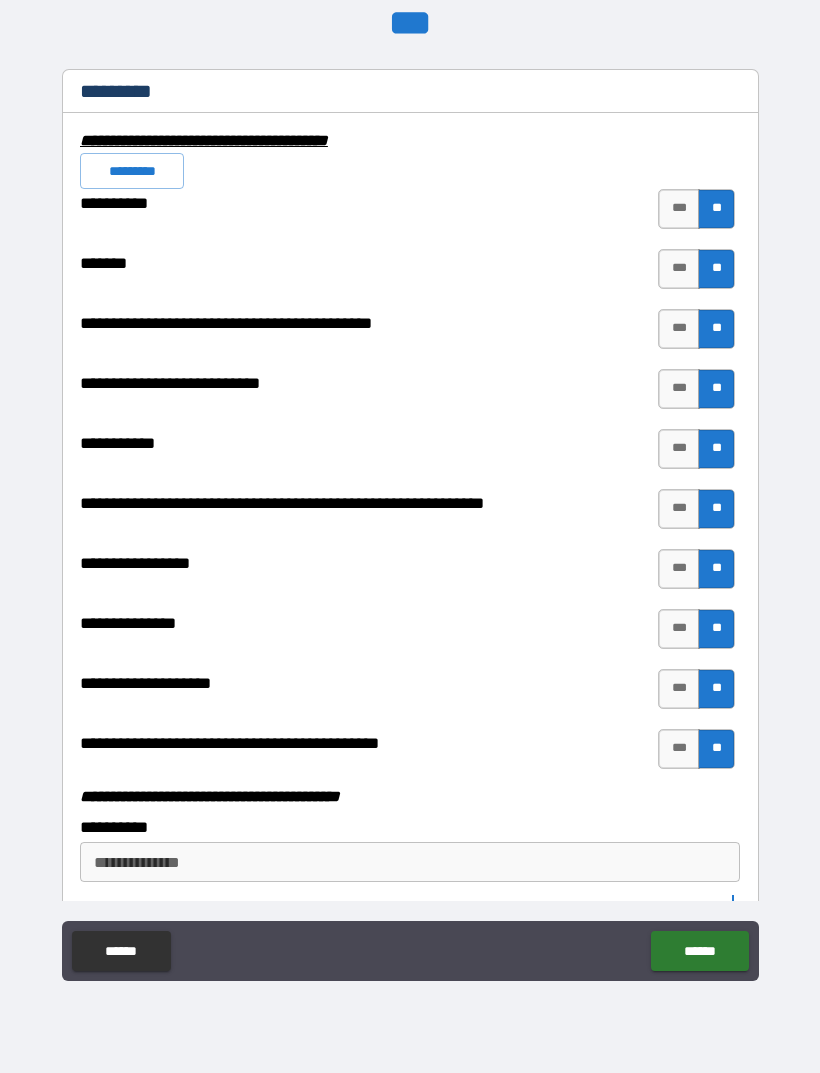 scroll, scrollTop: 5725, scrollLeft: 0, axis: vertical 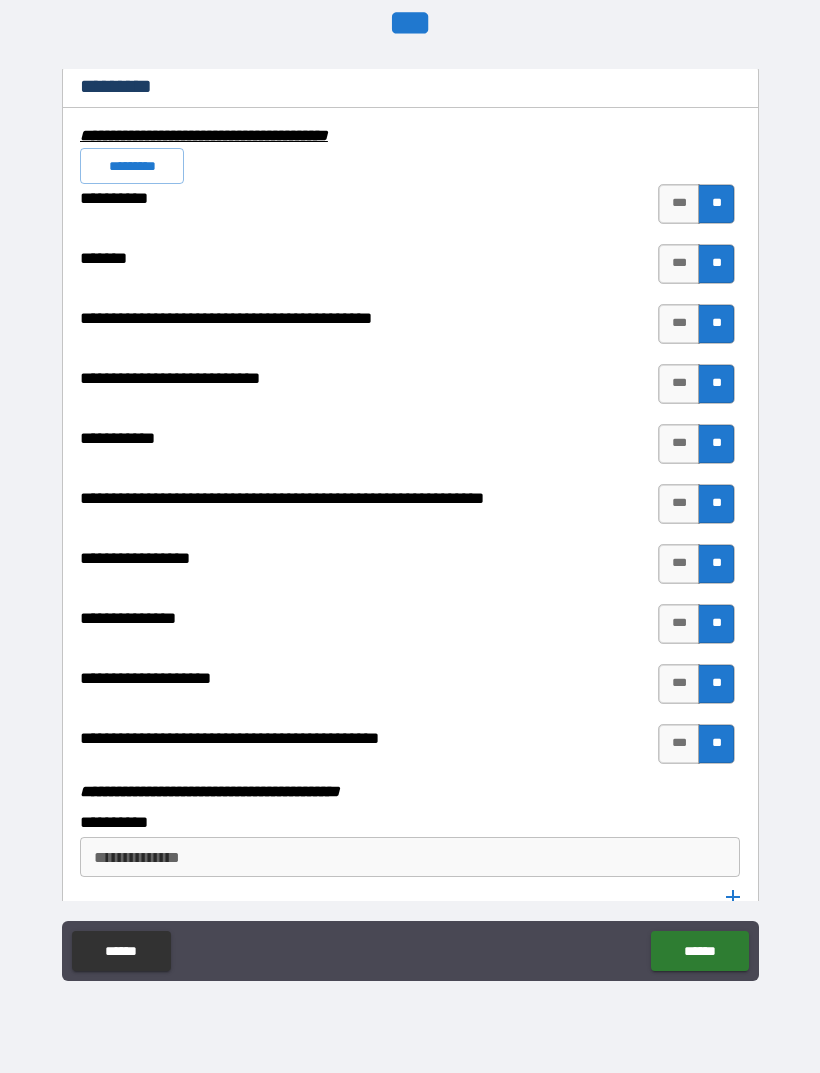 click on "***" at bounding box center [679, 684] 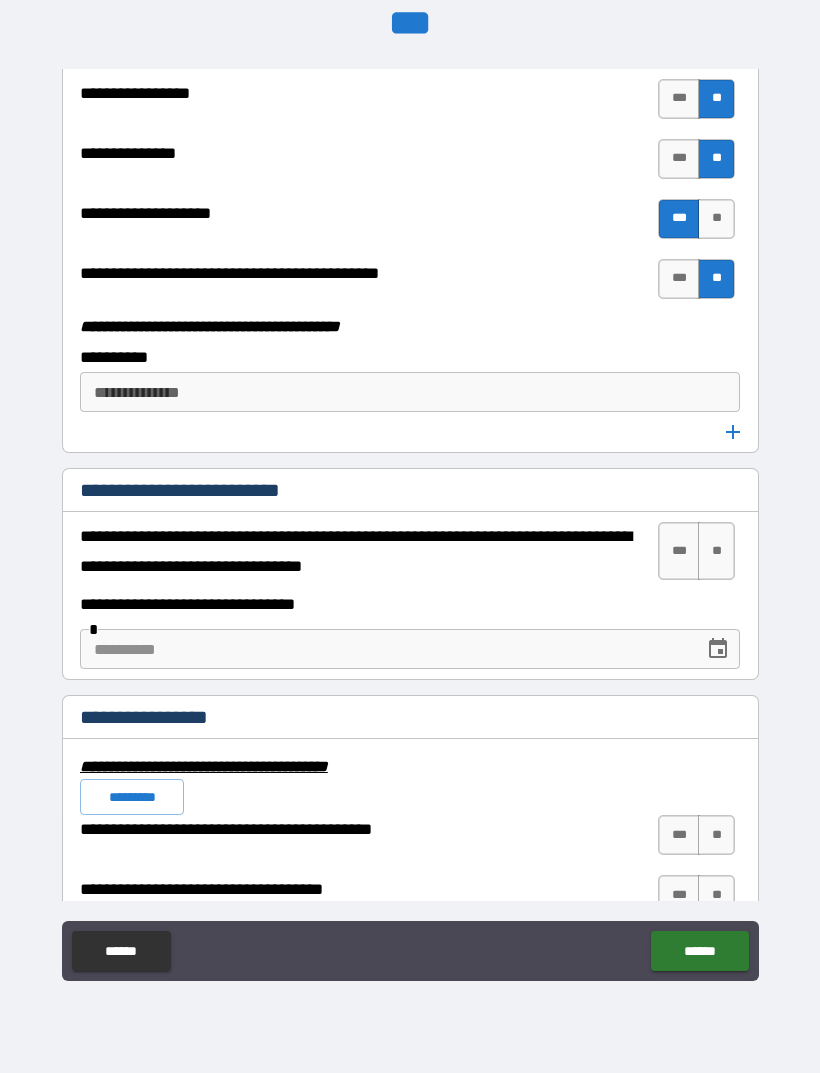 scroll, scrollTop: 6209, scrollLeft: 0, axis: vertical 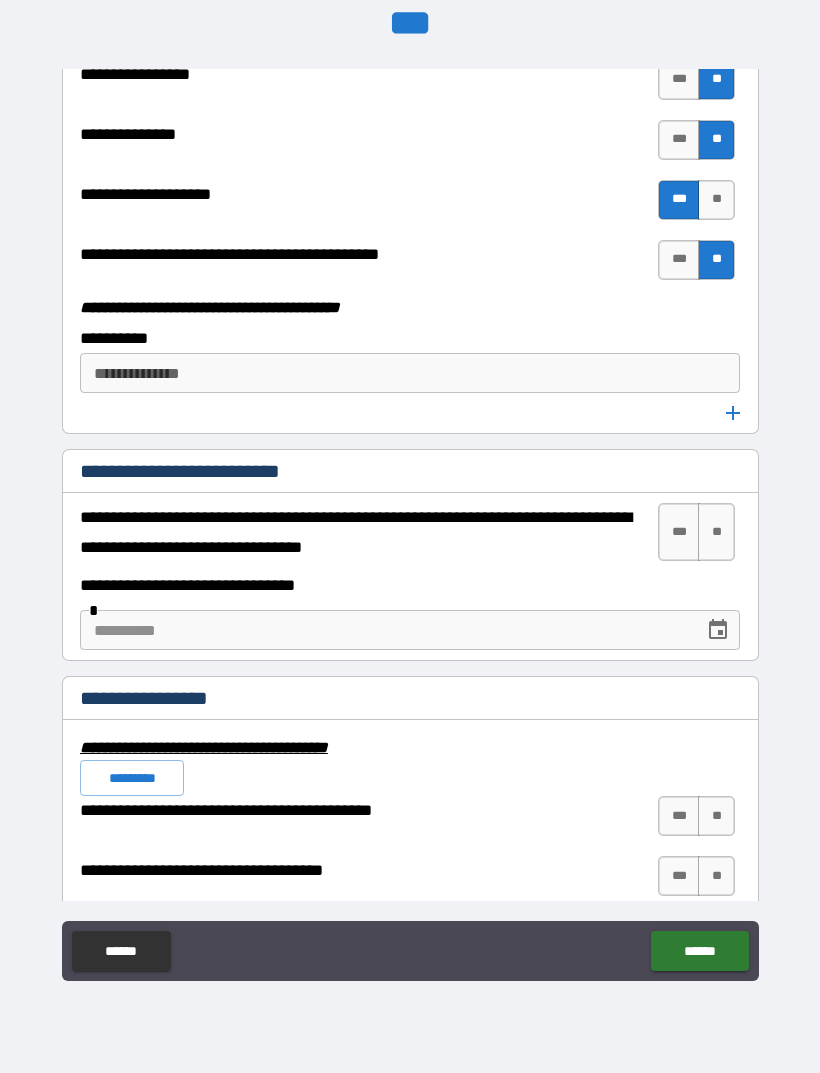 click on "**" at bounding box center (716, 532) 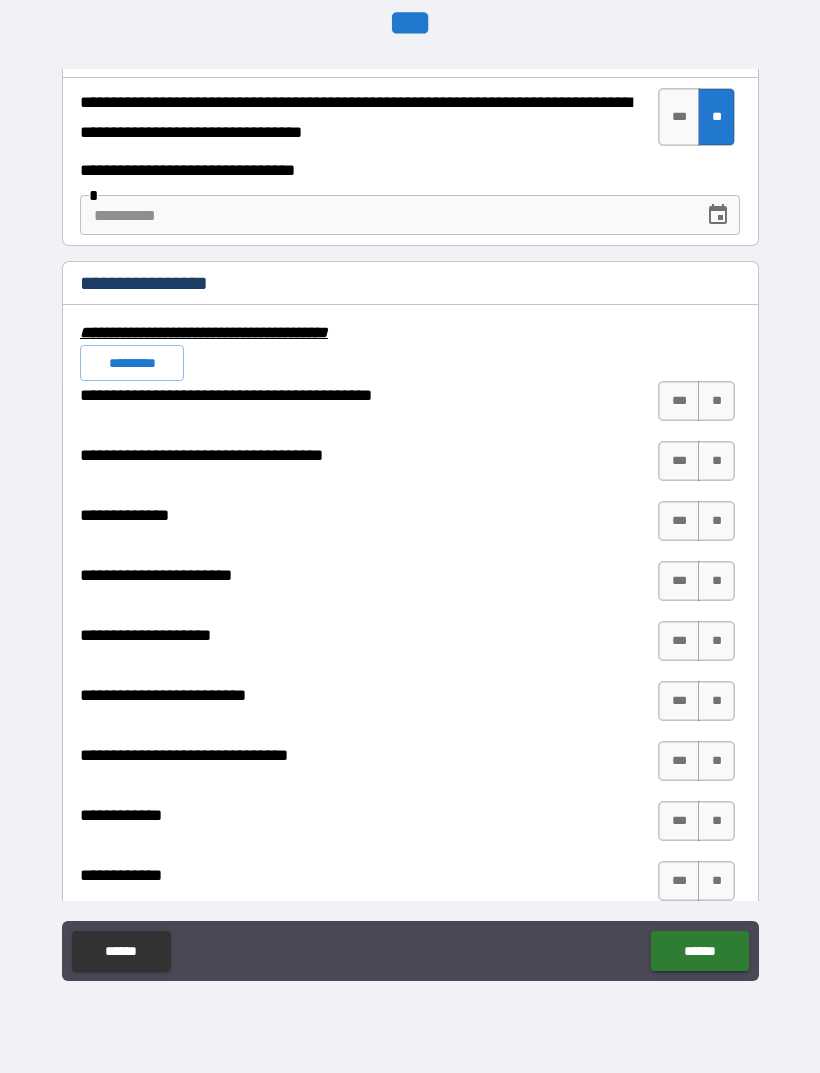 scroll, scrollTop: 6626, scrollLeft: 0, axis: vertical 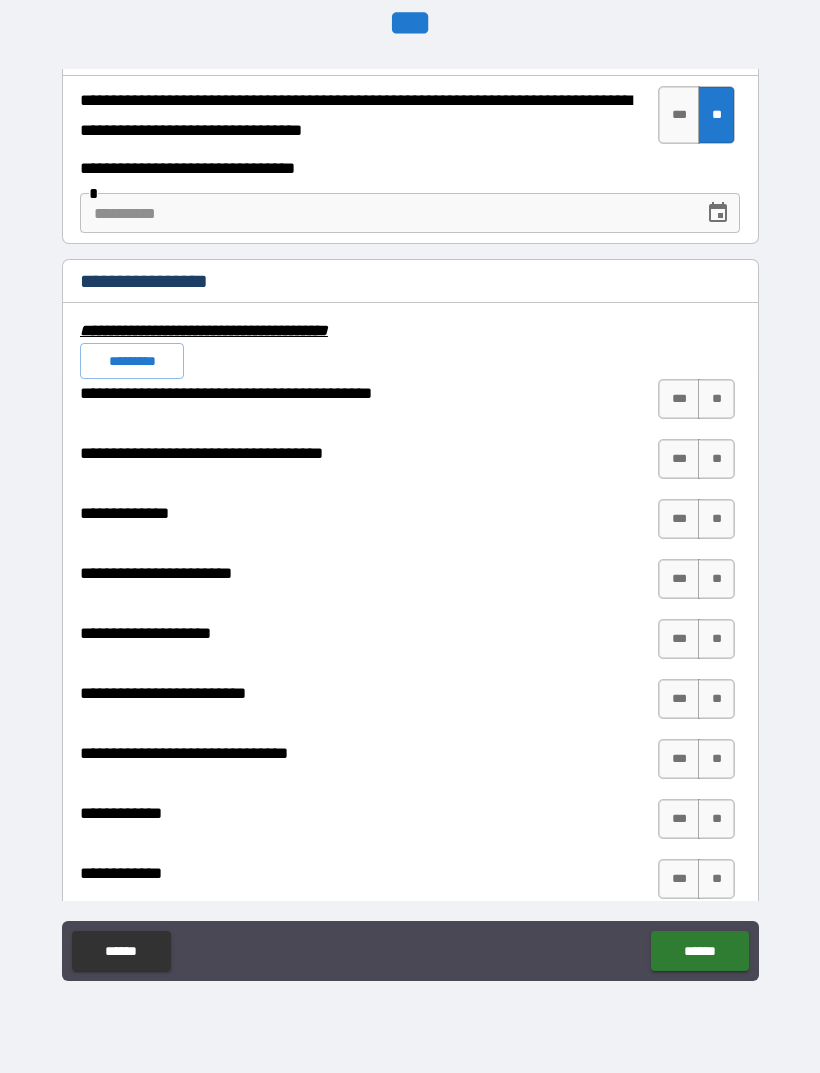 click on "*********" at bounding box center [132, 361] 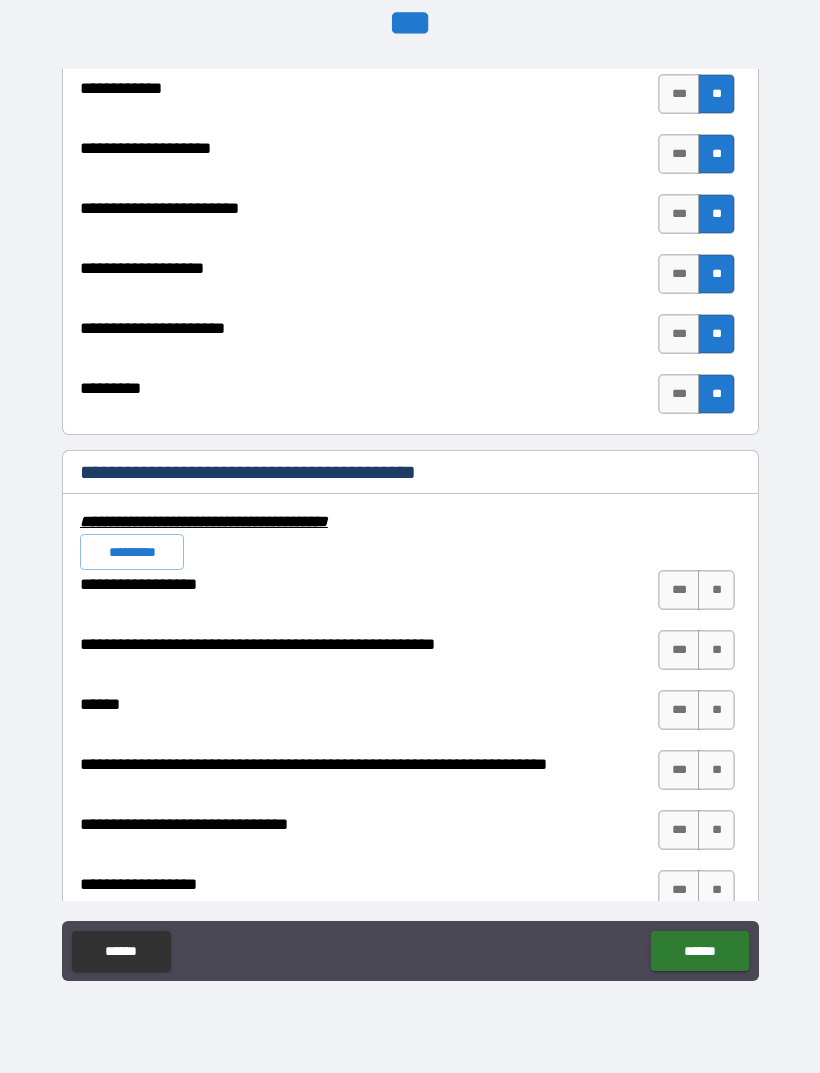 scroll, scrollTop: 7416, scrollLeft: 0, axis: vertical 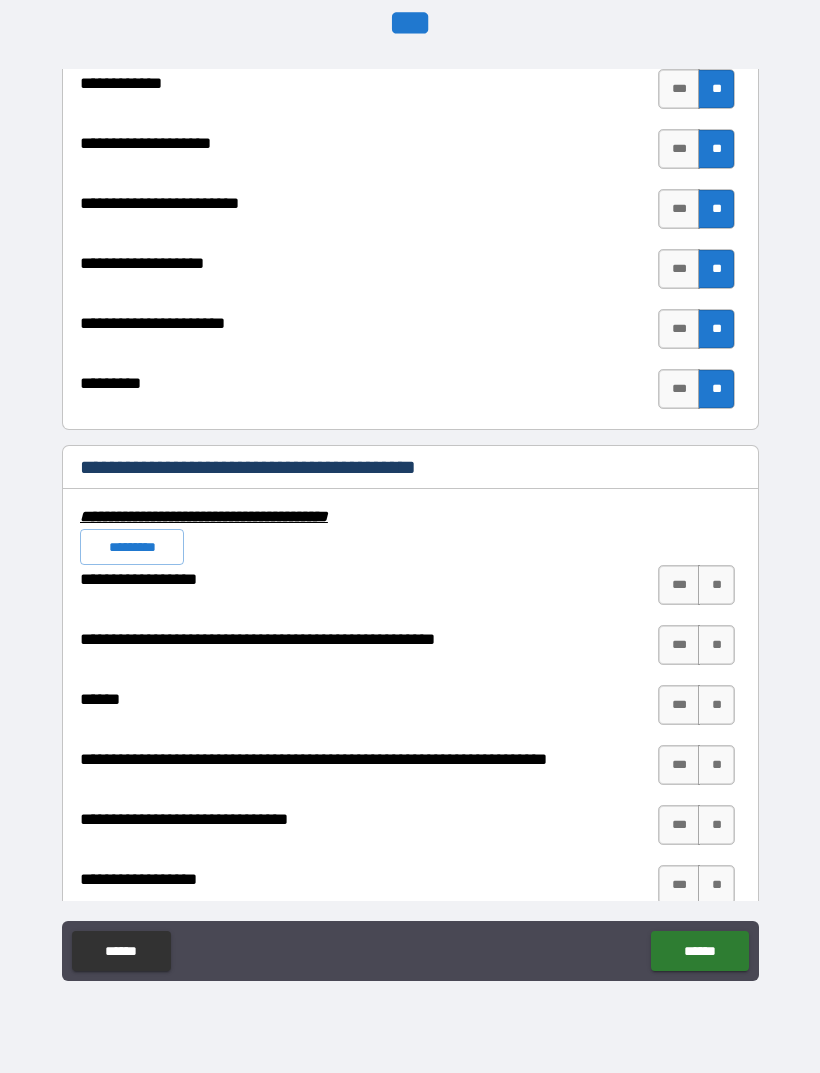 click on "*********" at bounding box center (132, 547) 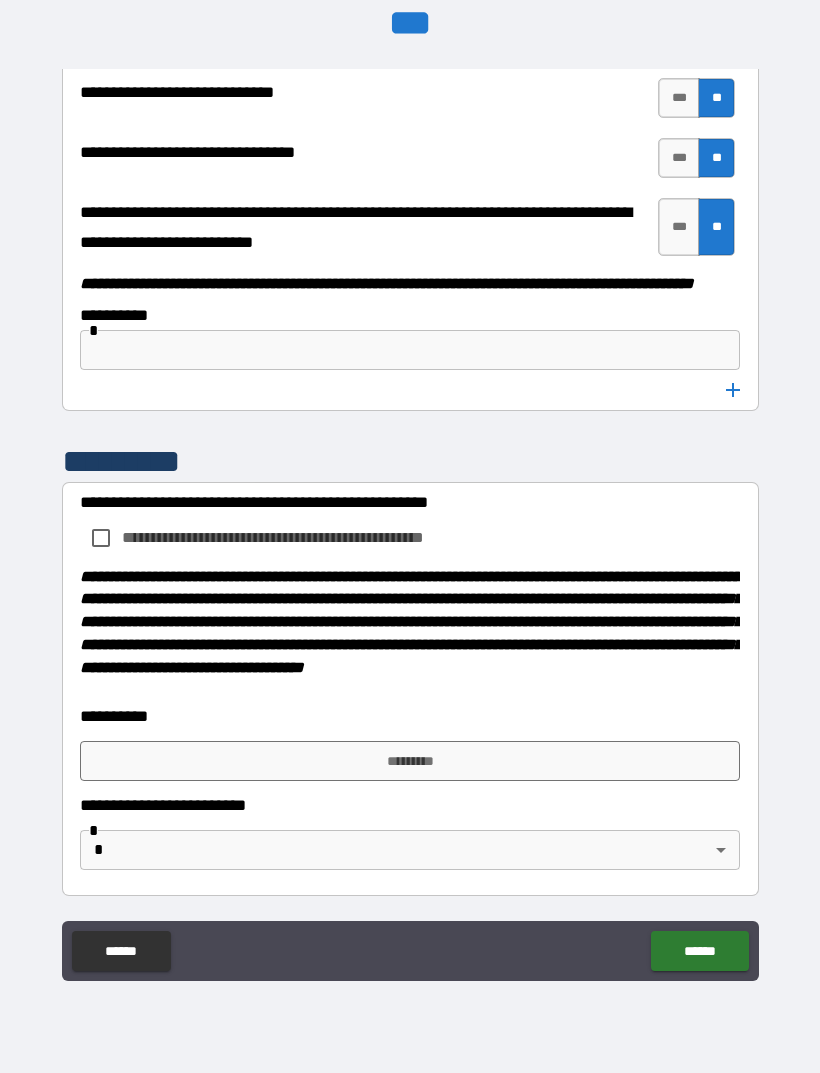 scroll, scrollTop: 10236, scrollLeft: 0, axis: vertical 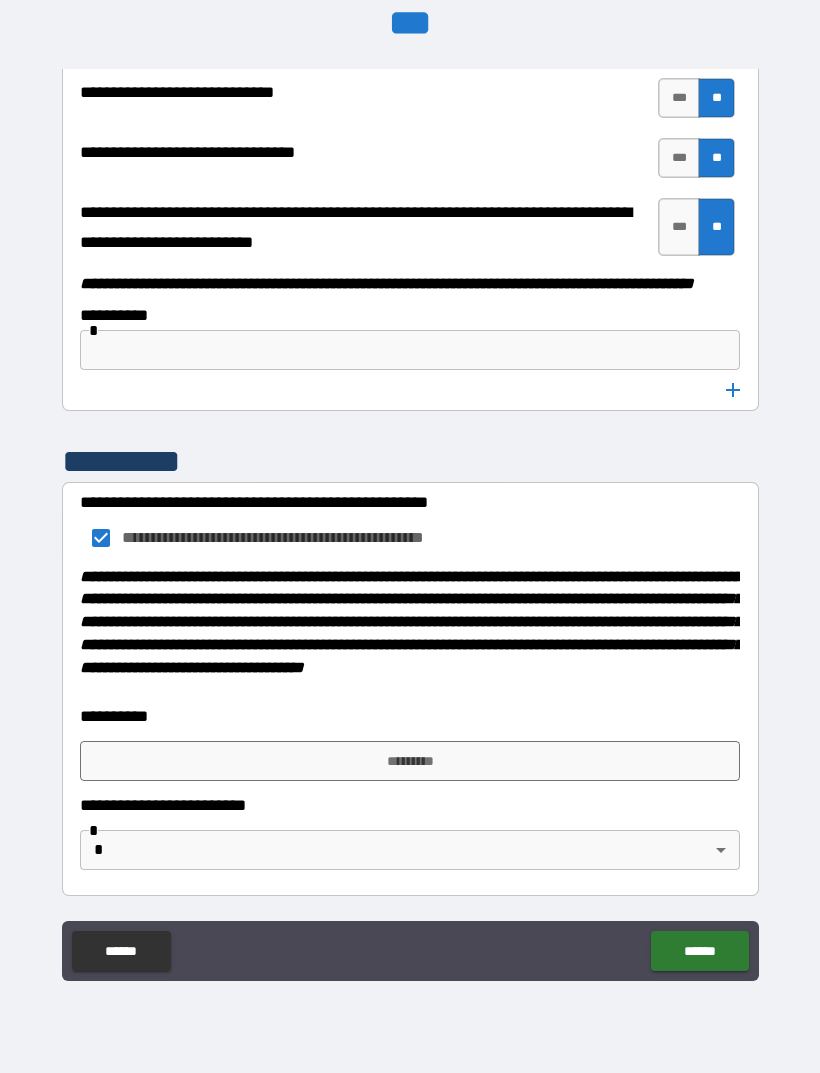 click on "*********" at bounding box center (410, 761) 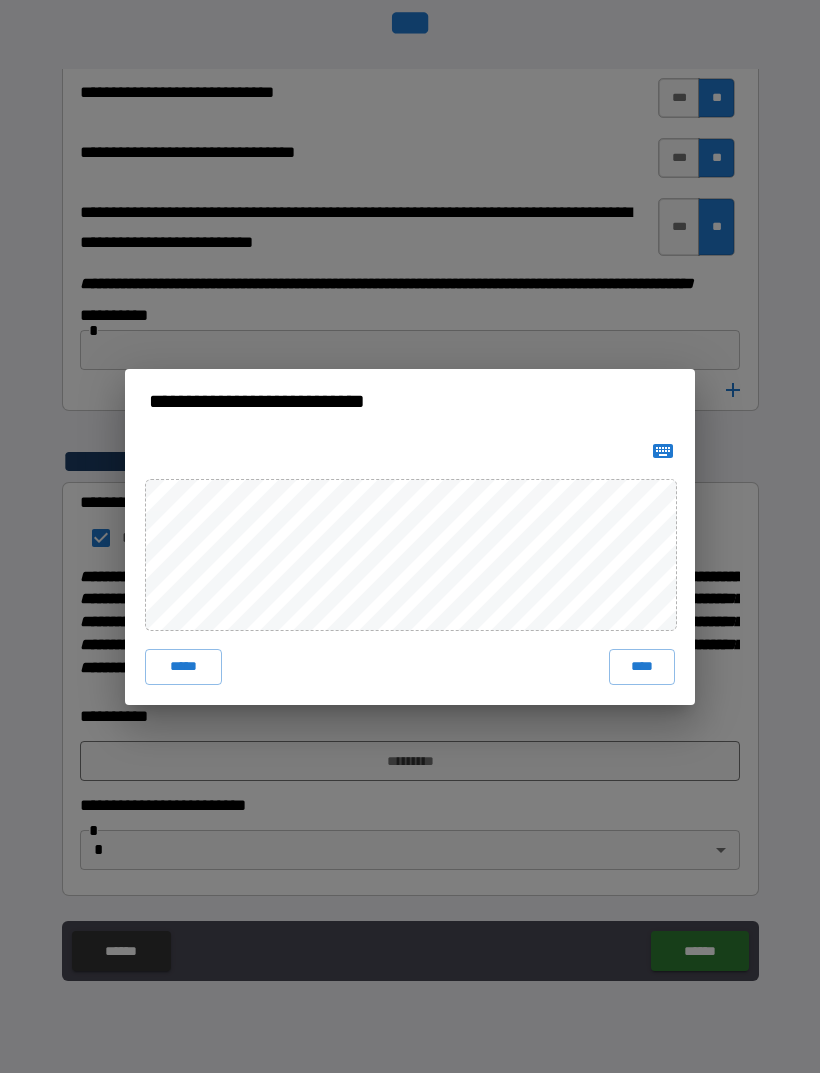 click on "****" at bounding box center [642, 667] 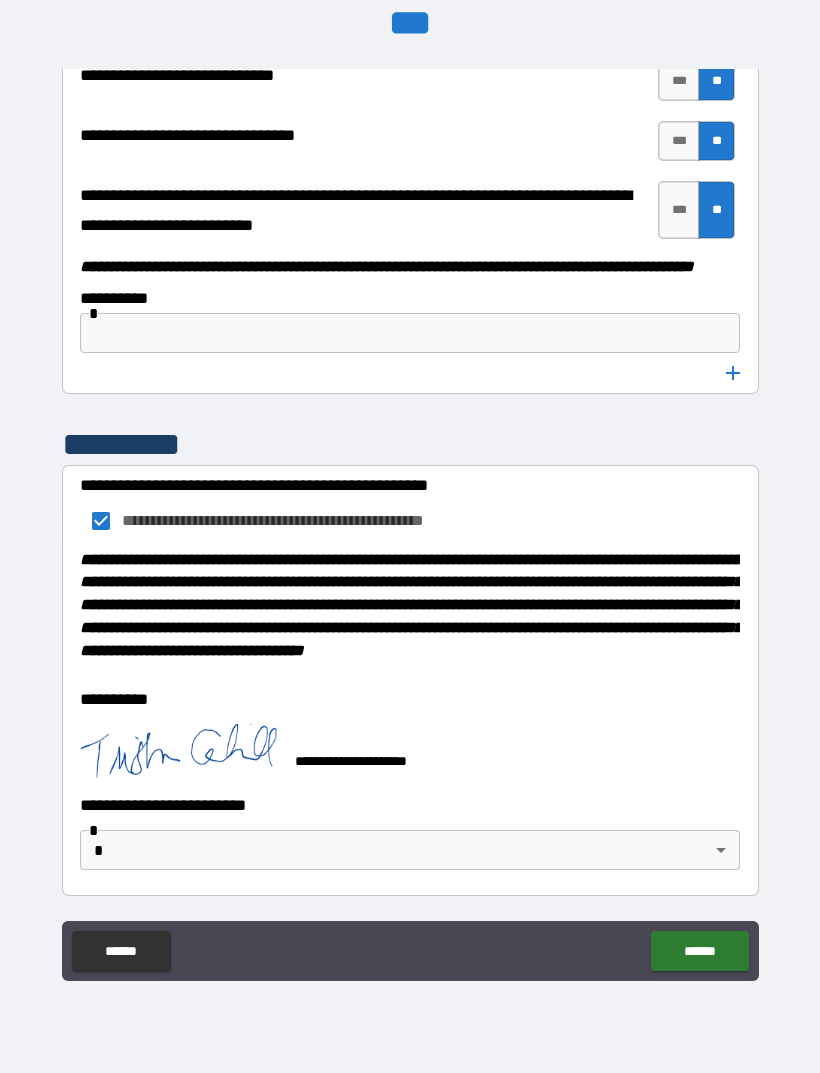 click on "**********" at bounding box center [410, 504] 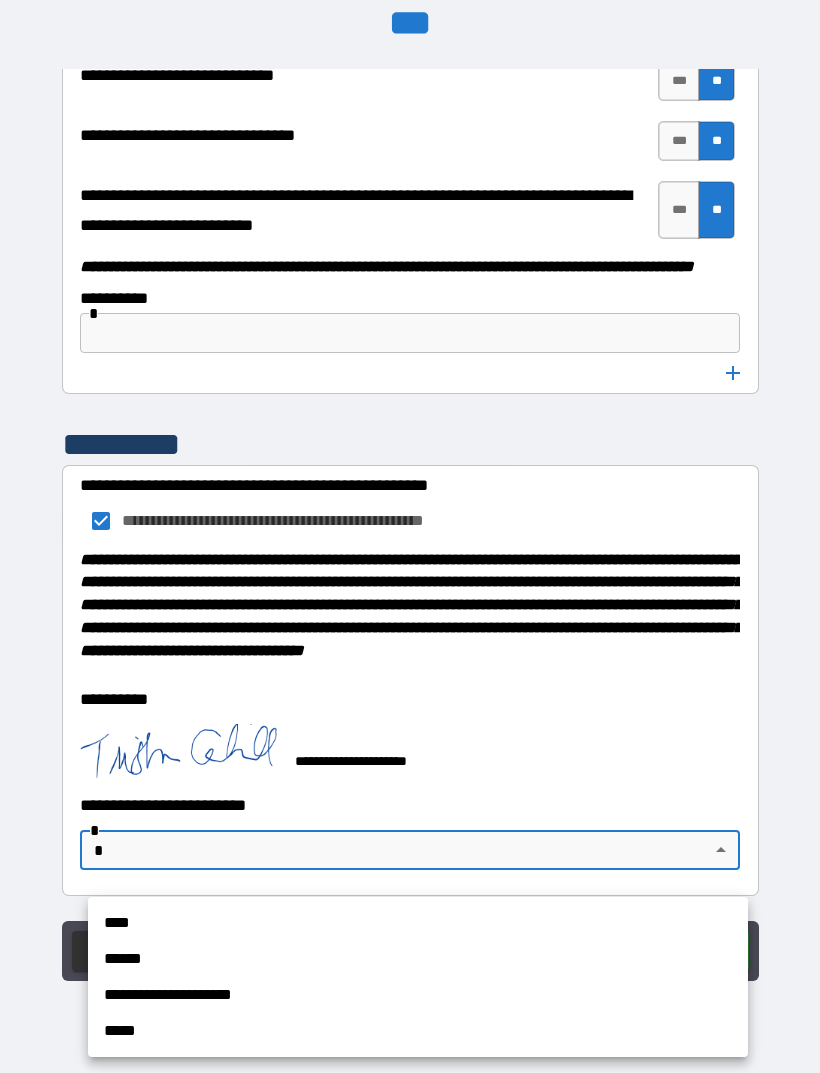click on "**********" at bounding box center (418, 995) 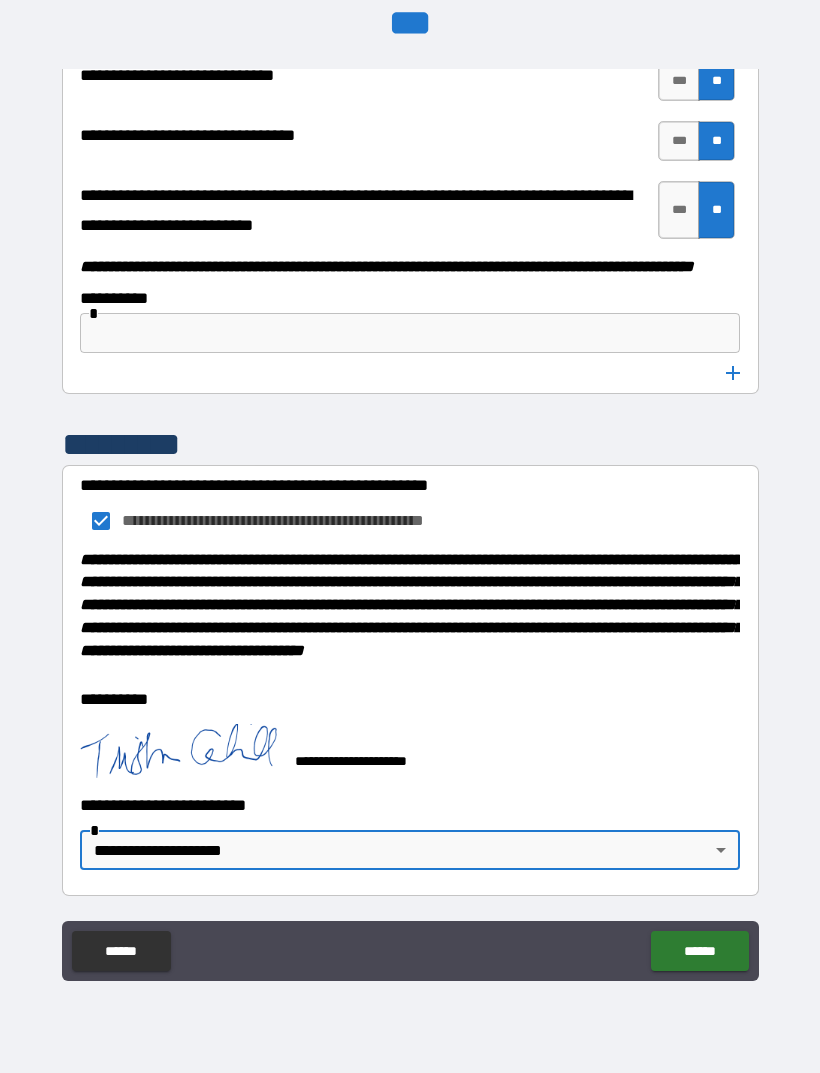 type on "**********" 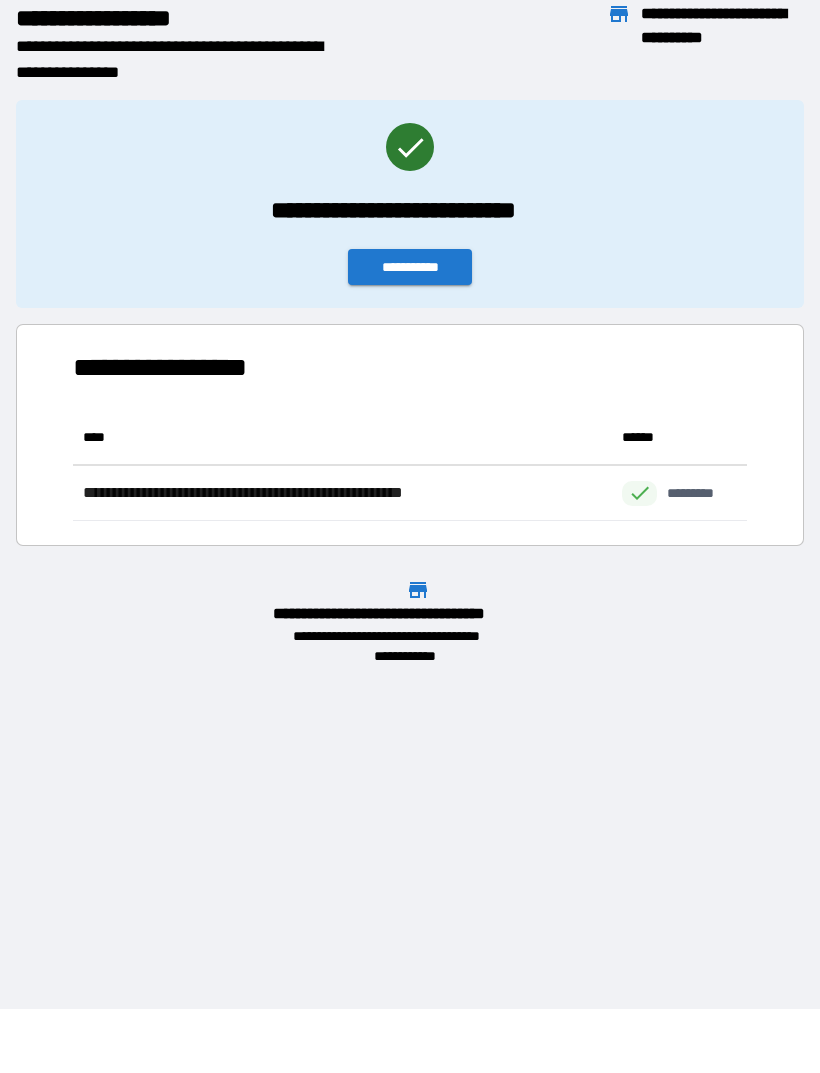 scroll, scrollTop: 1, scrollLeft: 1, axis: both 